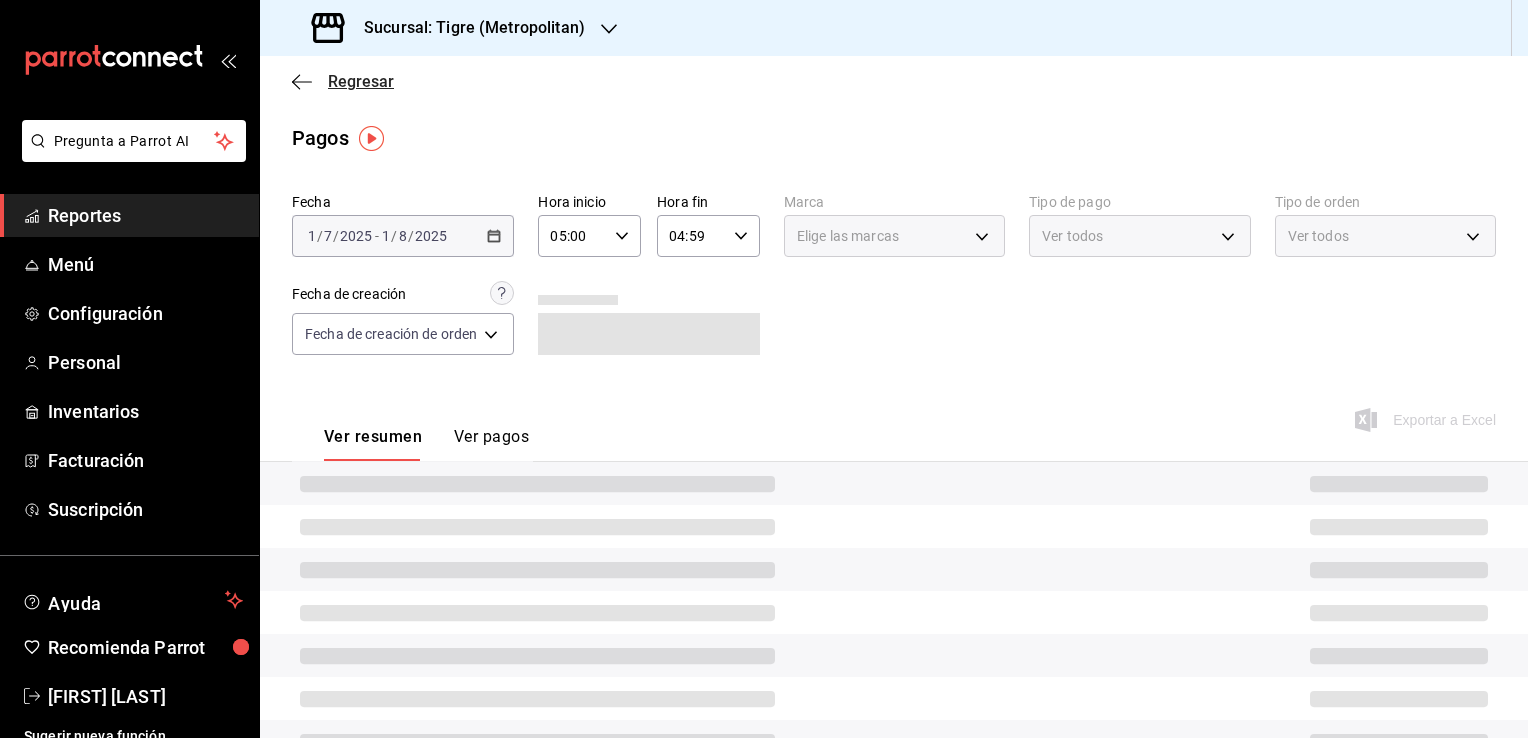 scroll, scrollTop: 0, scrollLeft: 0, axis: both 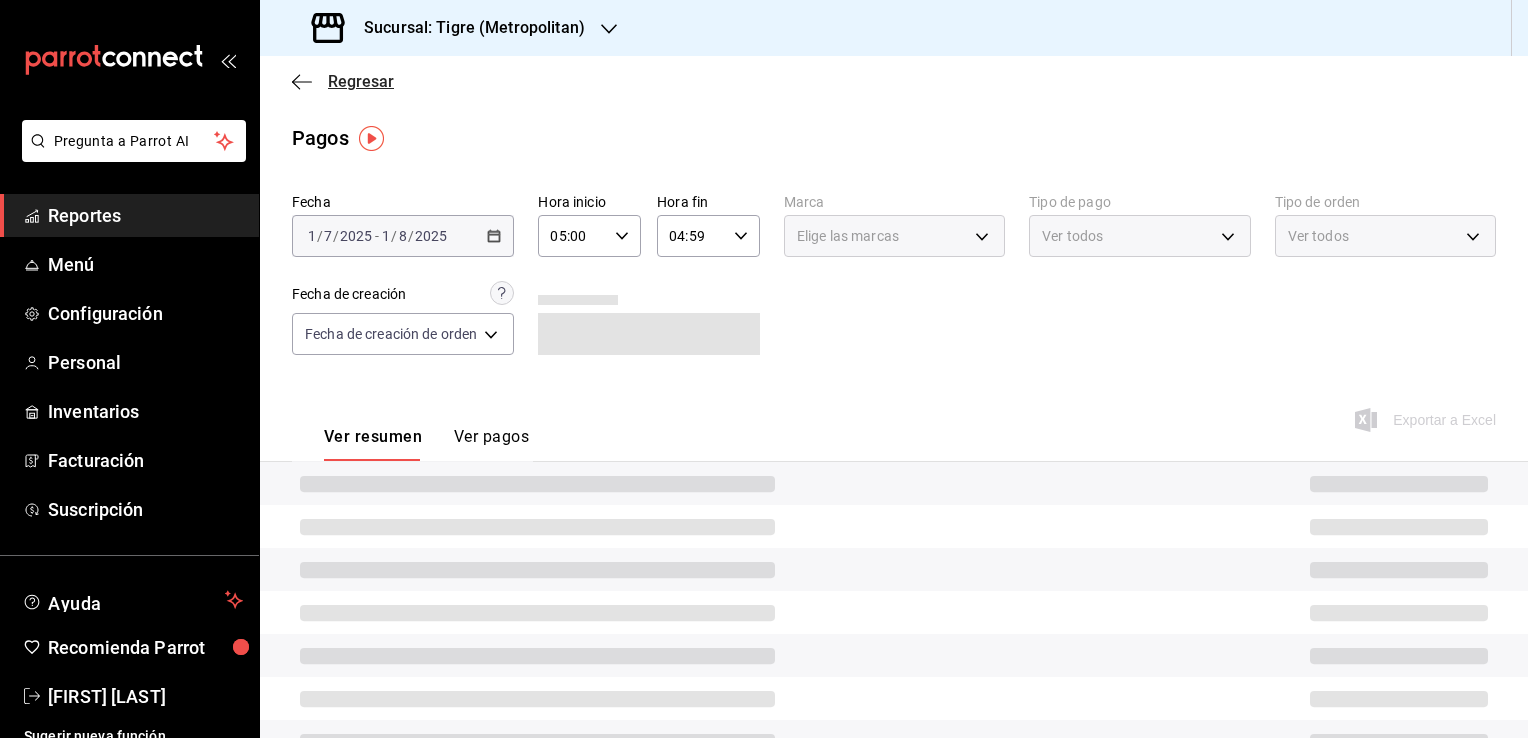 click on "Regresar" at bounding box center [343, 81] 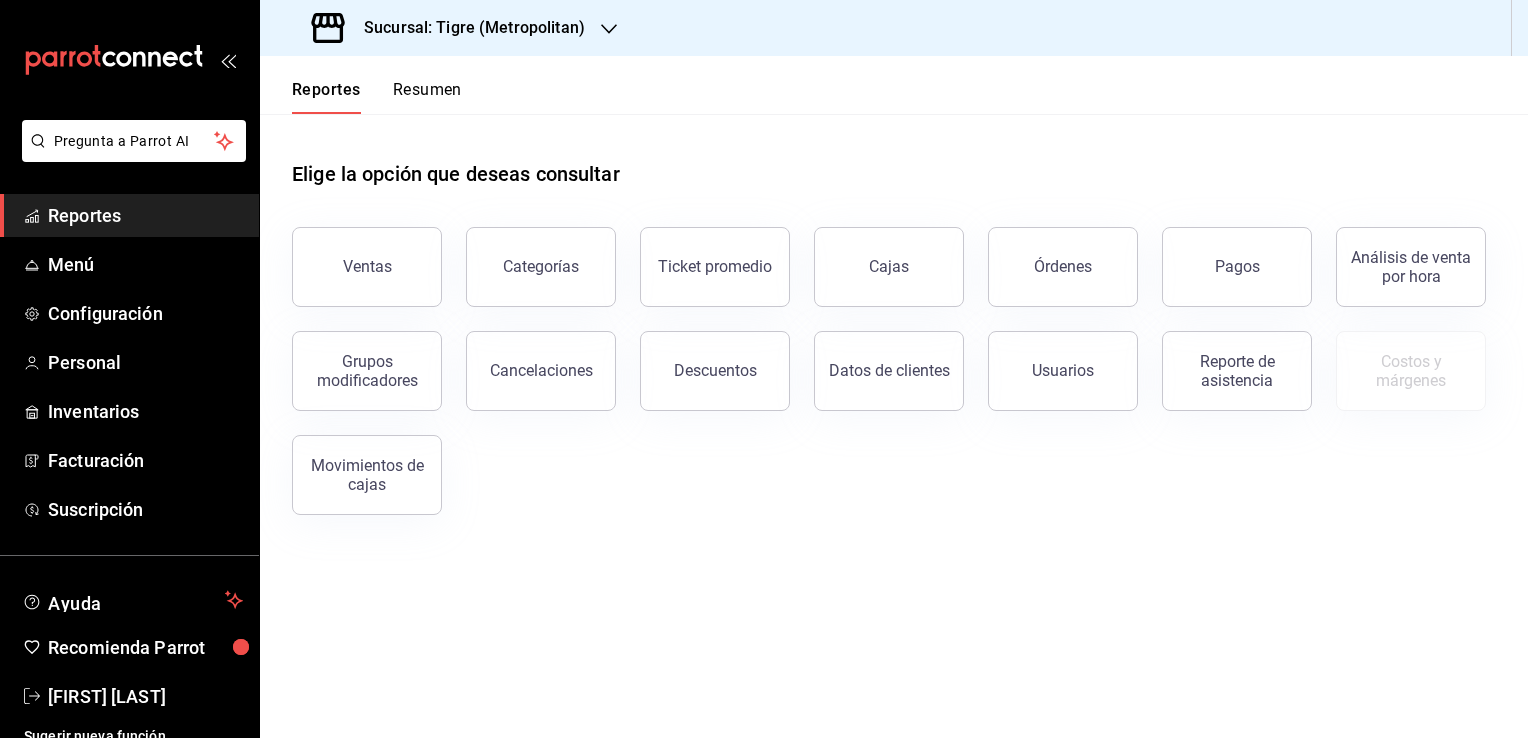 click 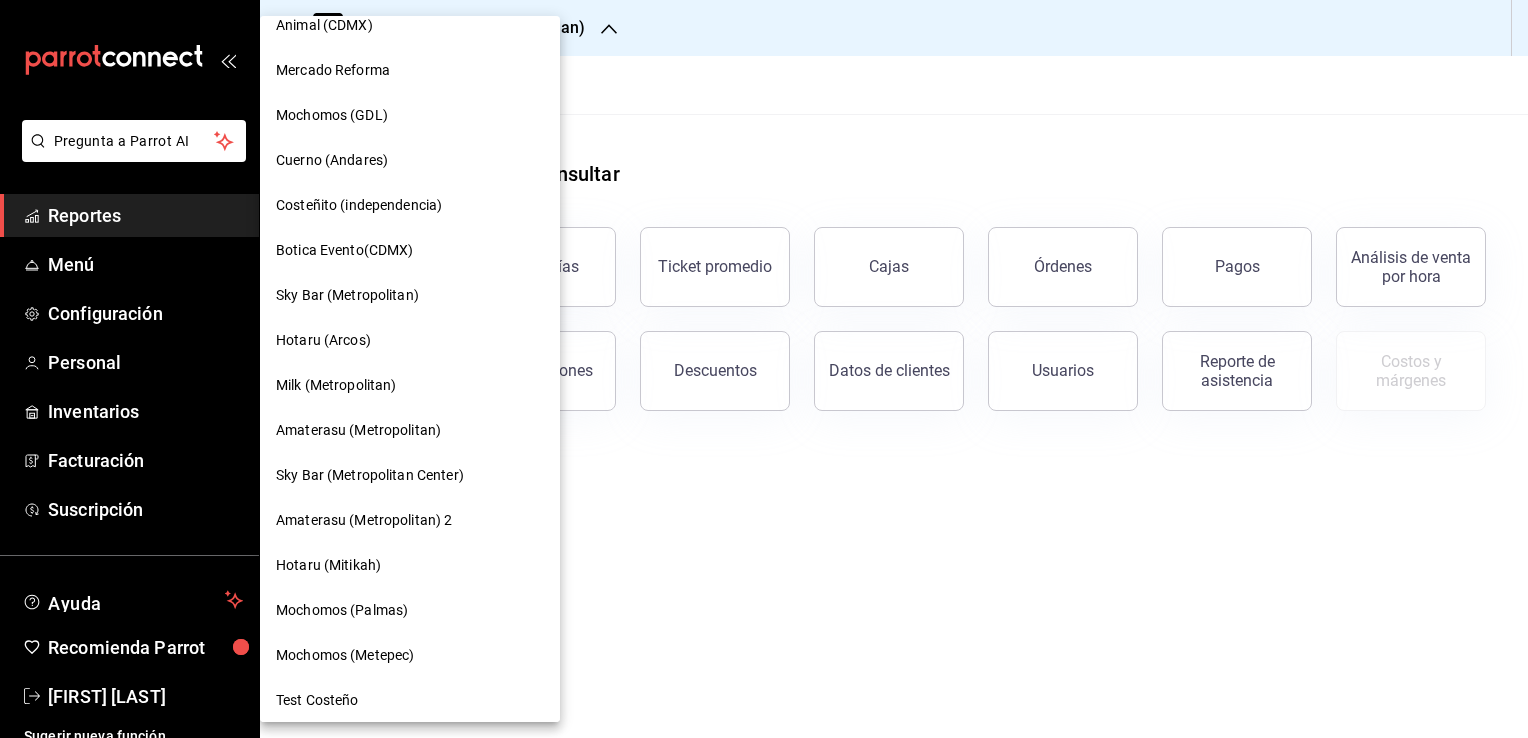scroll, scrollTop: 700, scrollLeft: 0, axis: vertical 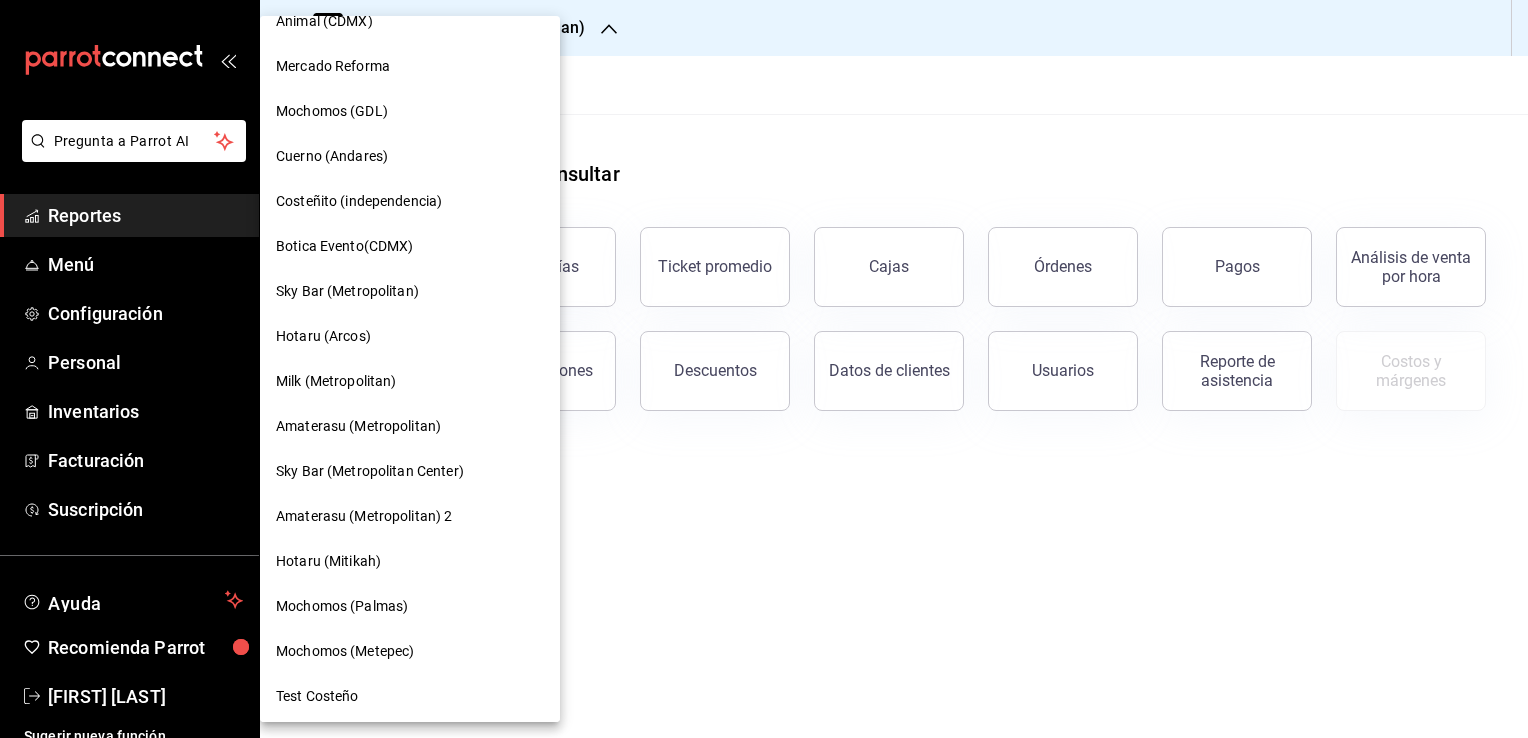 click at bounding box center [764, 369] 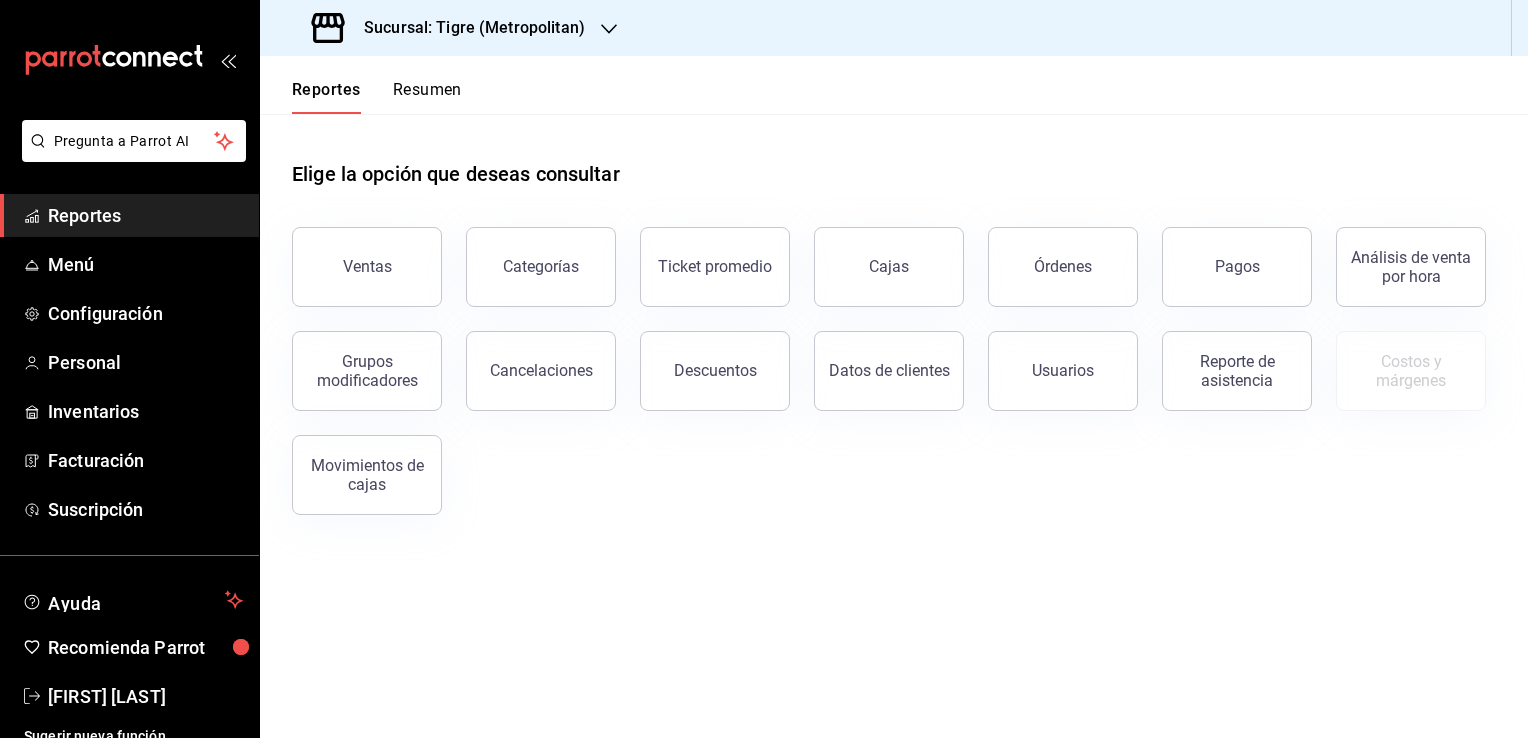 click on "Sucursal: Tigre (Metropolitan)" at bounding box center [466, 28] 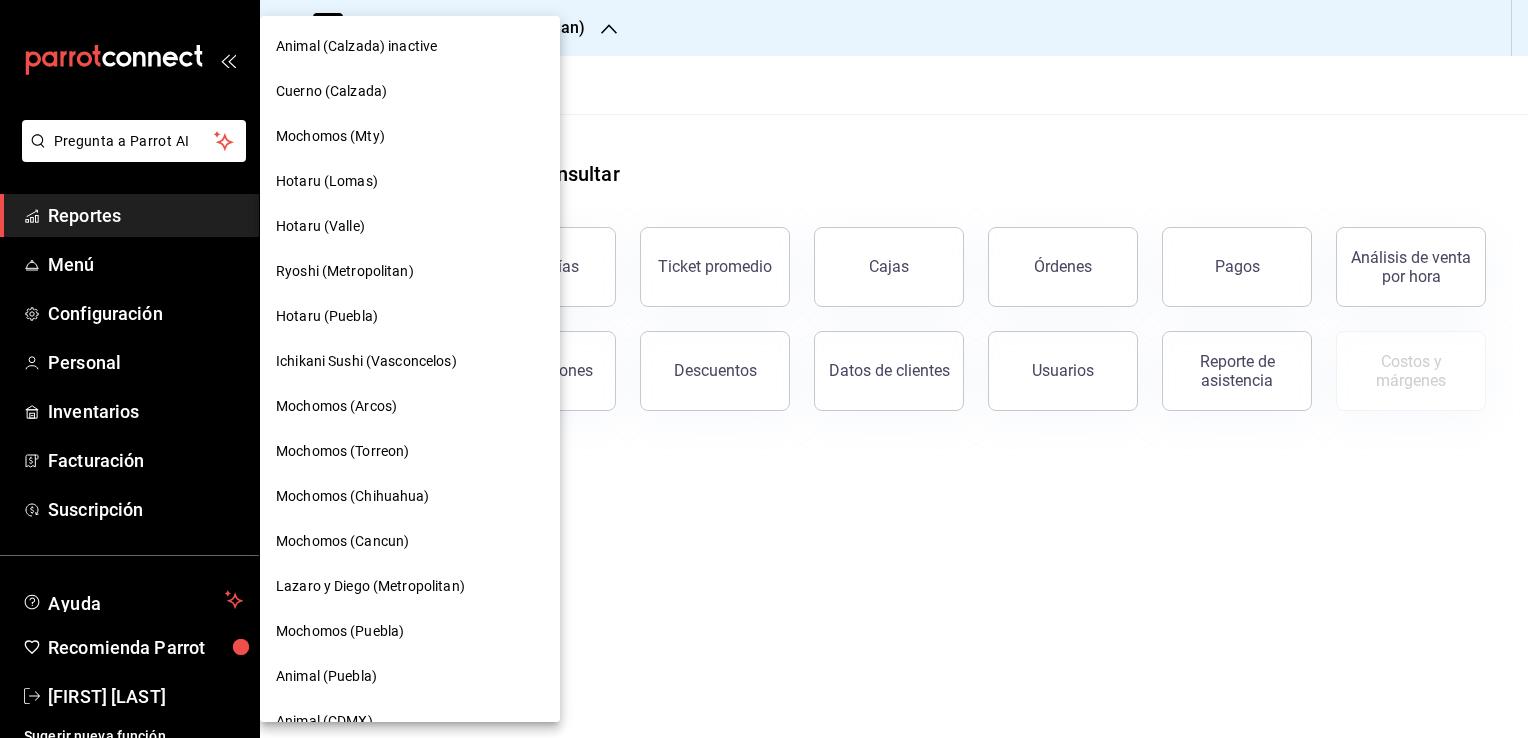 click at bounding box center [764, 369] 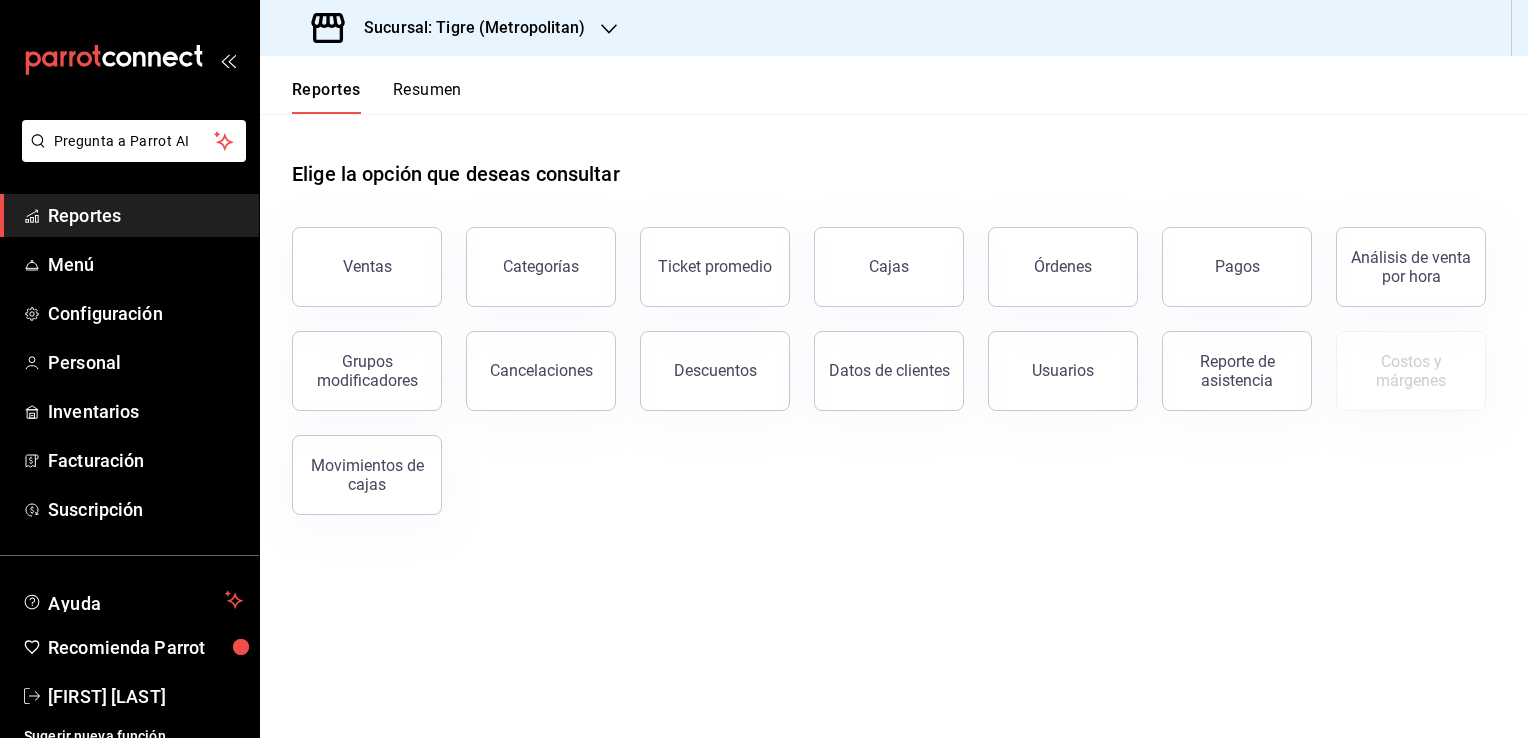 click on "Sucursal: Tigre (Metropolitan)" at bounding box center [450, 28] 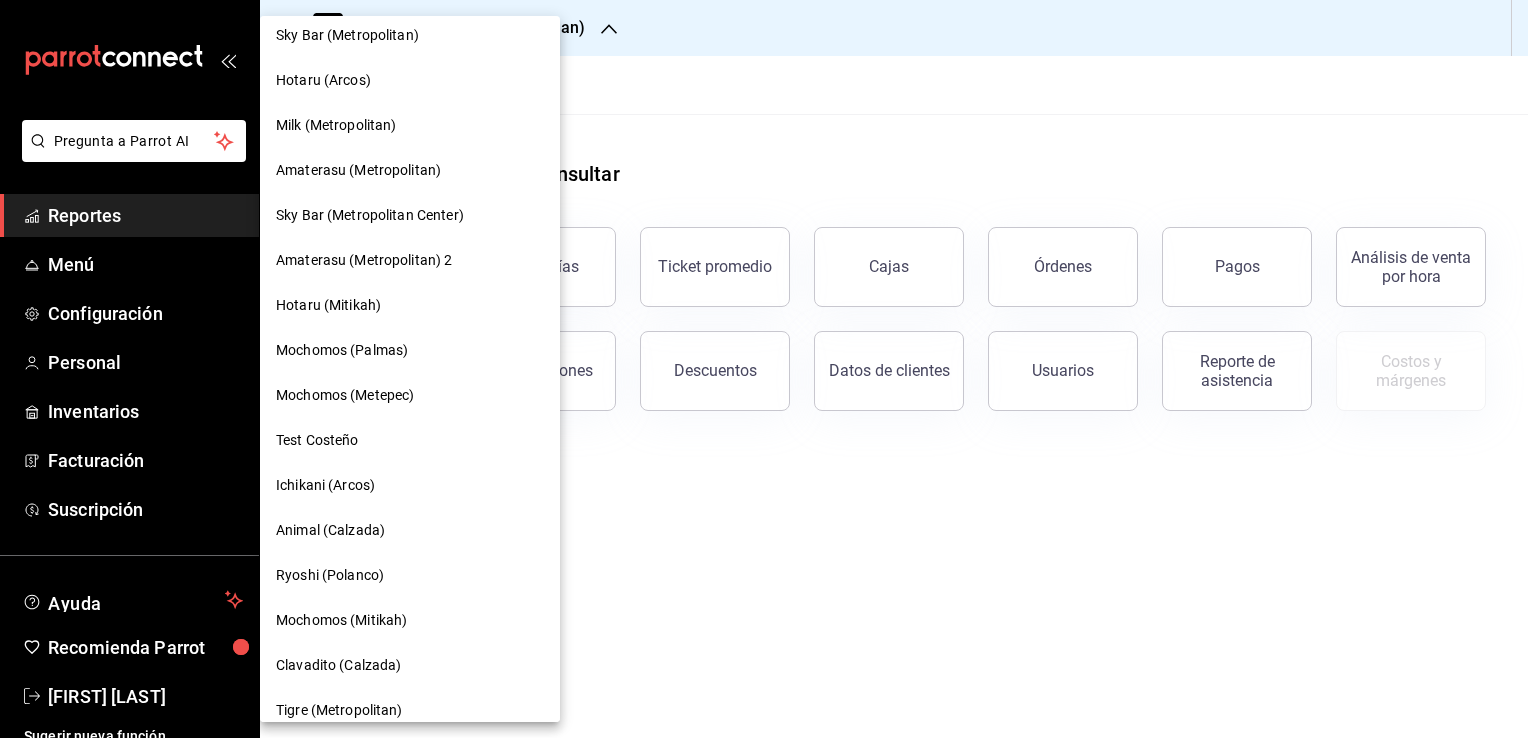 scroll, scrollTop: 944, scrollLeft: 0, axis: vertical 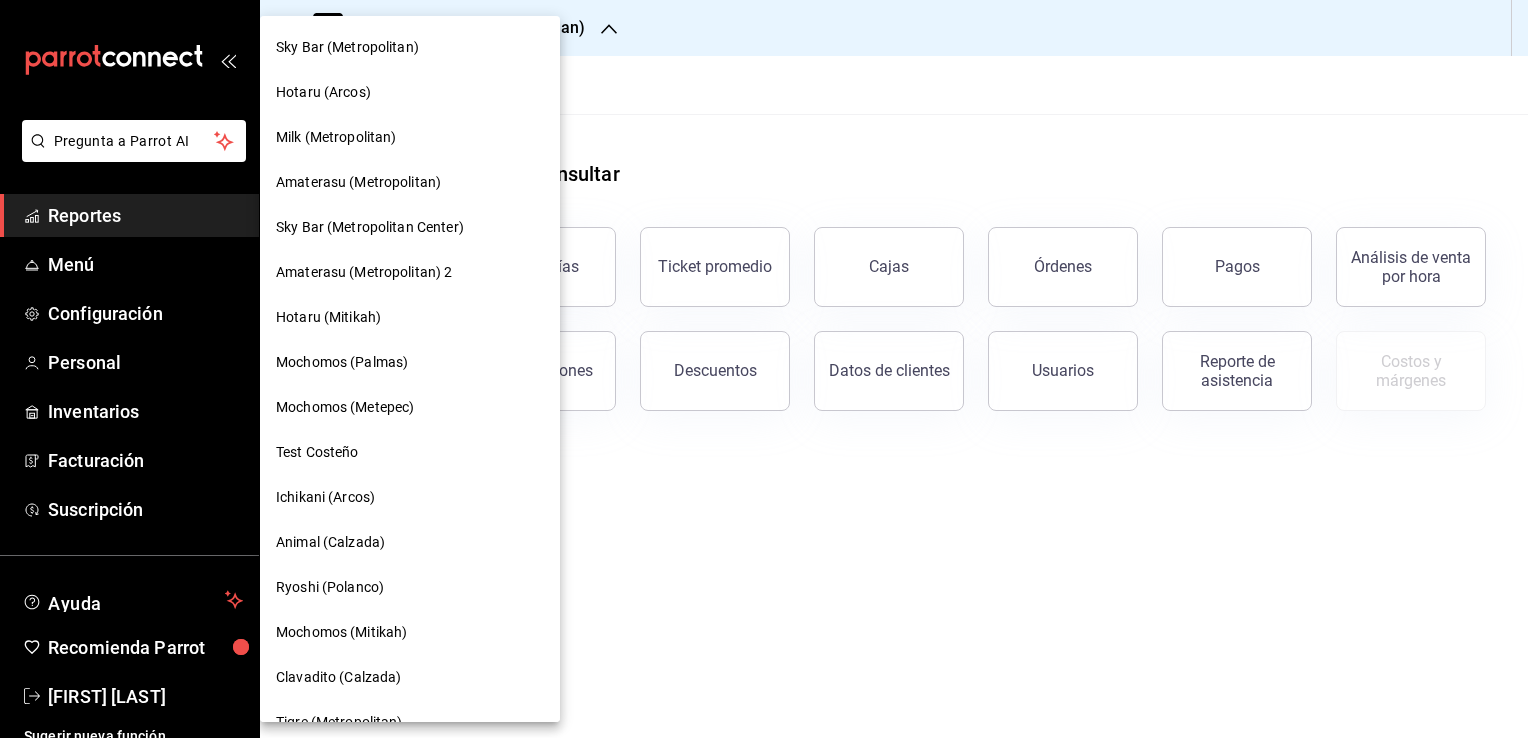 click on "Hotaru (Mitikah)" at bounding box center [410, 317] 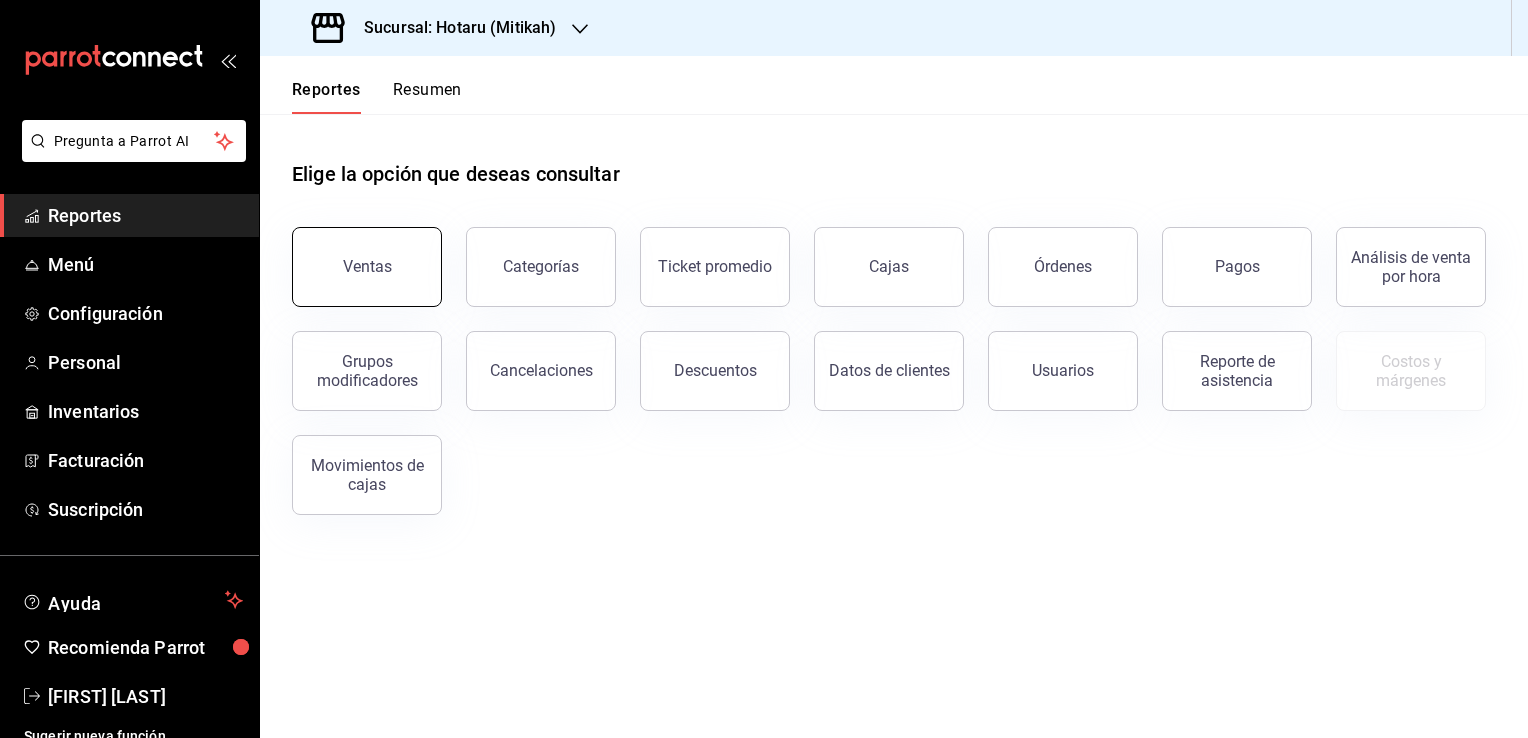 click on "Ventas" at bounding box center [367, 267] 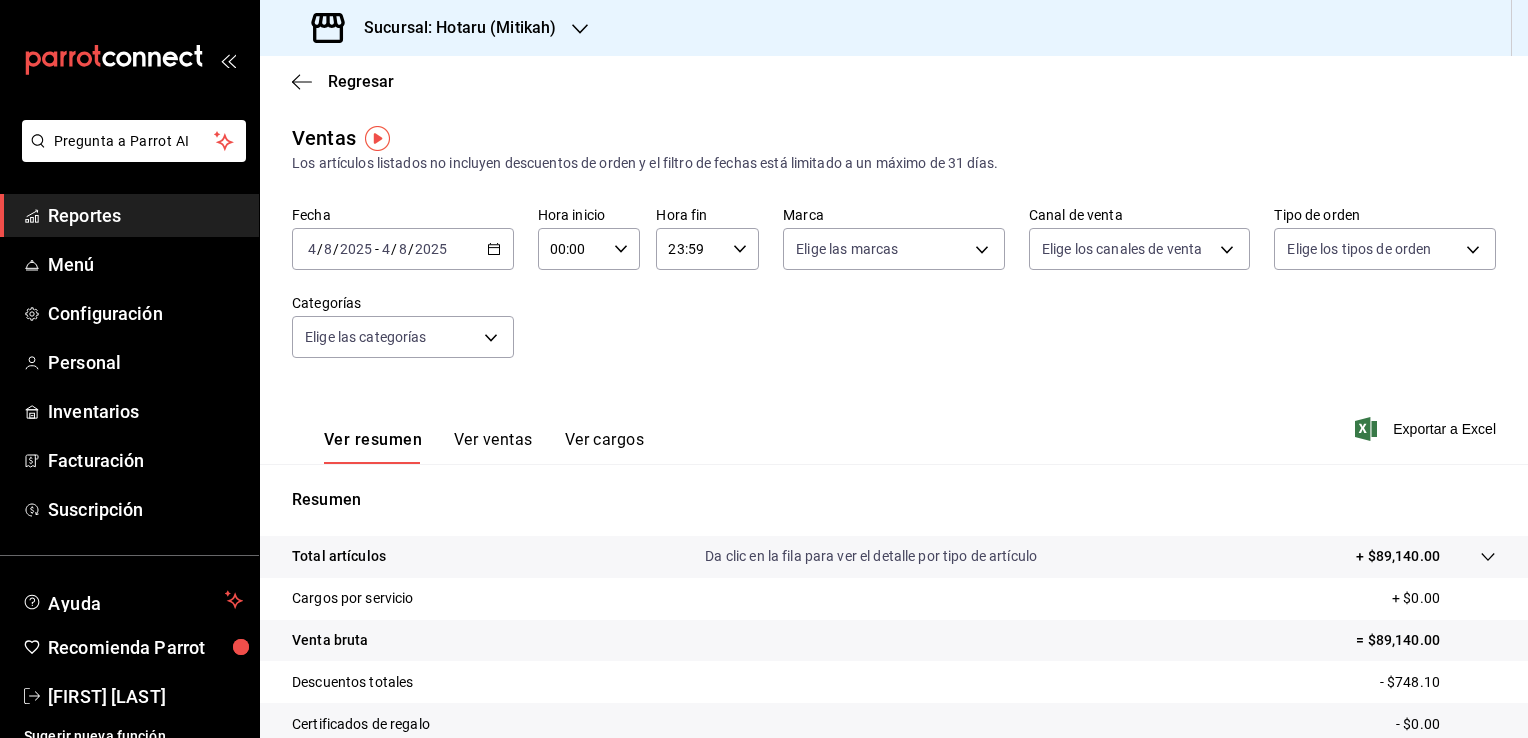 click 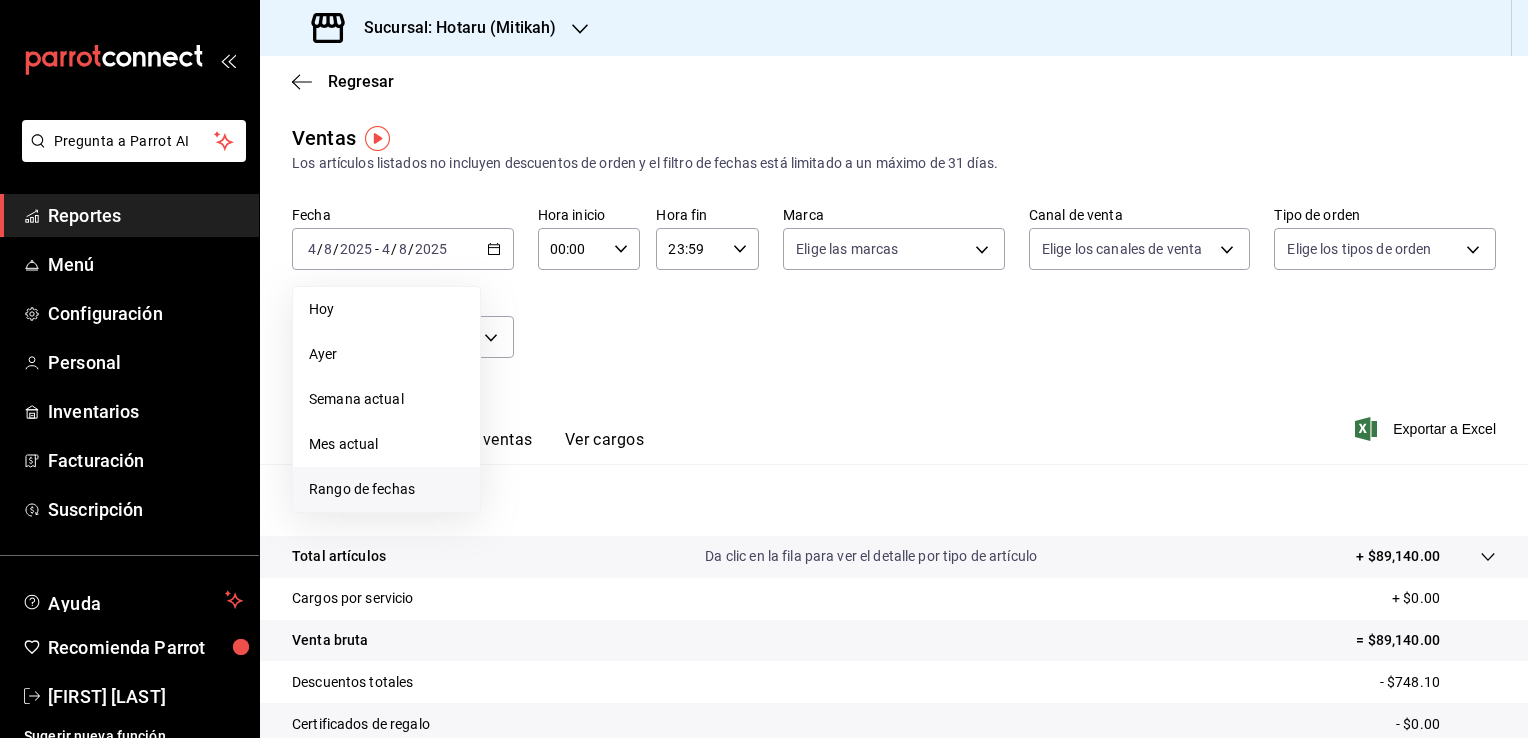 click on "Rango de fechas" at bounding box center (386, 489) 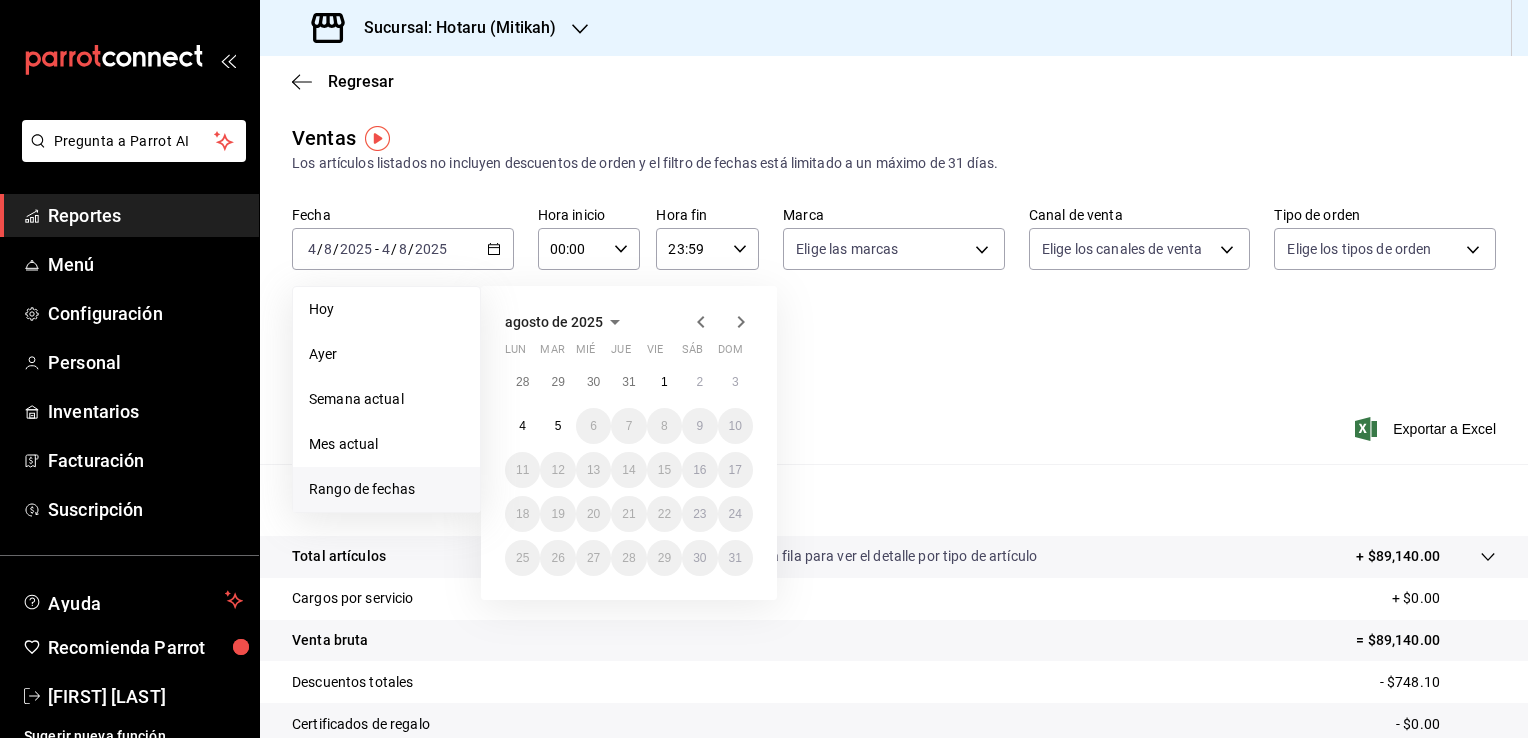 click 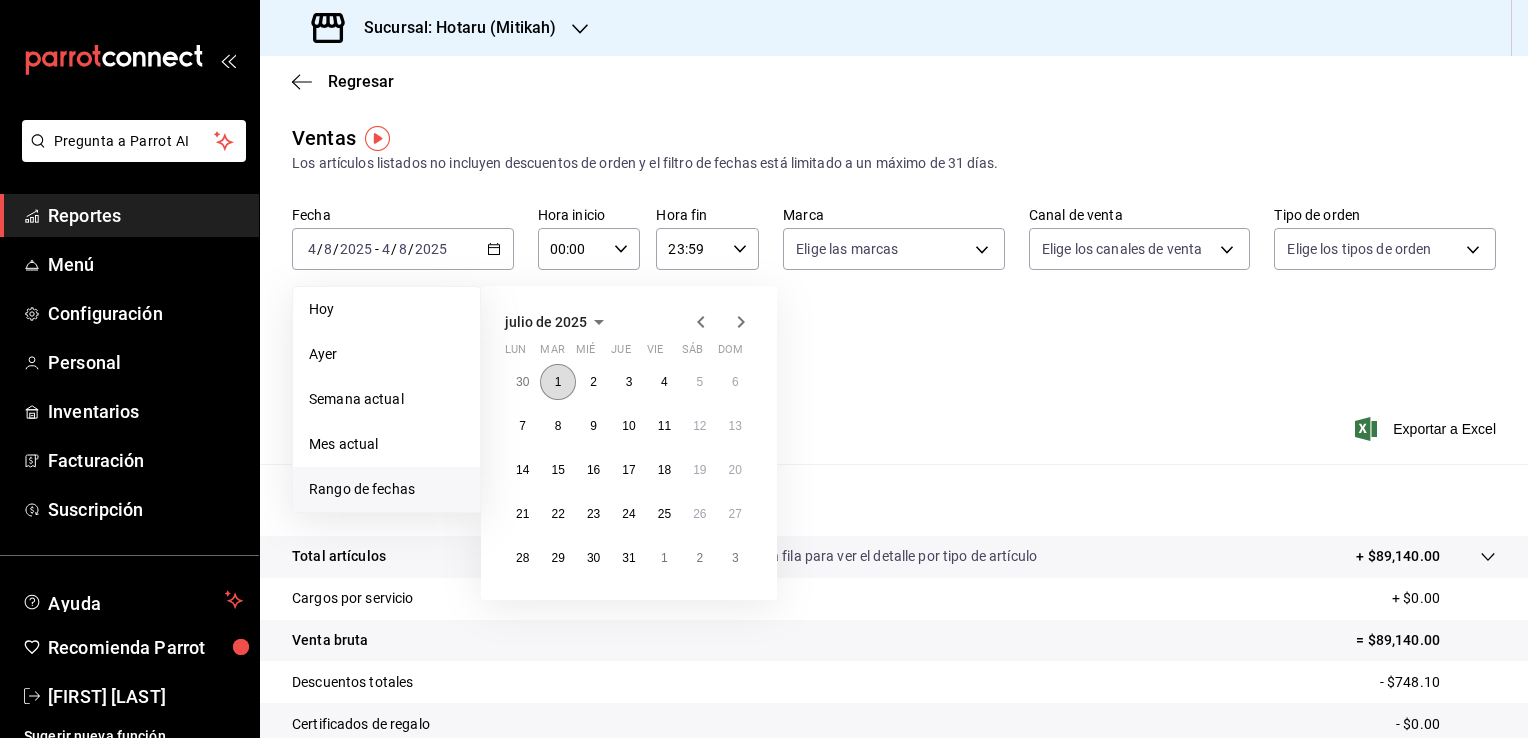 click on "1" at bounding box center [557, 382] 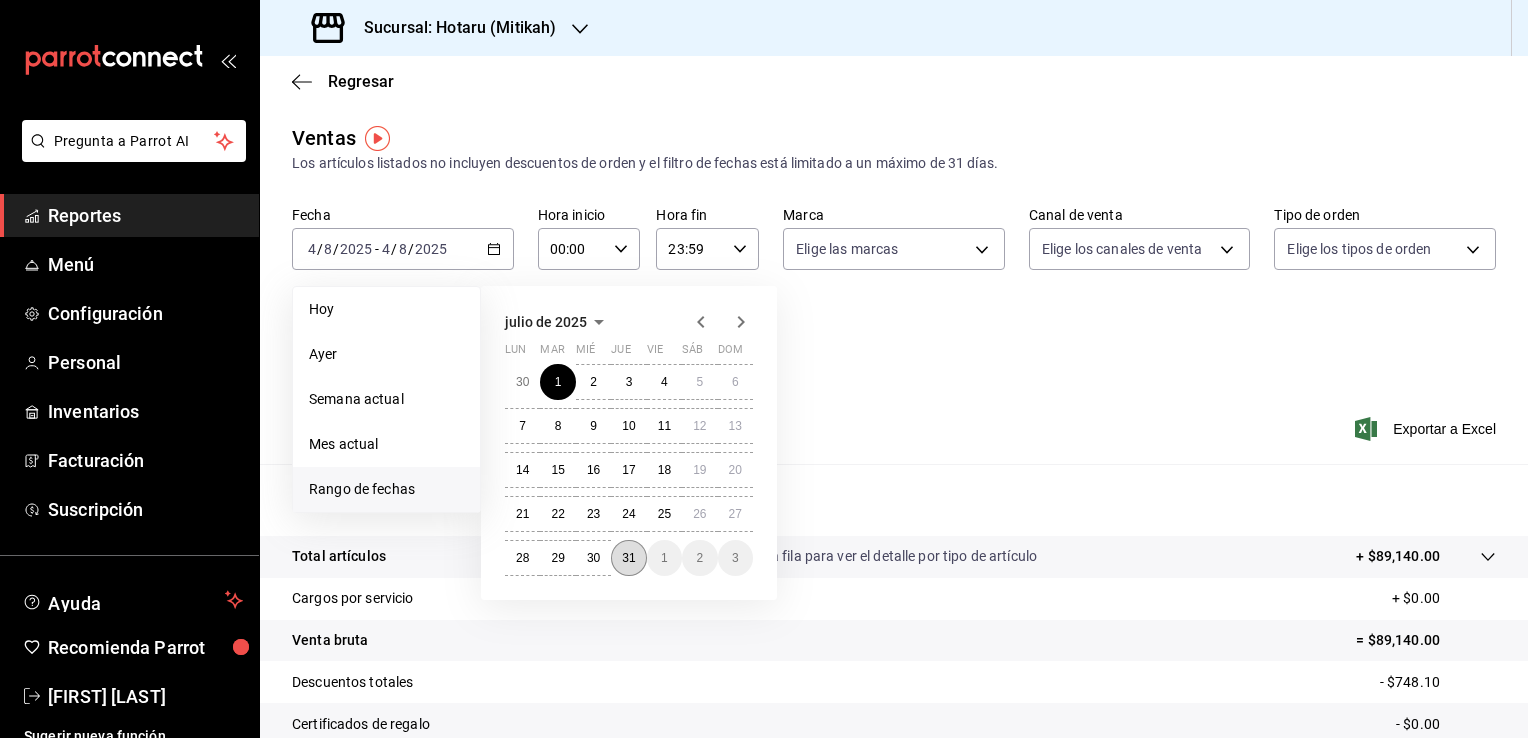 click on "31" at bounding box center (628, 558) 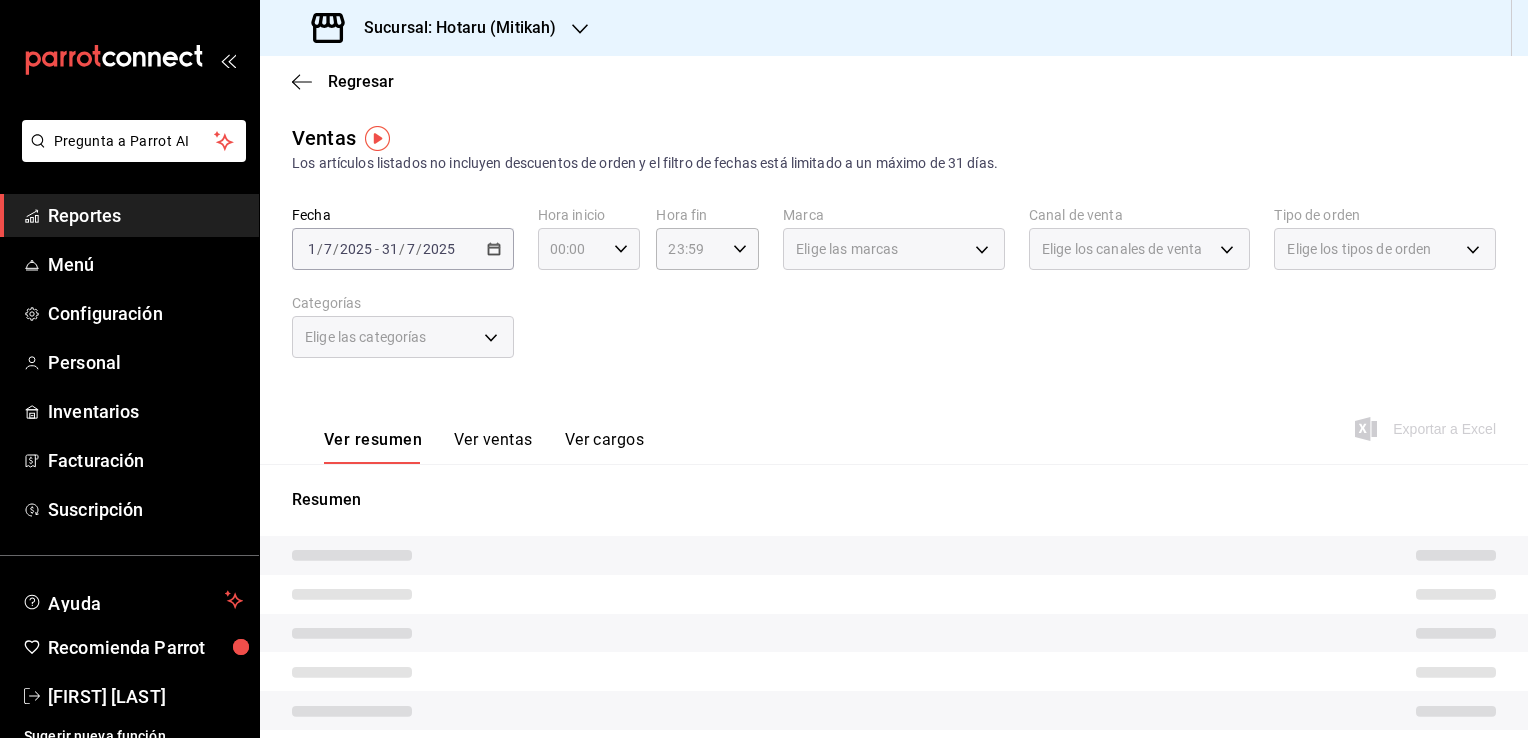 click 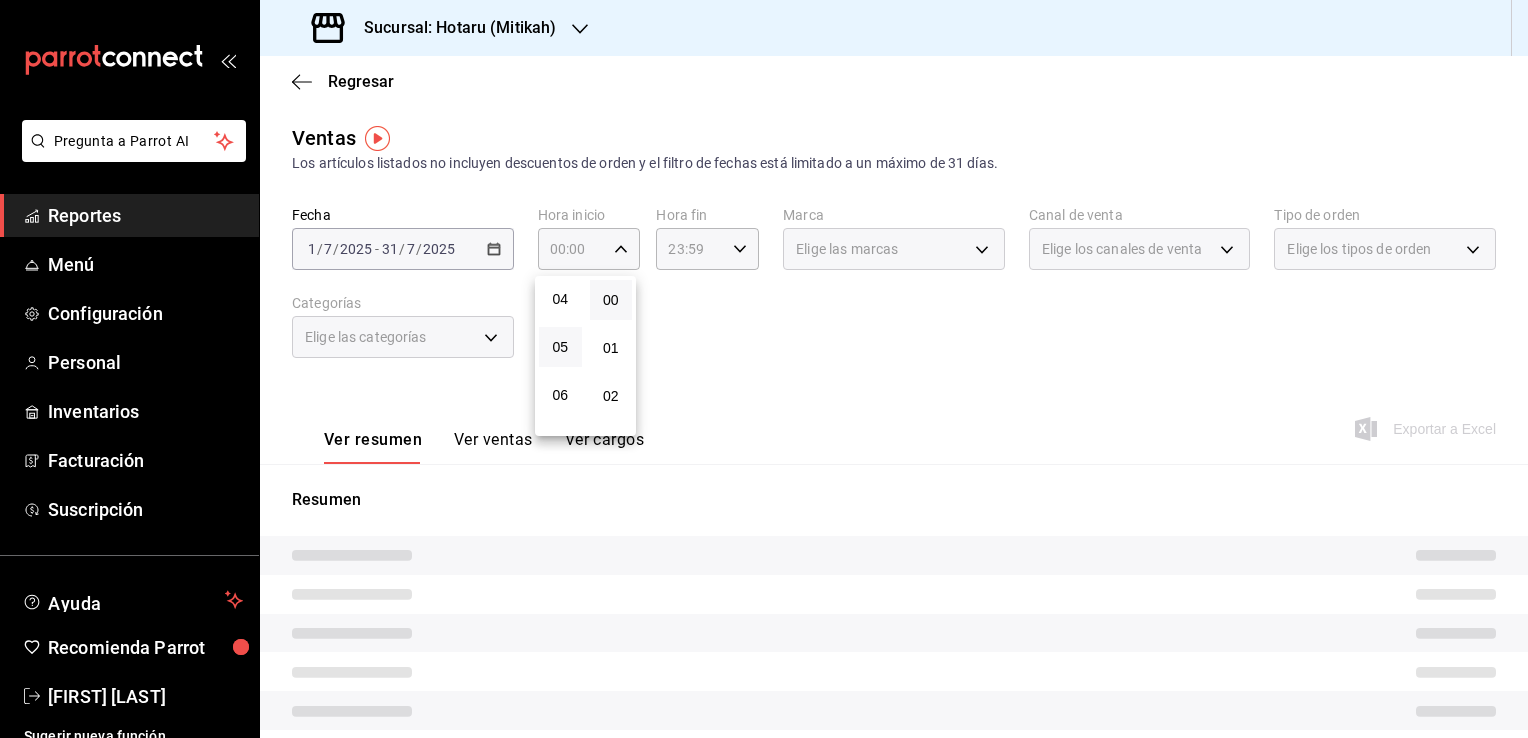 scroll, scrollTop: 200, scrollLeft: 0, axis: vertical 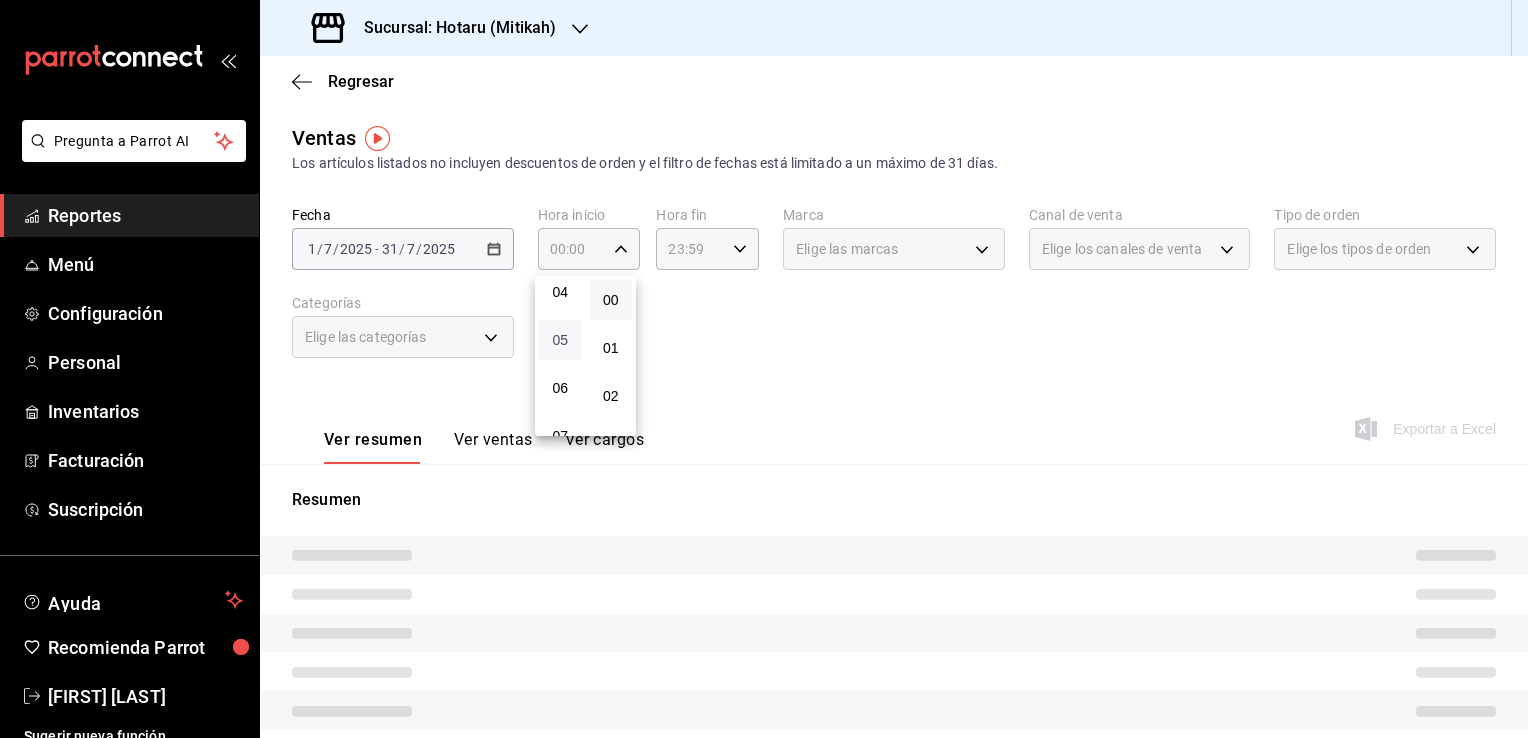 click on "05" at bounding box center [560, 340] 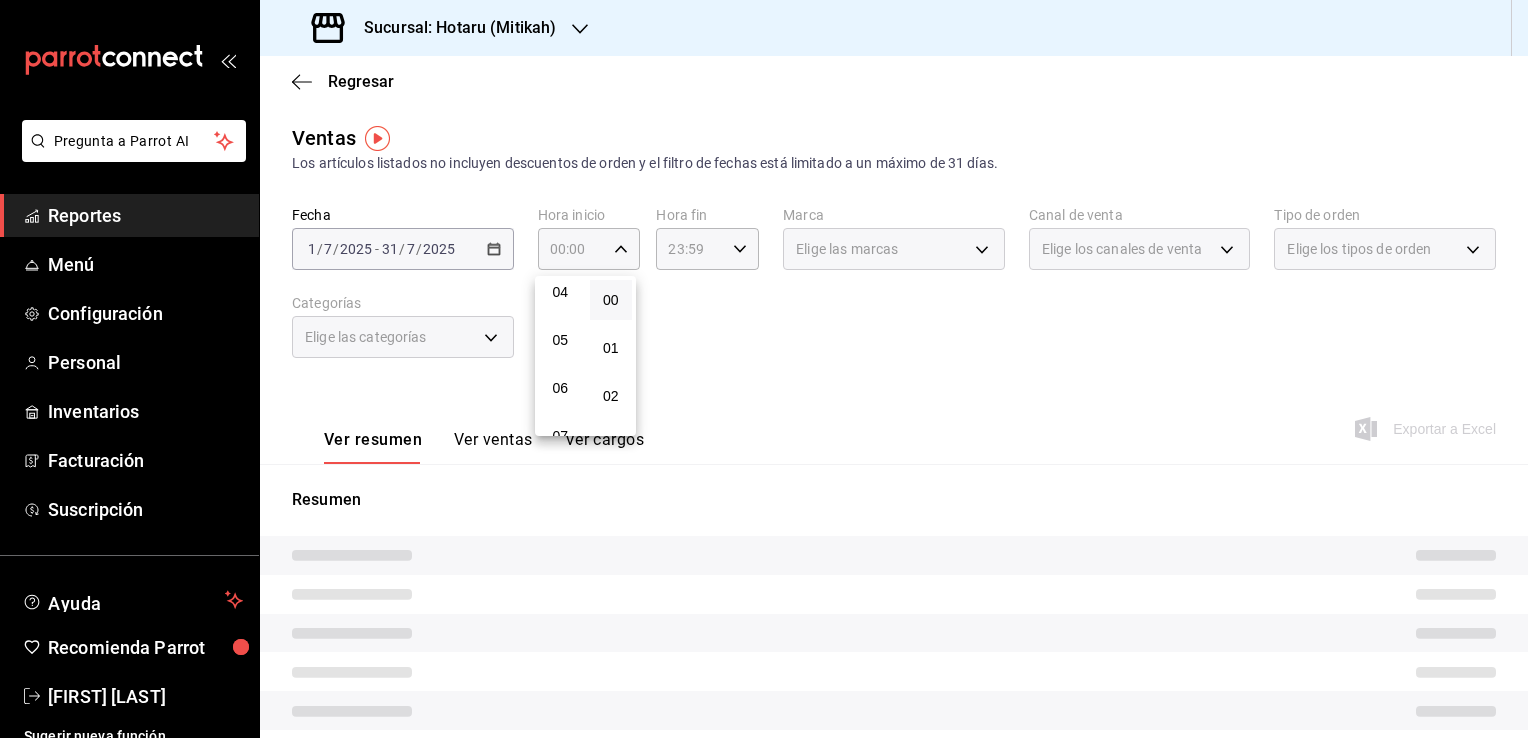 type on "05:00" 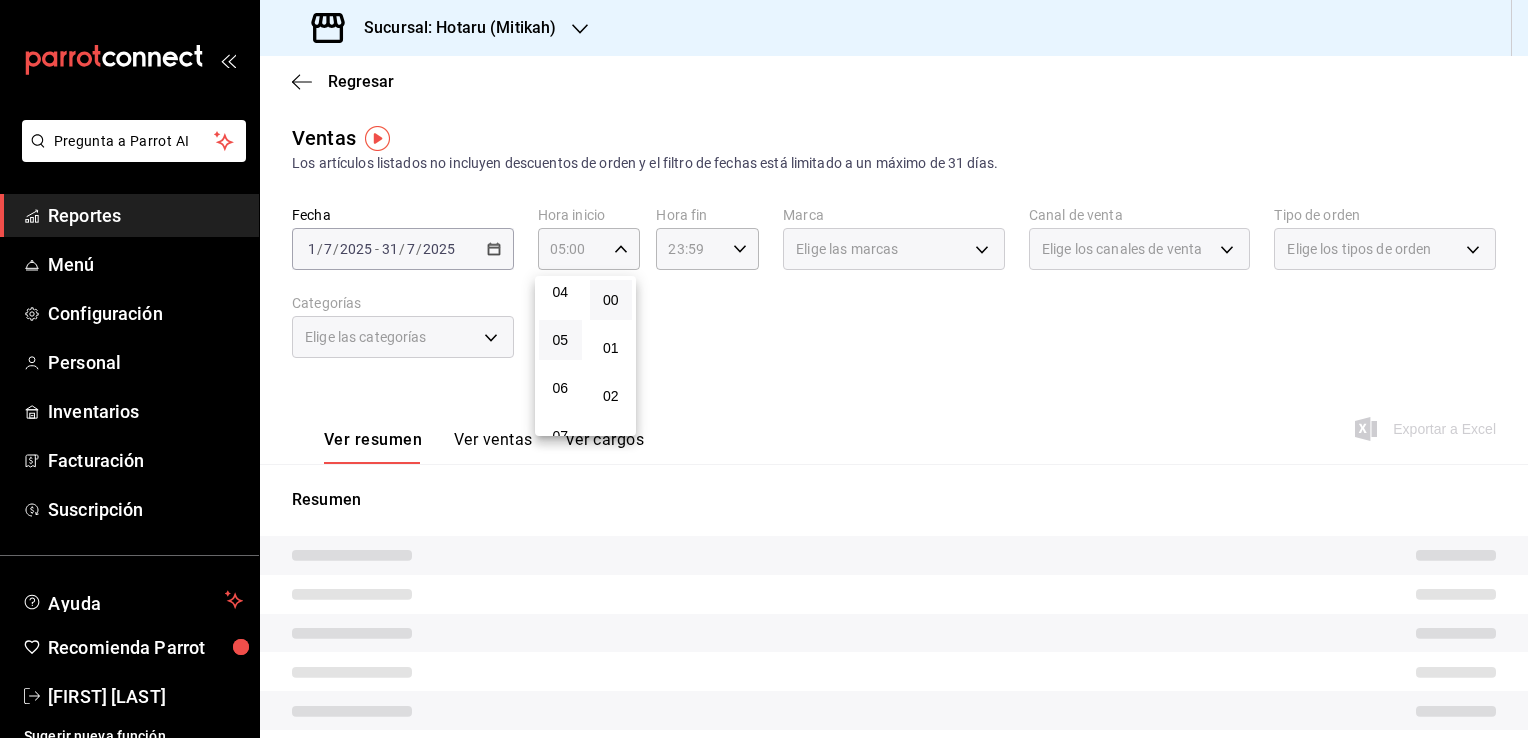click on "00" at bounding box center (611, 300) 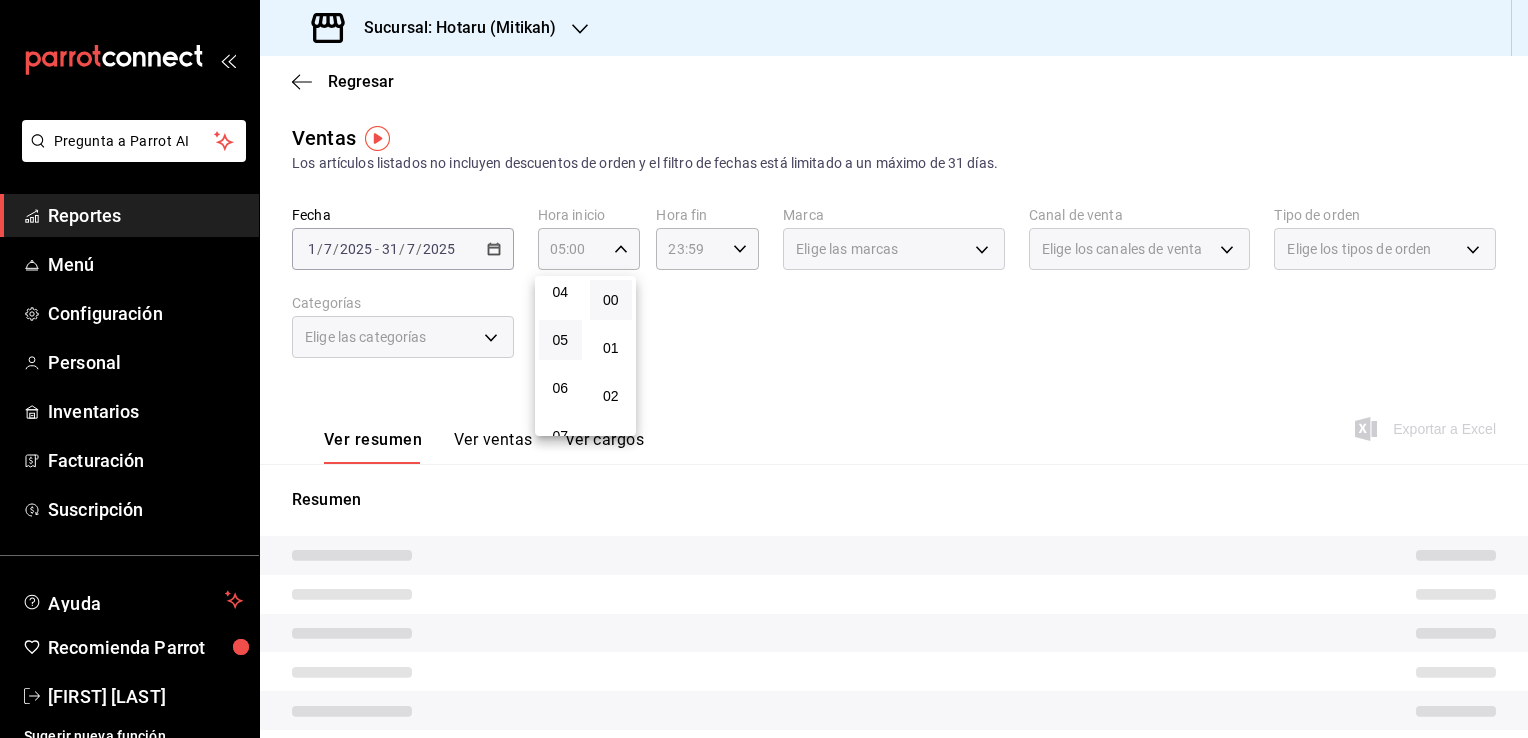 click at bounding box center [764, 369] 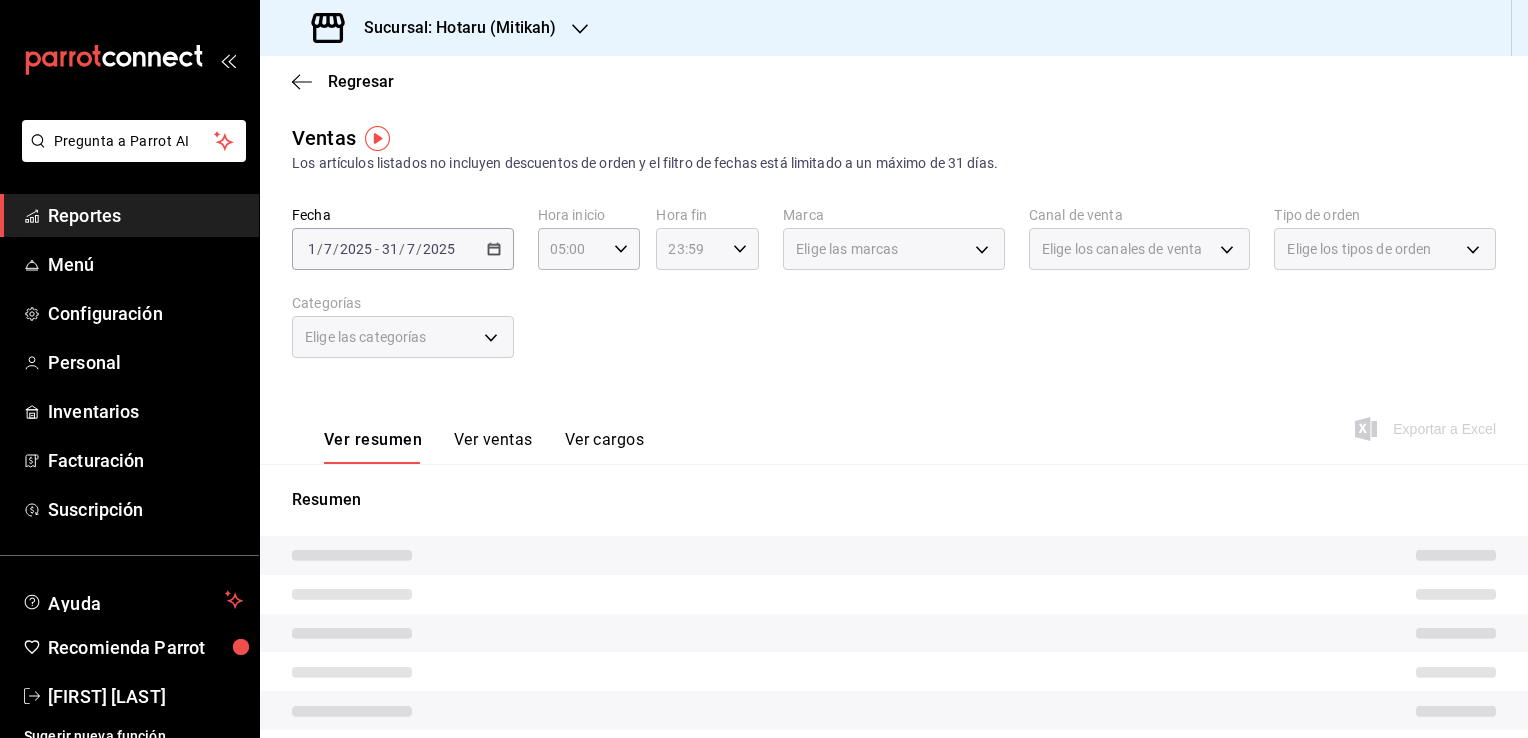 click on "23:59 Hora fin" at bounding box center [707, 249] 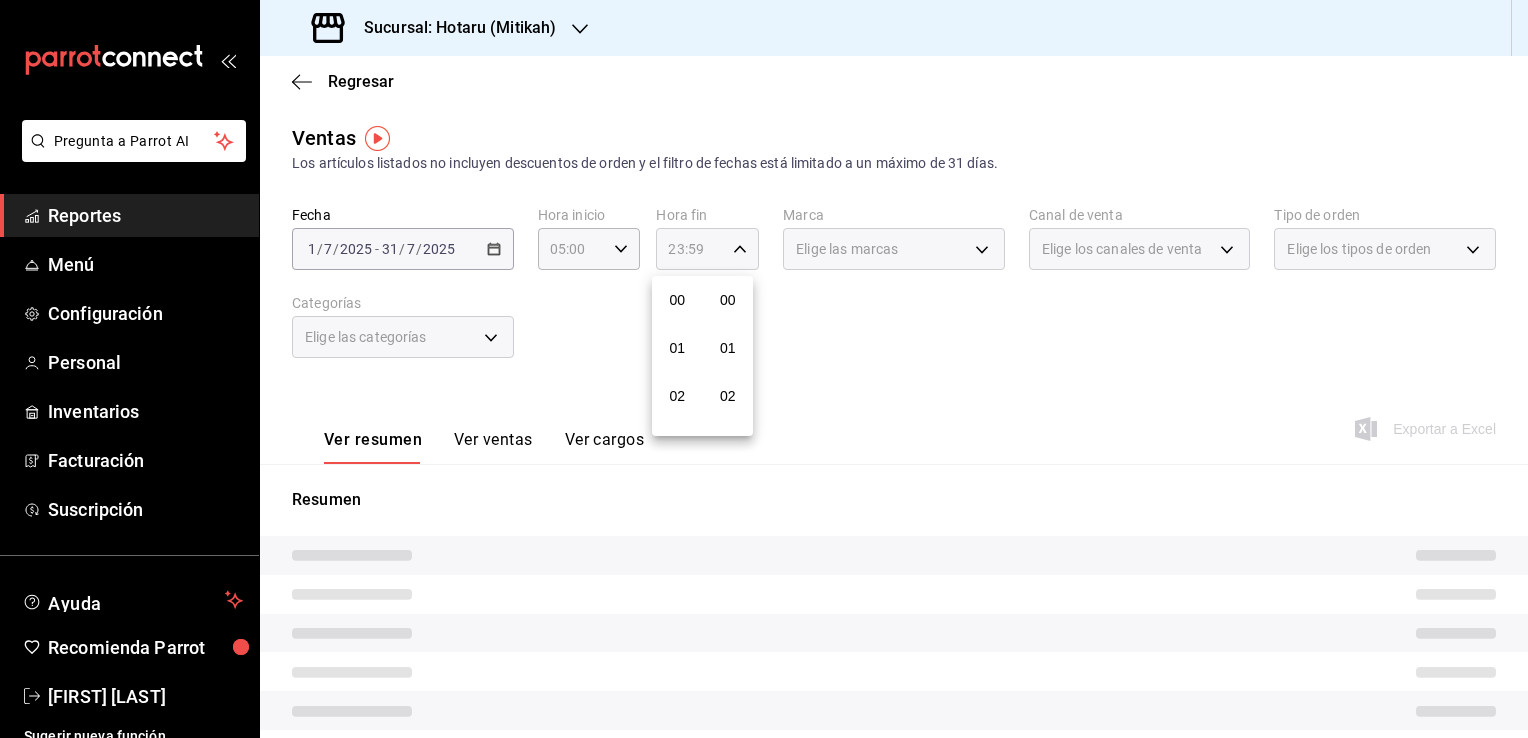 scroll, scrollTop: 1011, scrollLeft: 0, axis: vertical 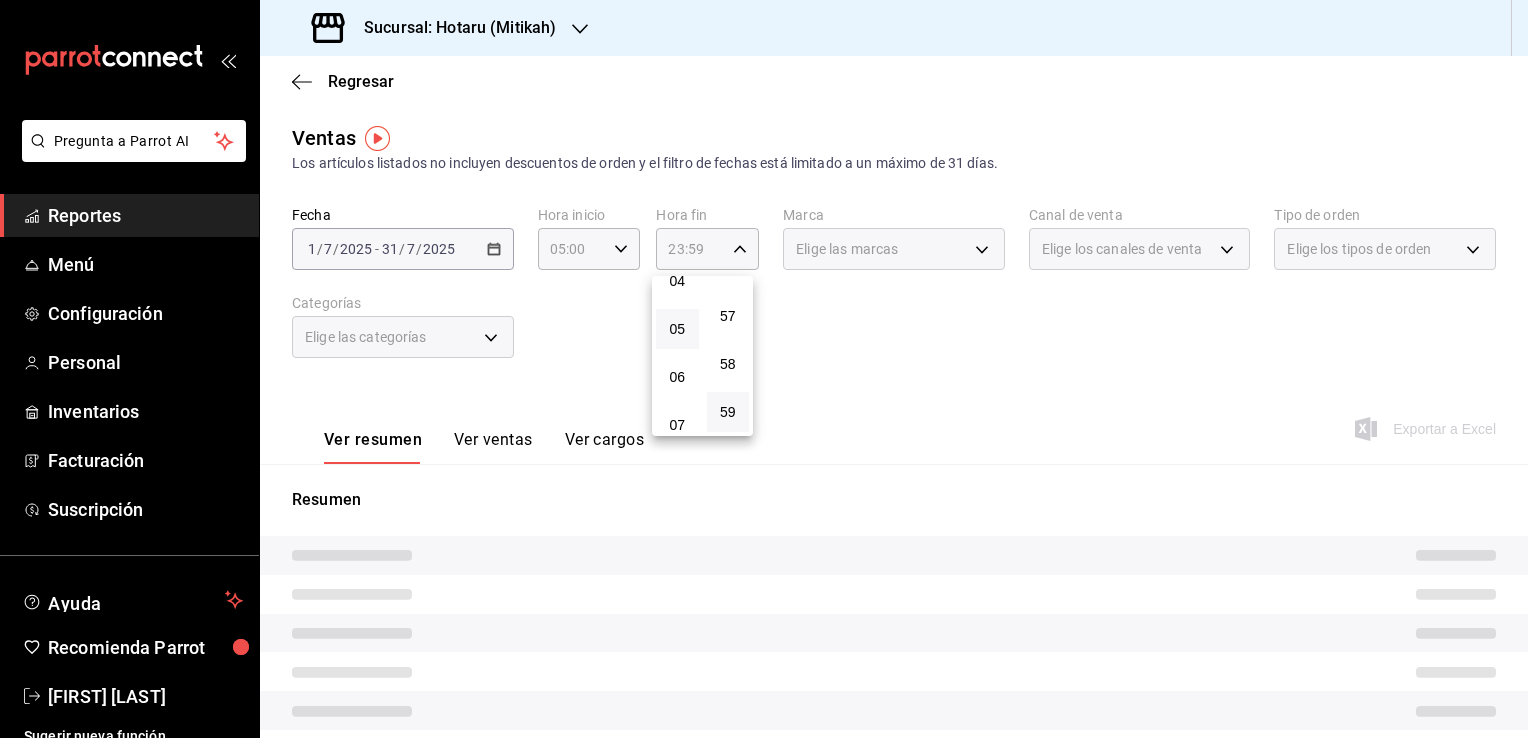 click on "05" at bounding box center [677, 329] 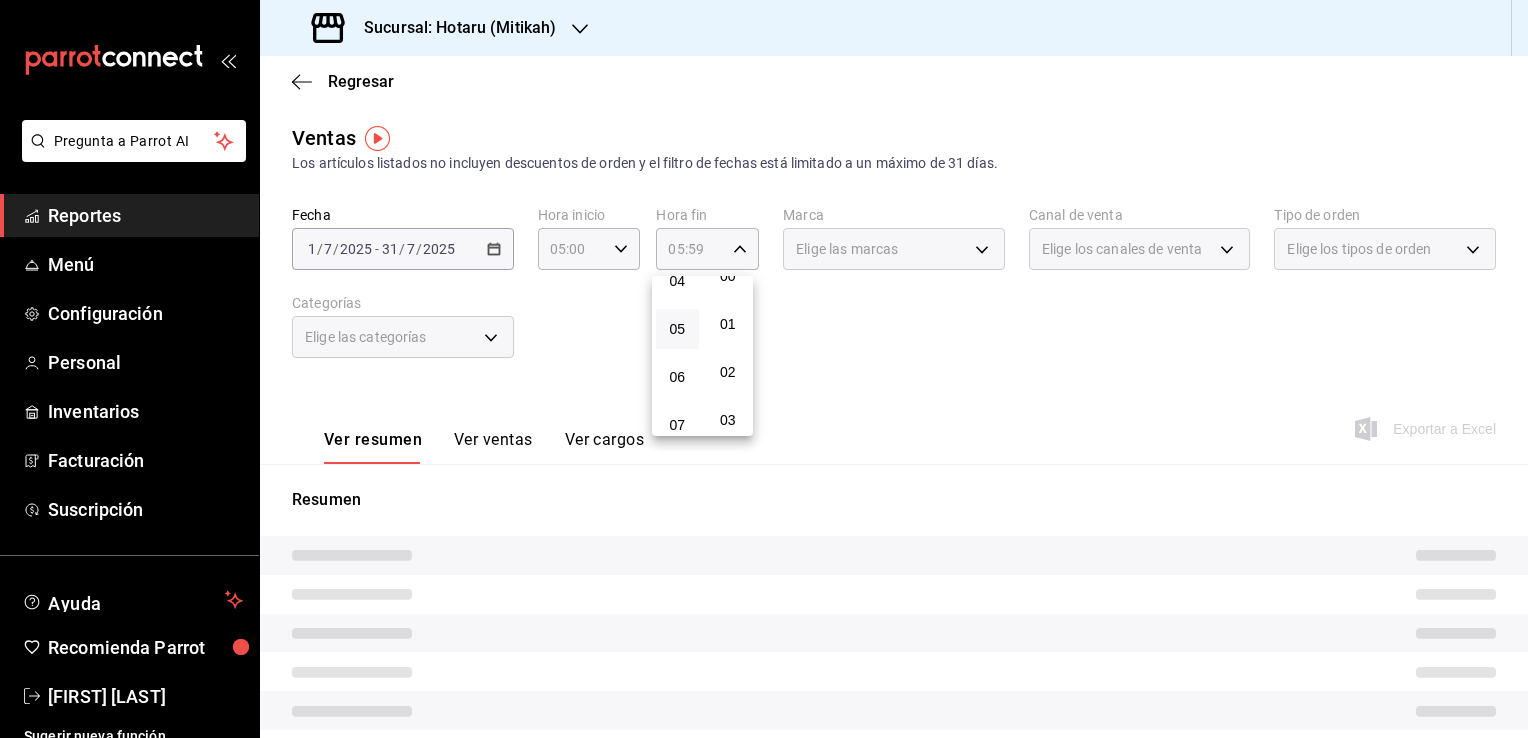 scroll, scrollTop: 0, scrollLeft: 0, axis: both 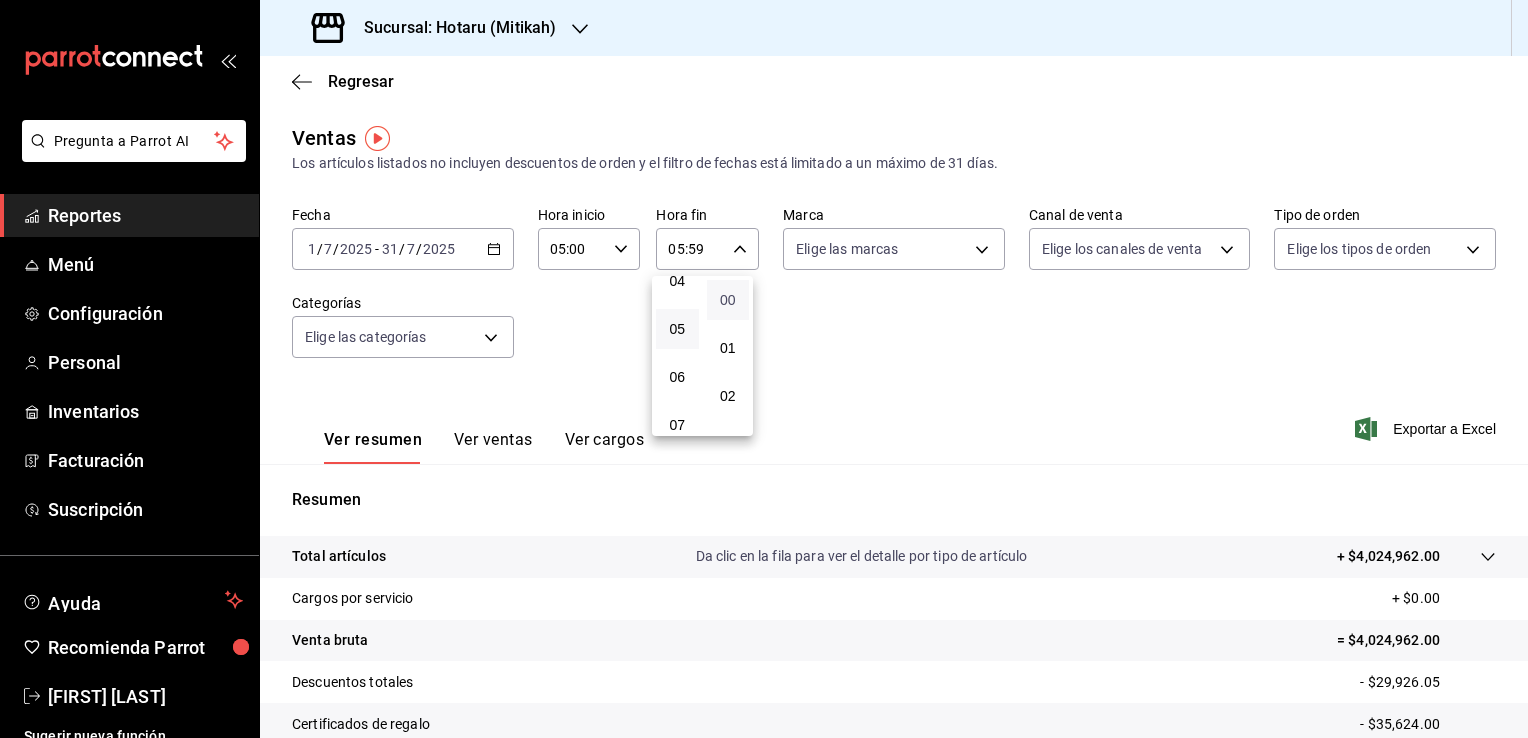 click on "00" at bounding box center (728, 300) 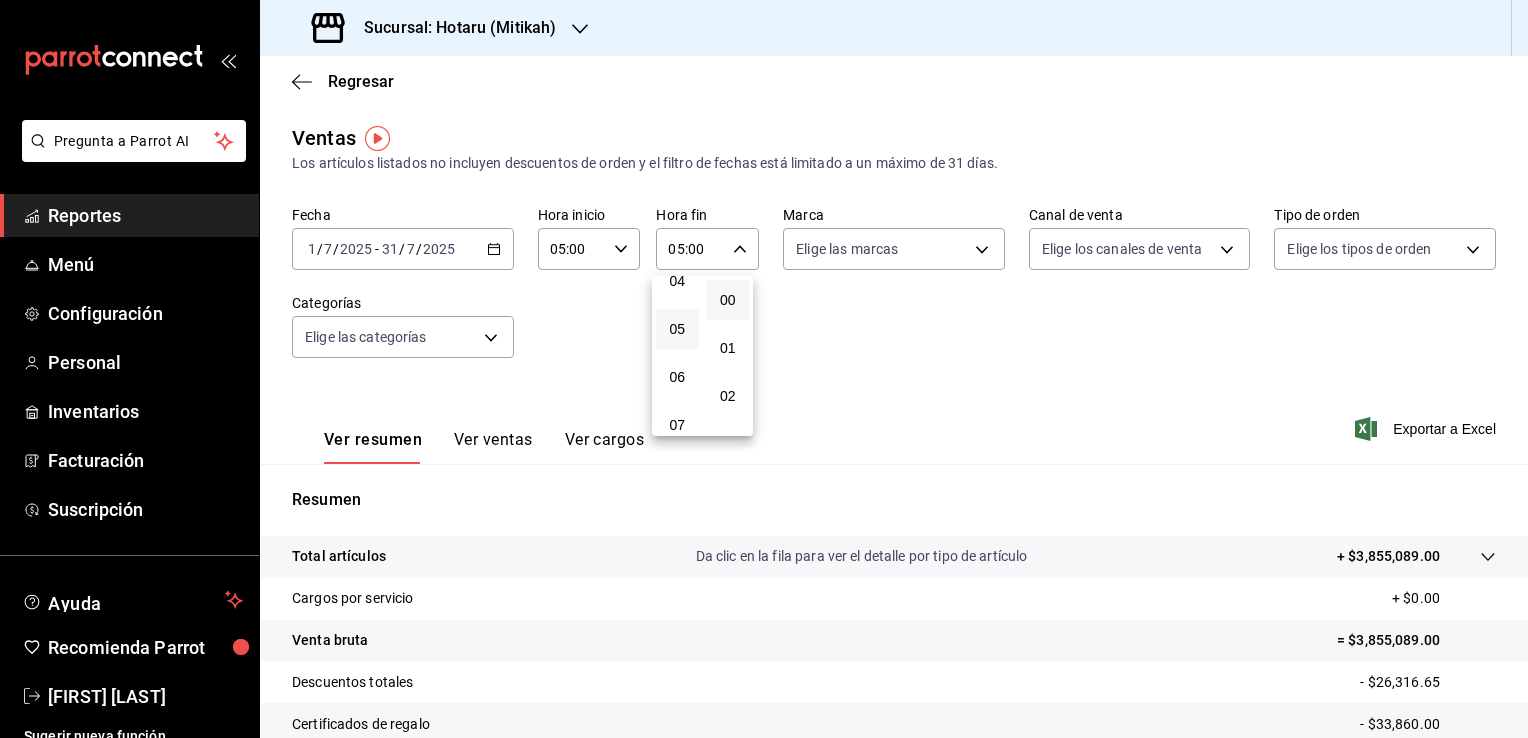 click at bounding box center (764, 369) 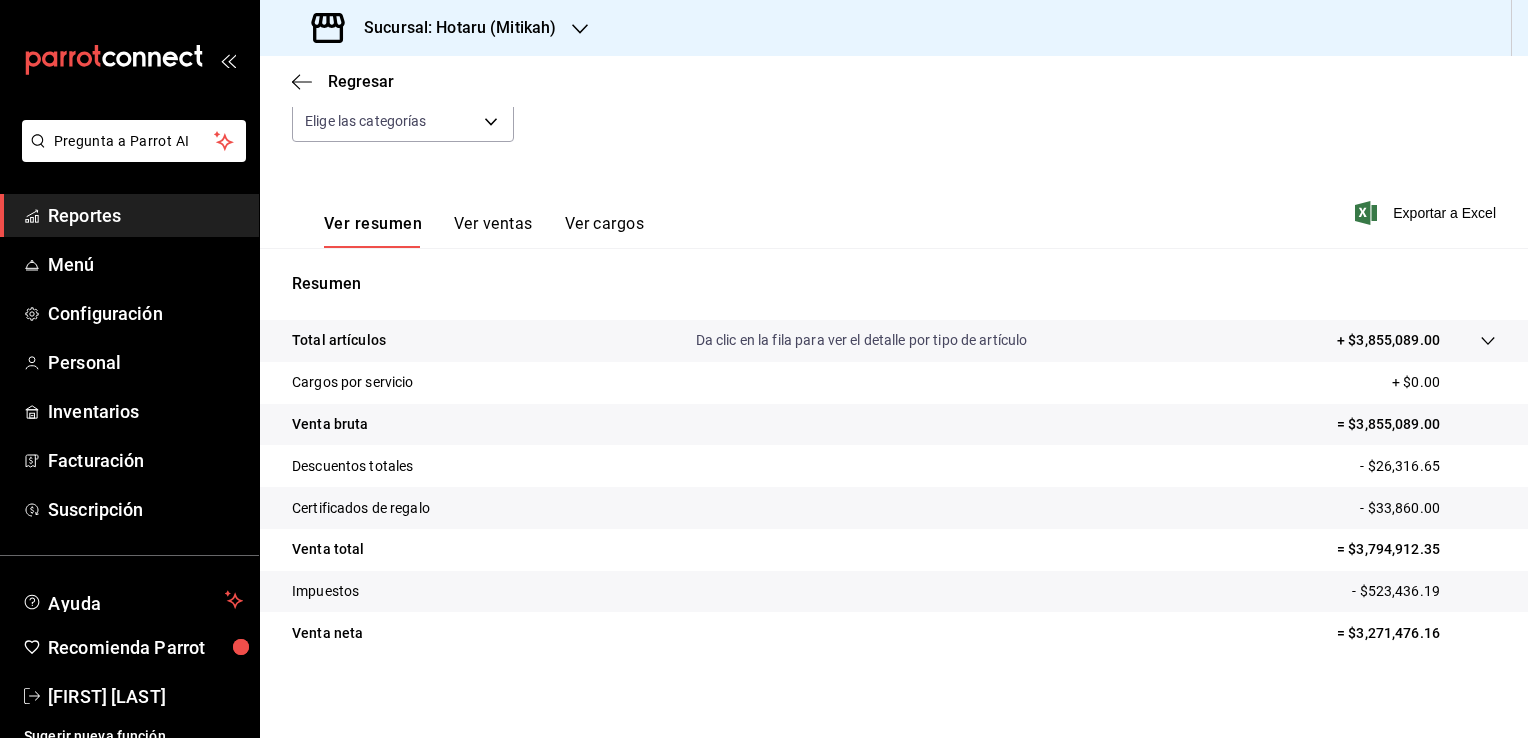 scroll, scrollTop: 220, scrollLeft: 0, axis: vertical 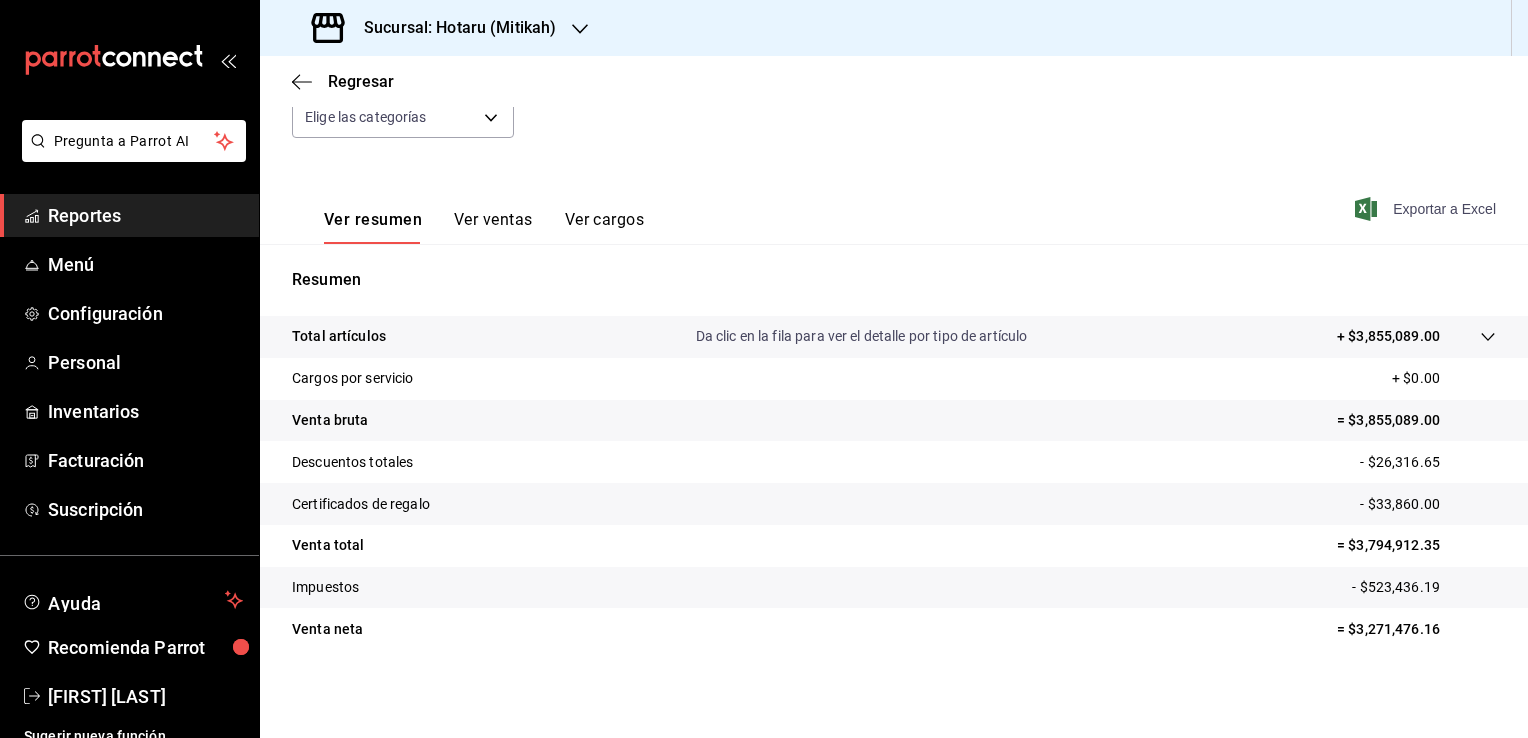 click on "Exportar a Excel" at bounding box center (1427, 209) 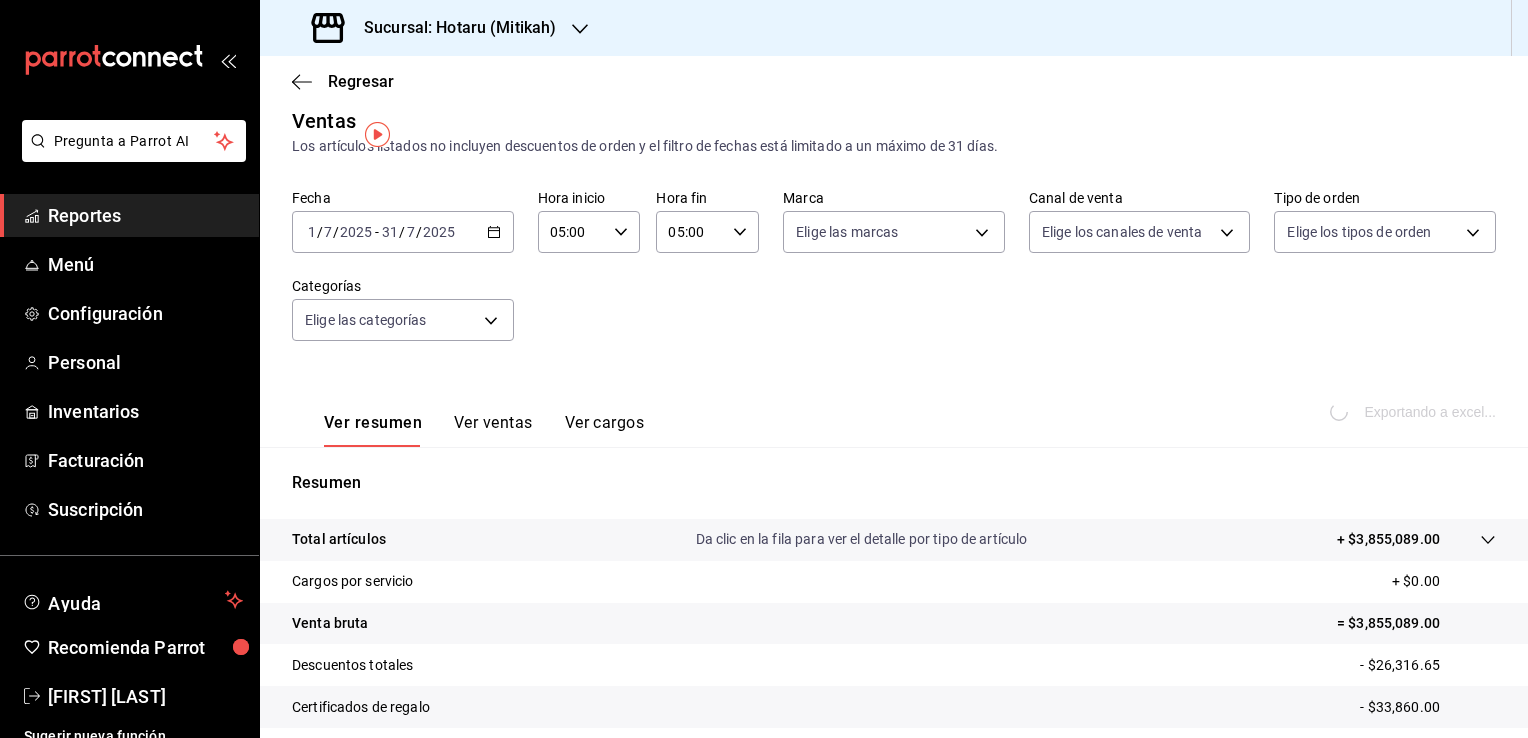 scroll, scrollTop: 0, scrollLeft: 0, axis: both 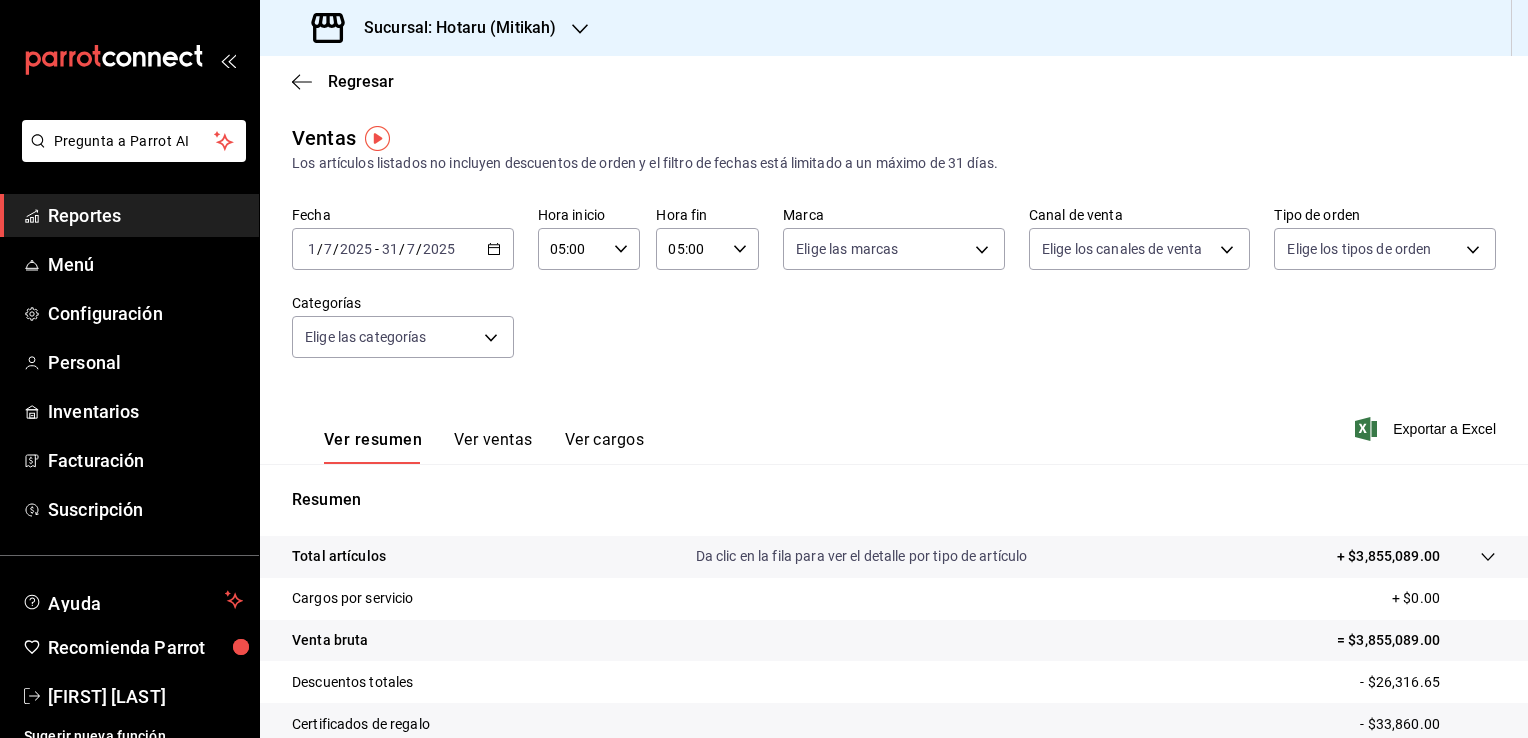 click on "2025-07-01 1 / 7 / 2025 - 2025-07-31 31 / 7 / 2025" at bounding box center (403, 249) 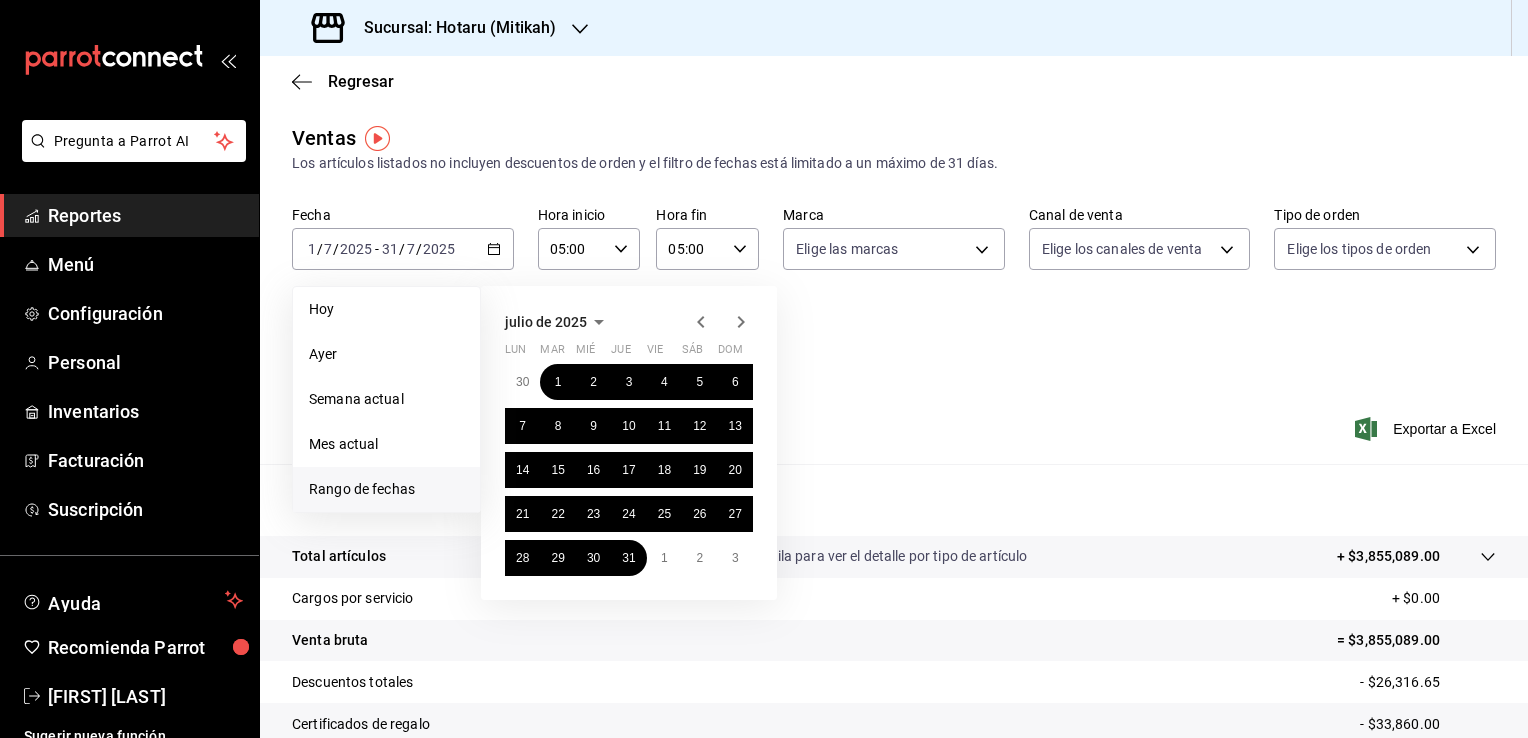 click 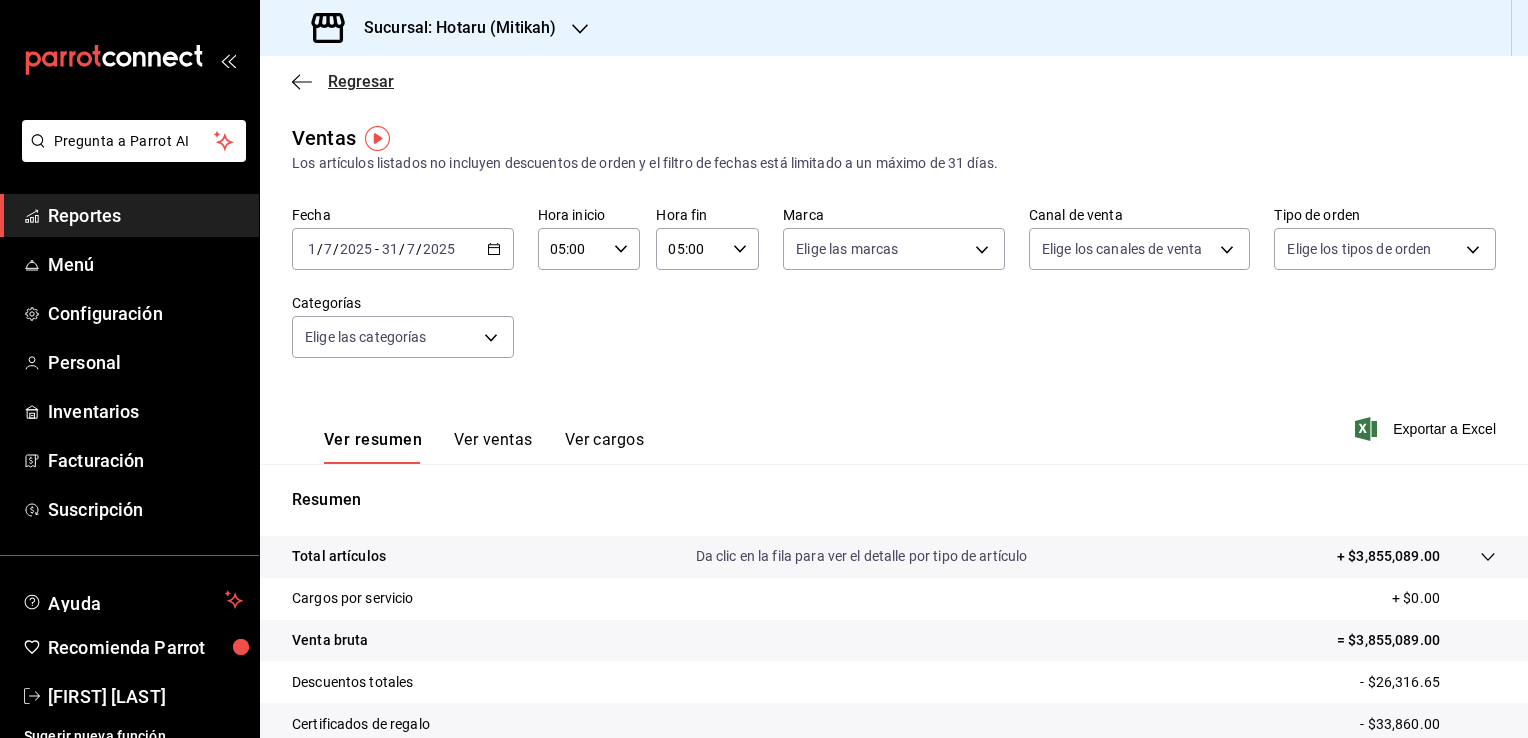 click on "Regresar" at bounding box center [343, 81] 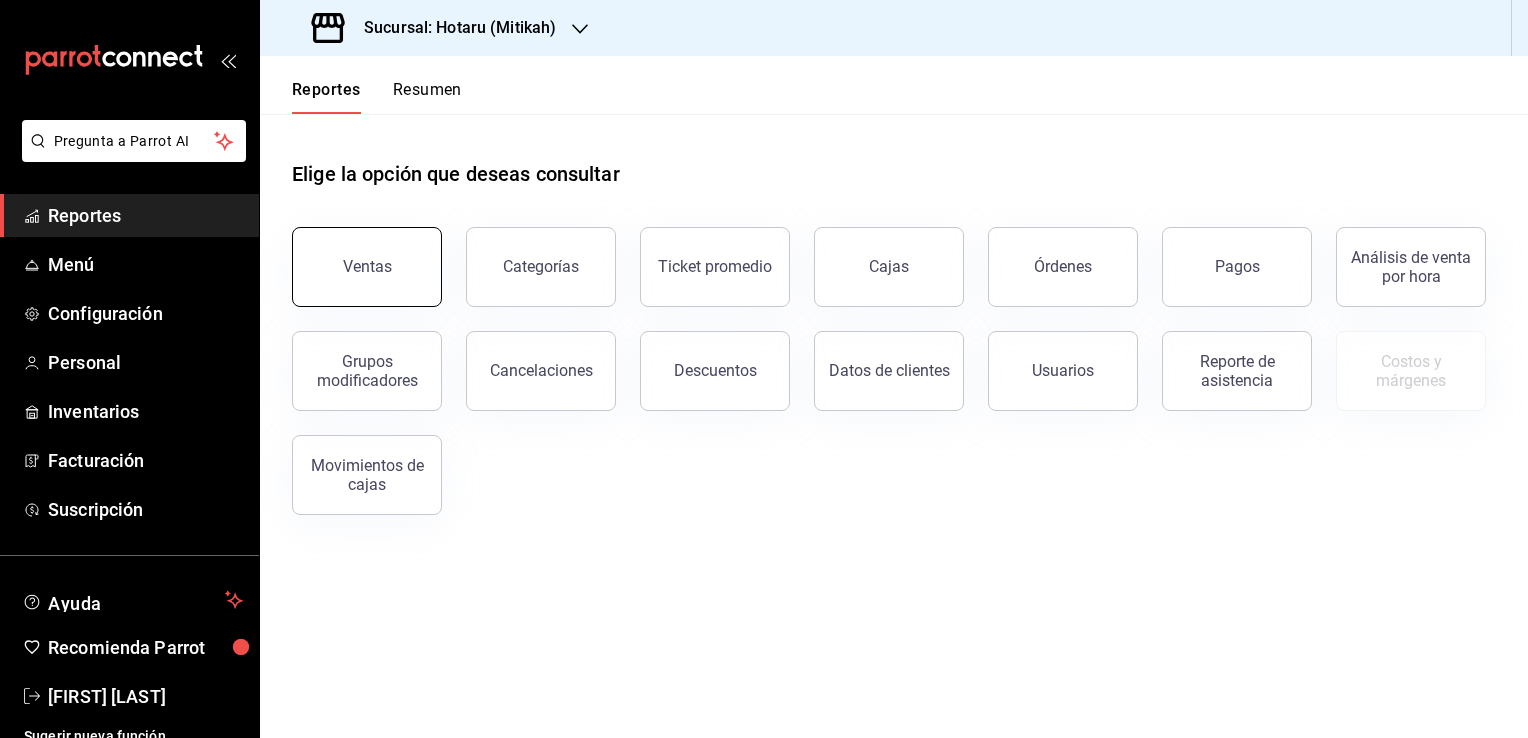click on "Ventas" at bounding box center [367, 266] 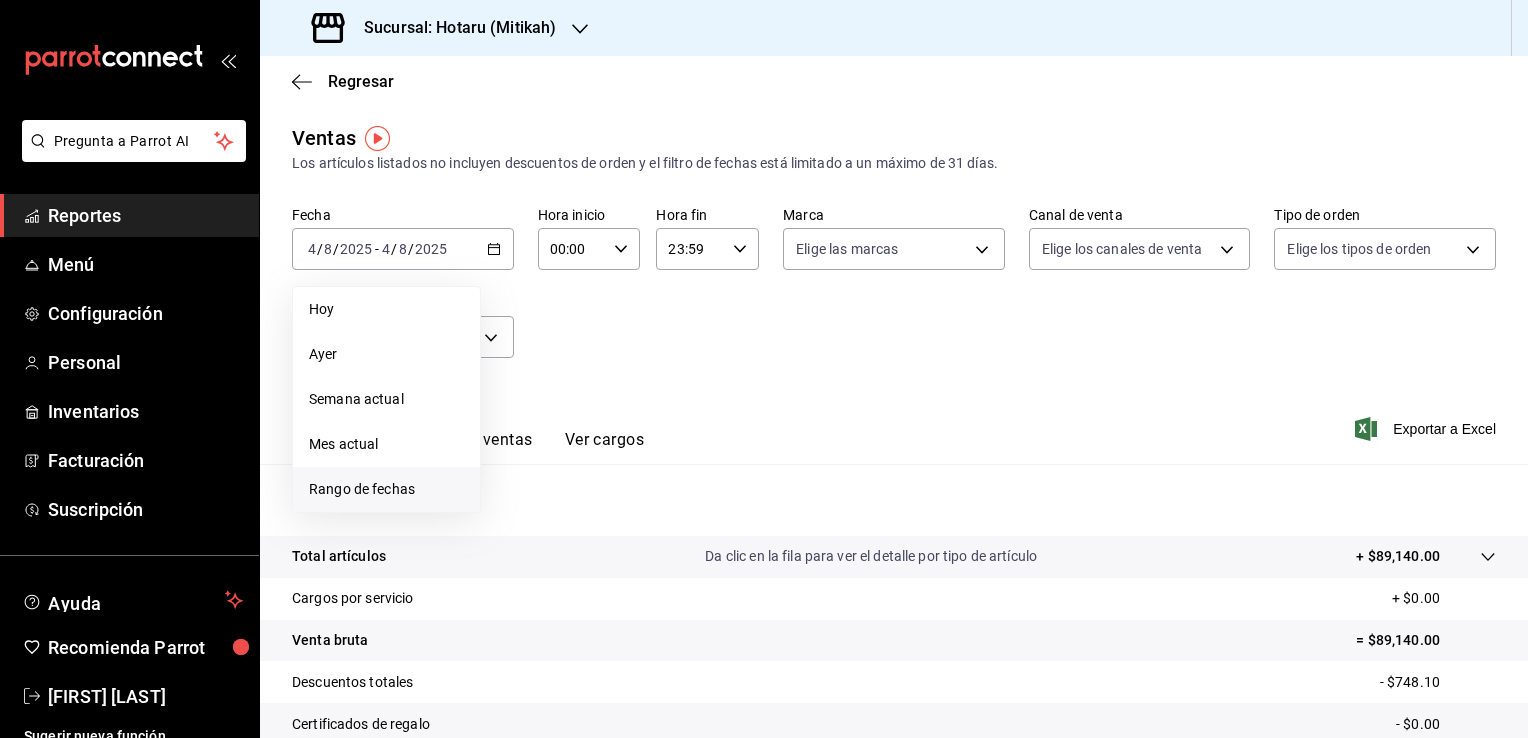 click on "Rango de fechas" at bounding box center (386, 489) 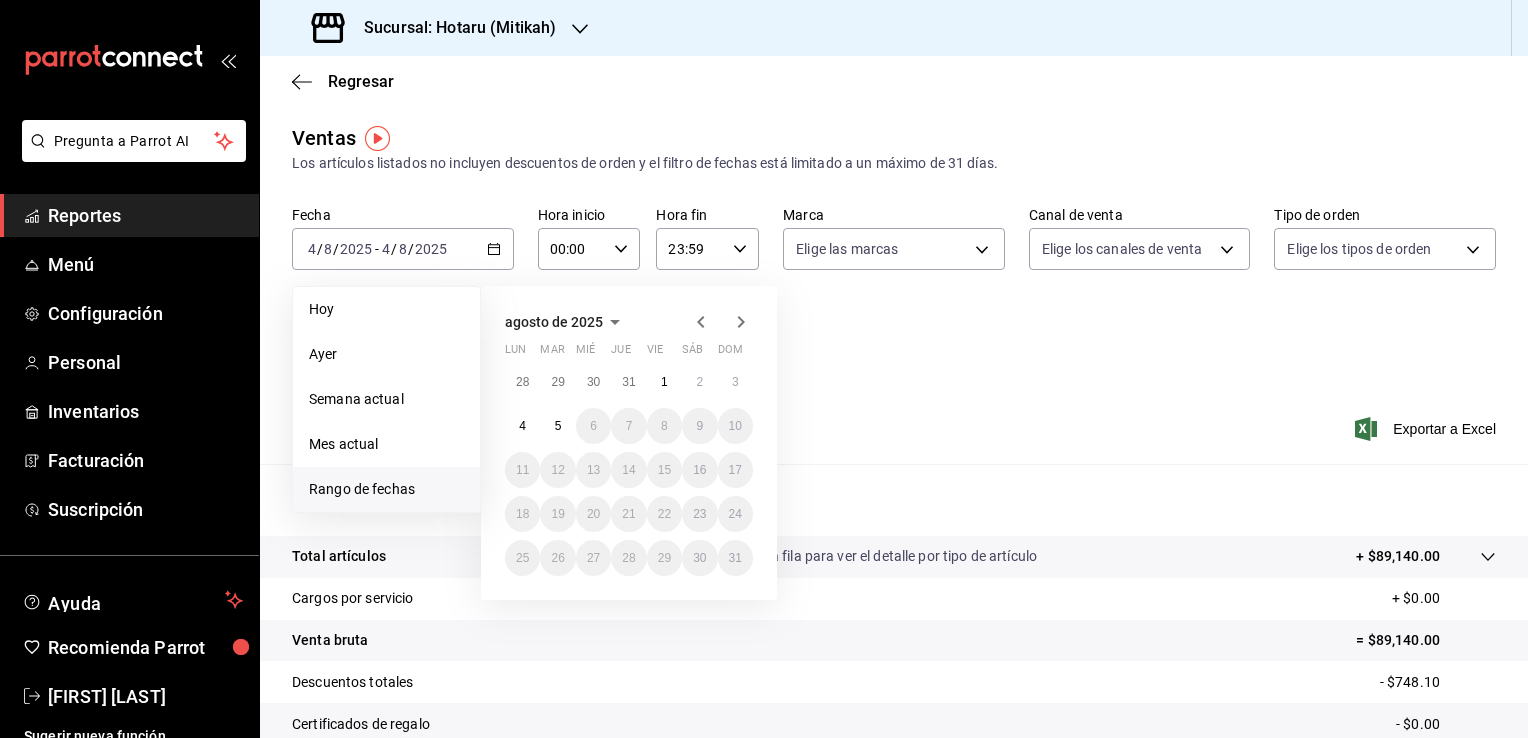 click 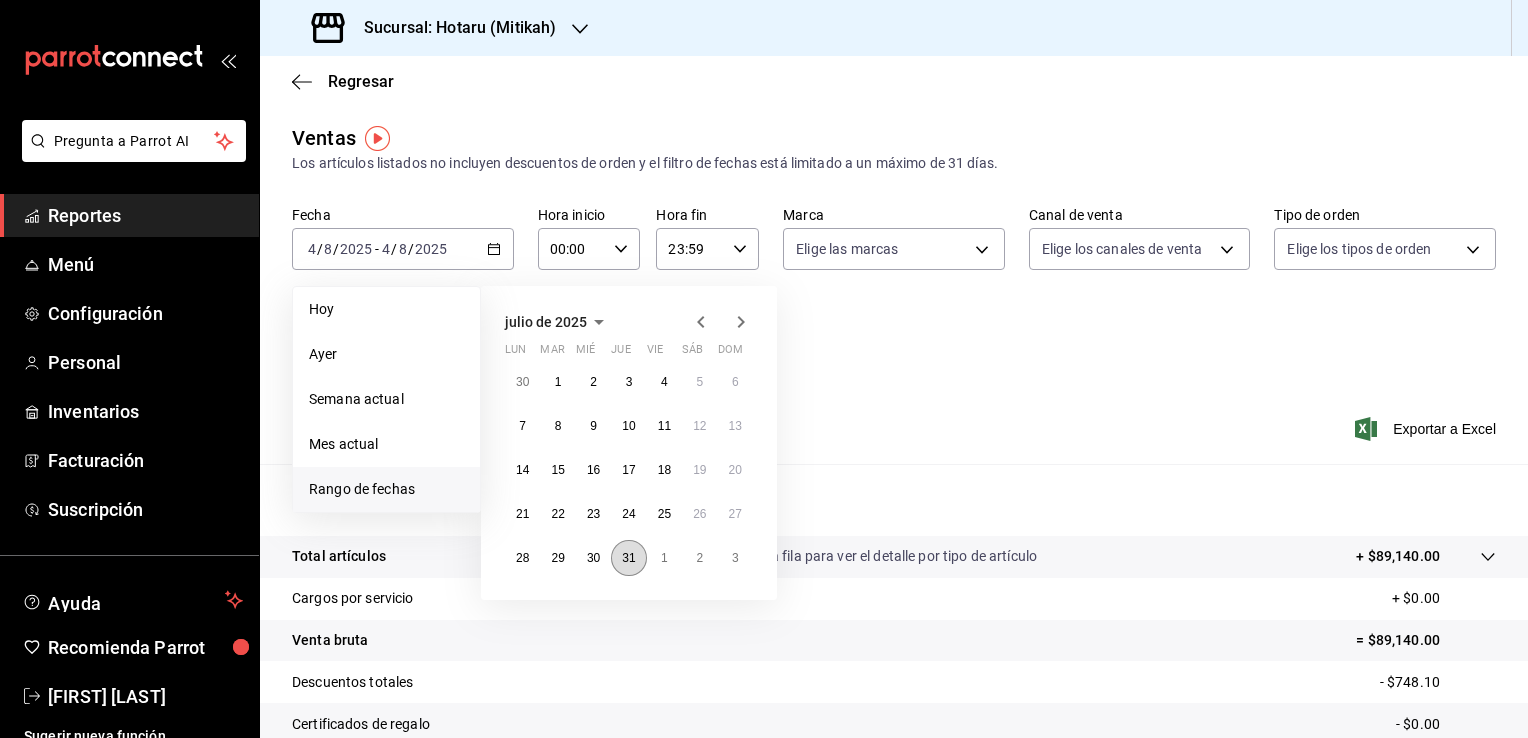 click on "31" at bounding box center [628, 558] 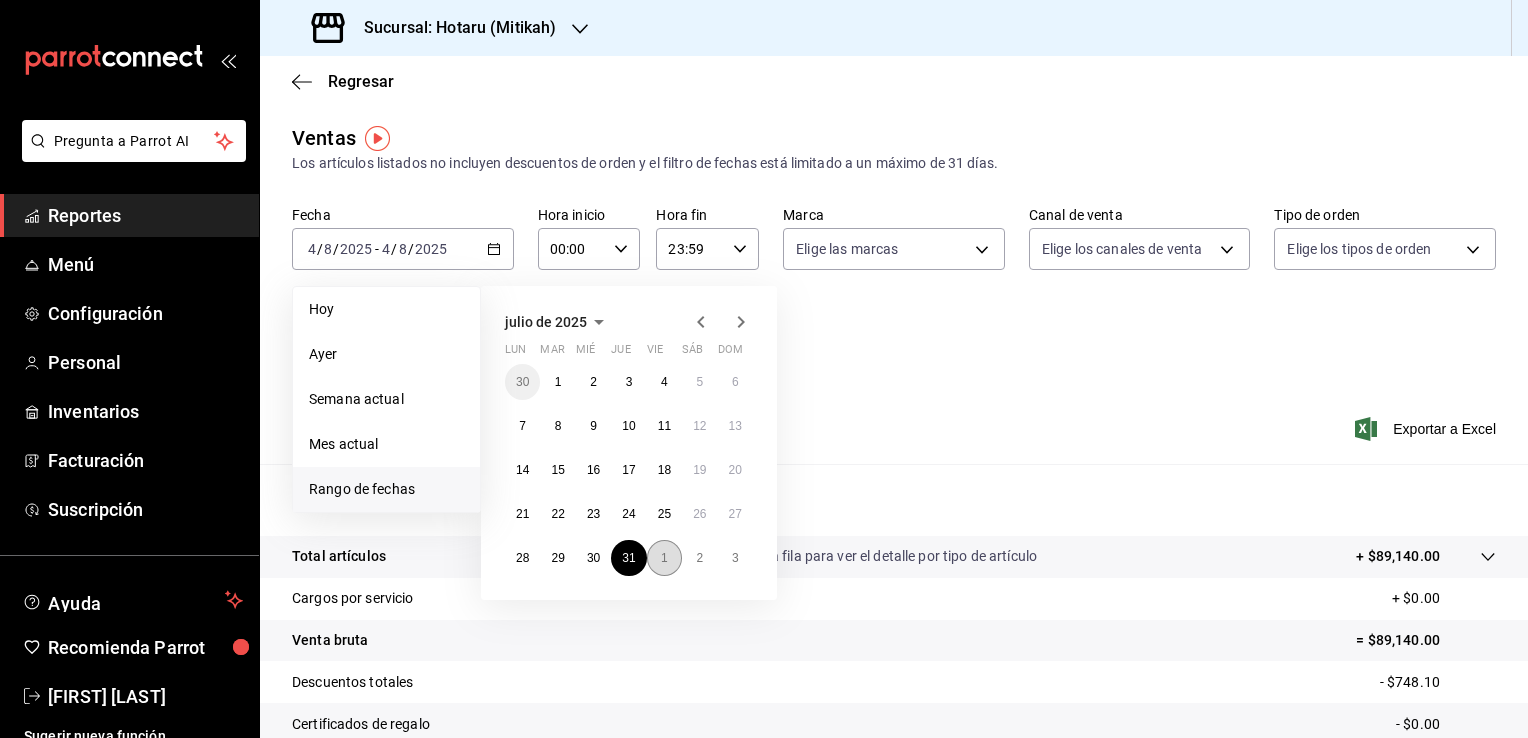 click on "1" at bounding box center [664, 558] 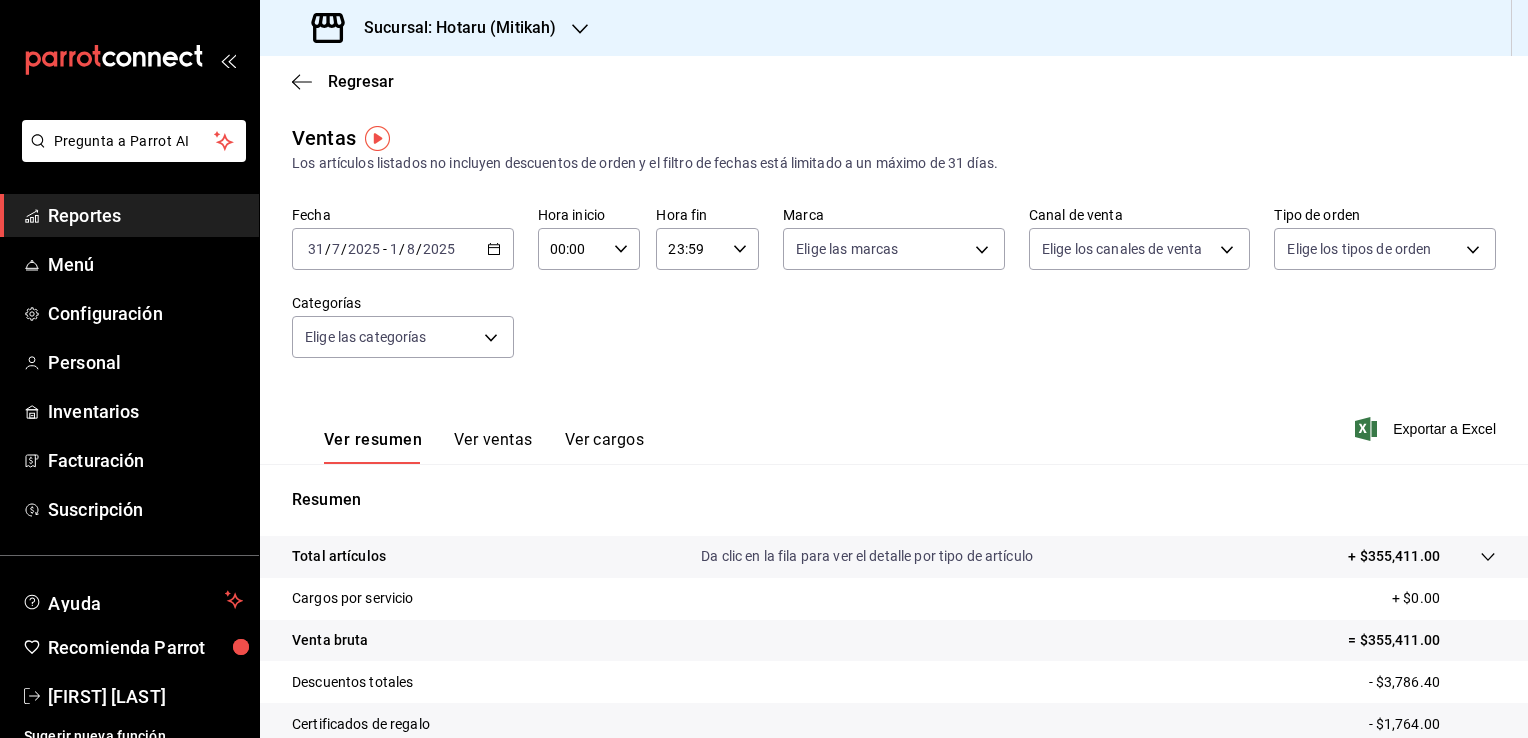click 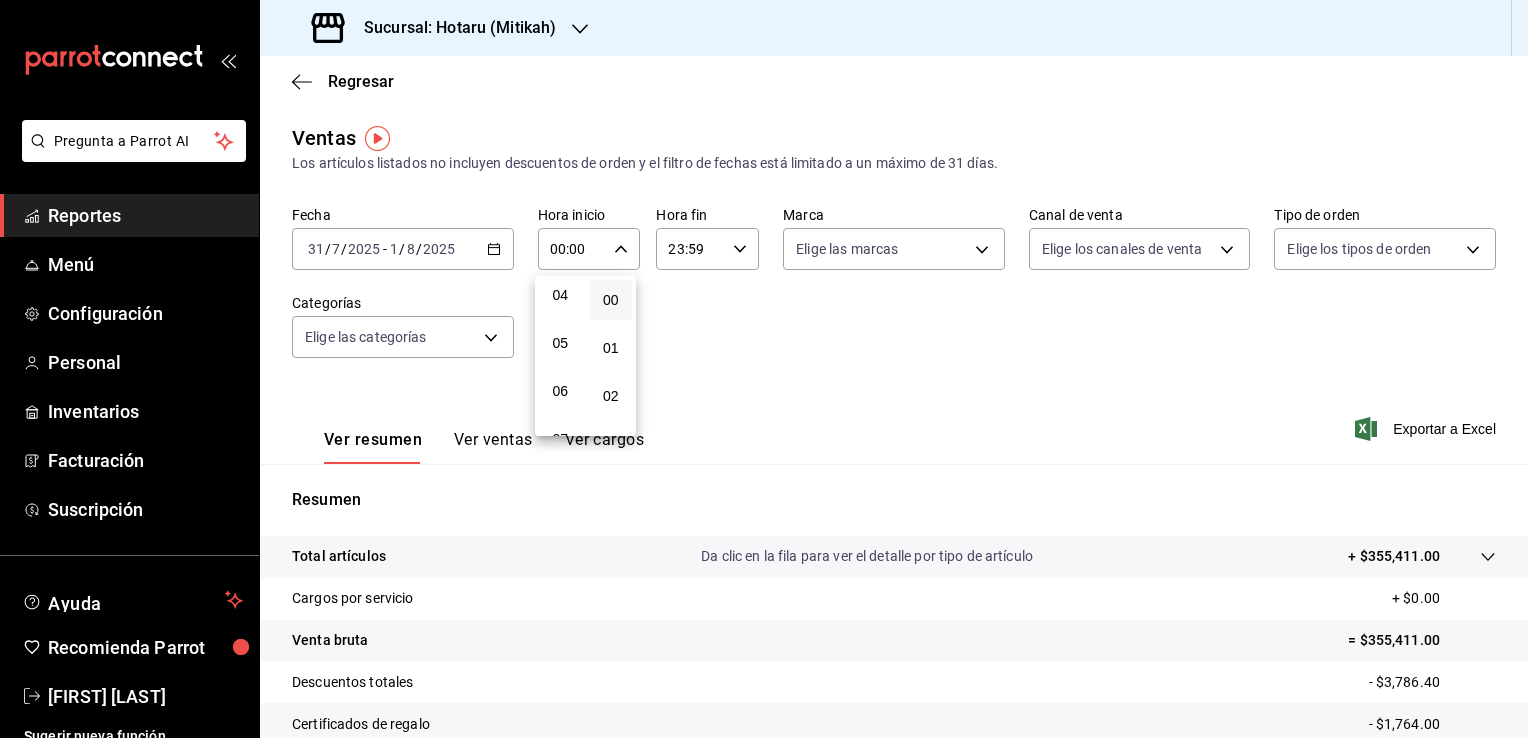 scroll, scrollTop: 200, scrollLeft: 0, axis: vertical 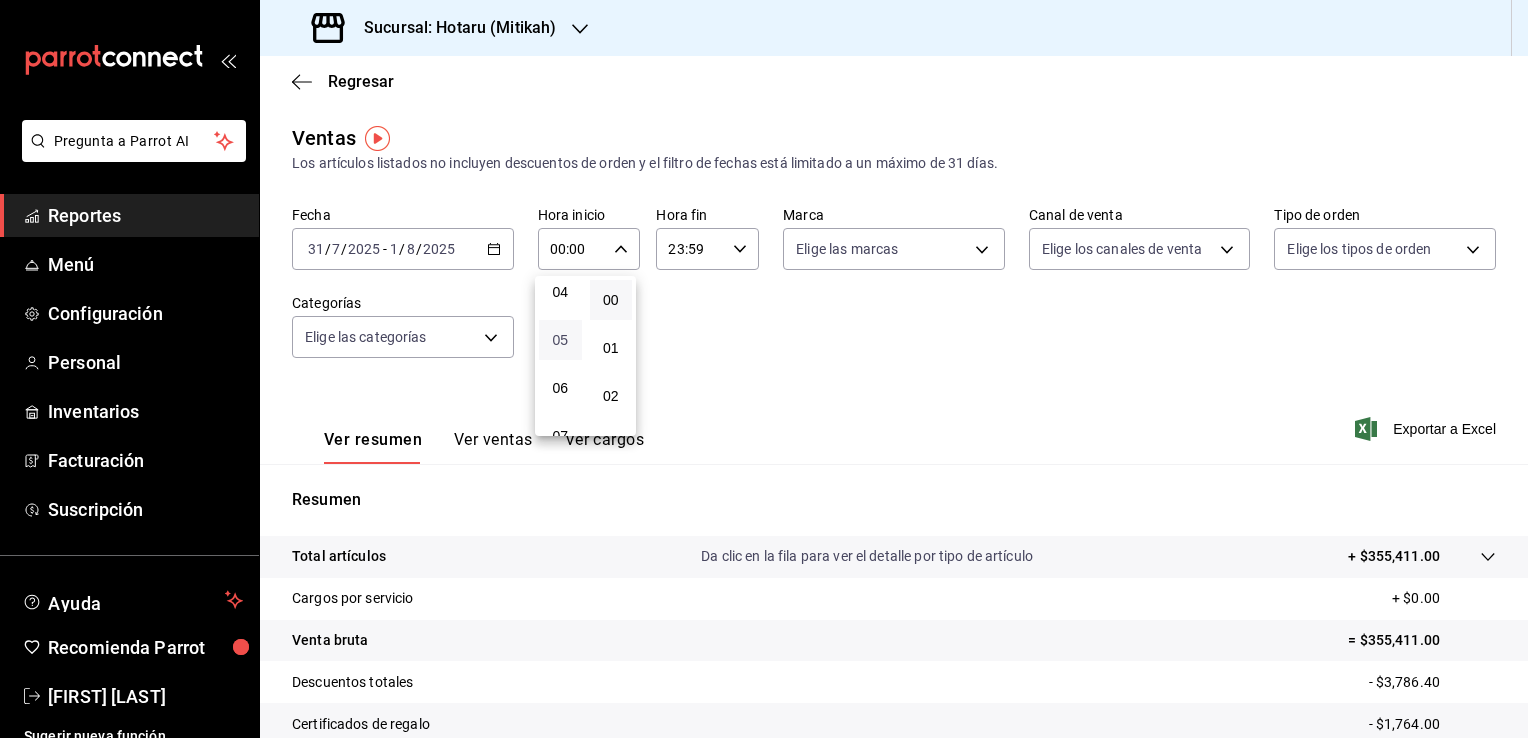 click on "05" at bounding box center [560, 340] 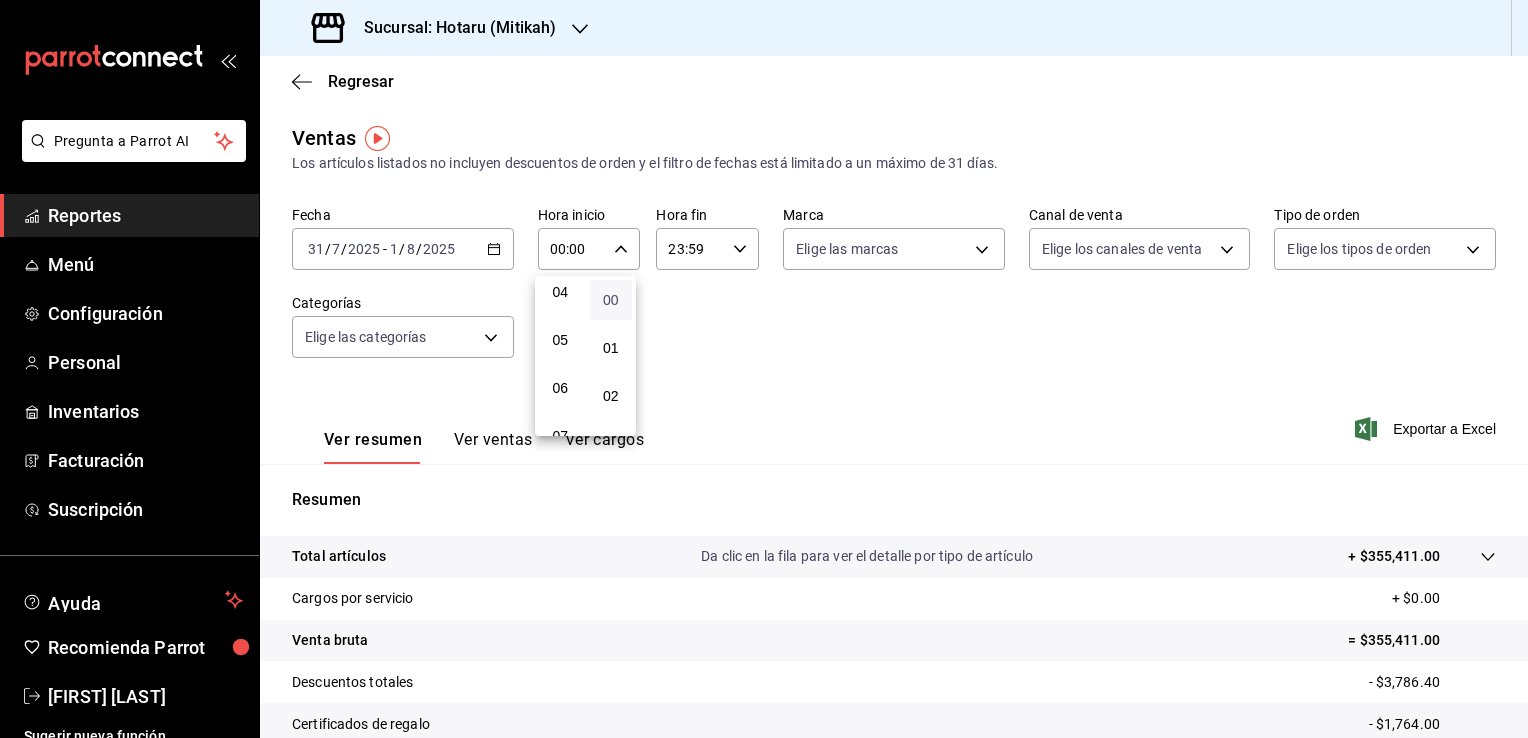 click on "00" at bounding box center (611, 300) 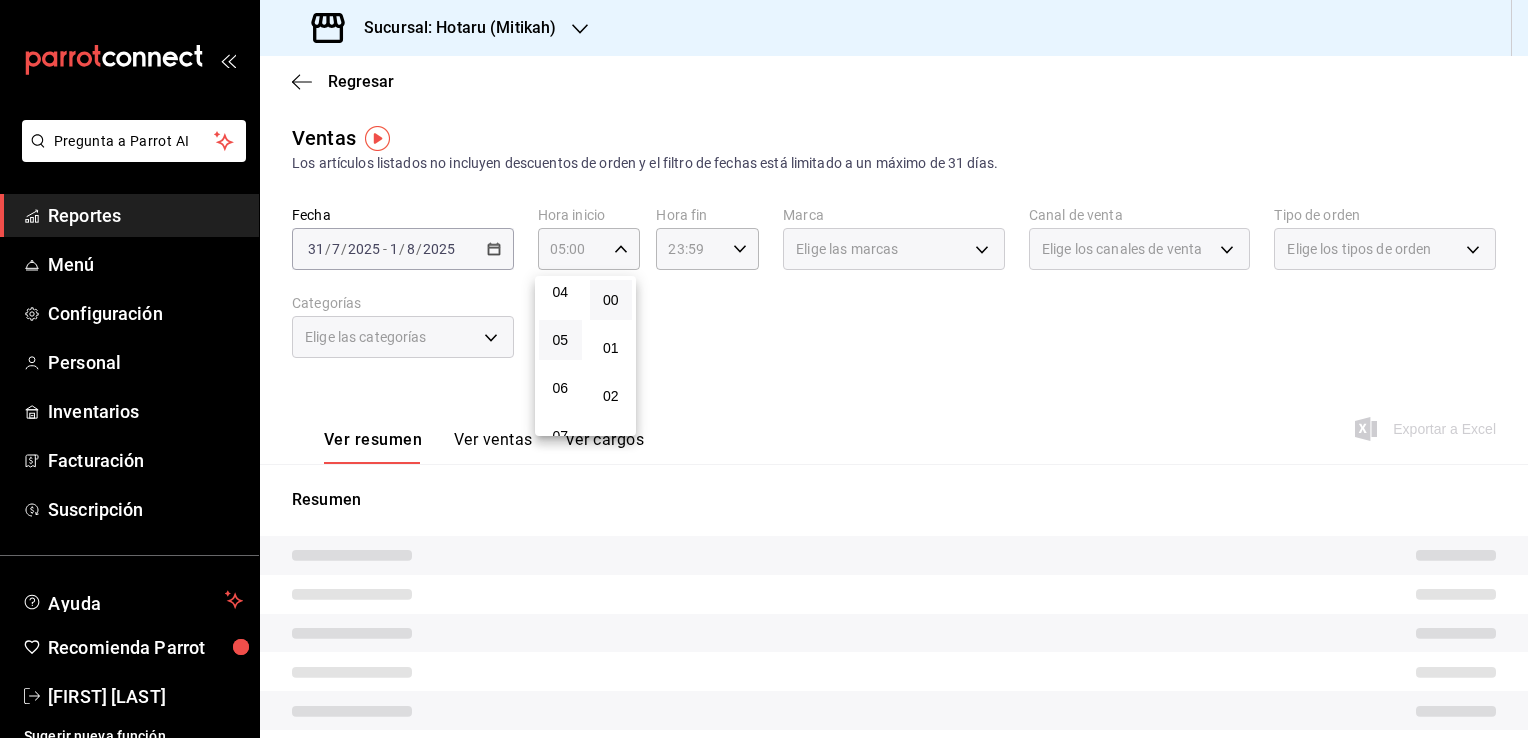 click at bounding box center (764, 369) 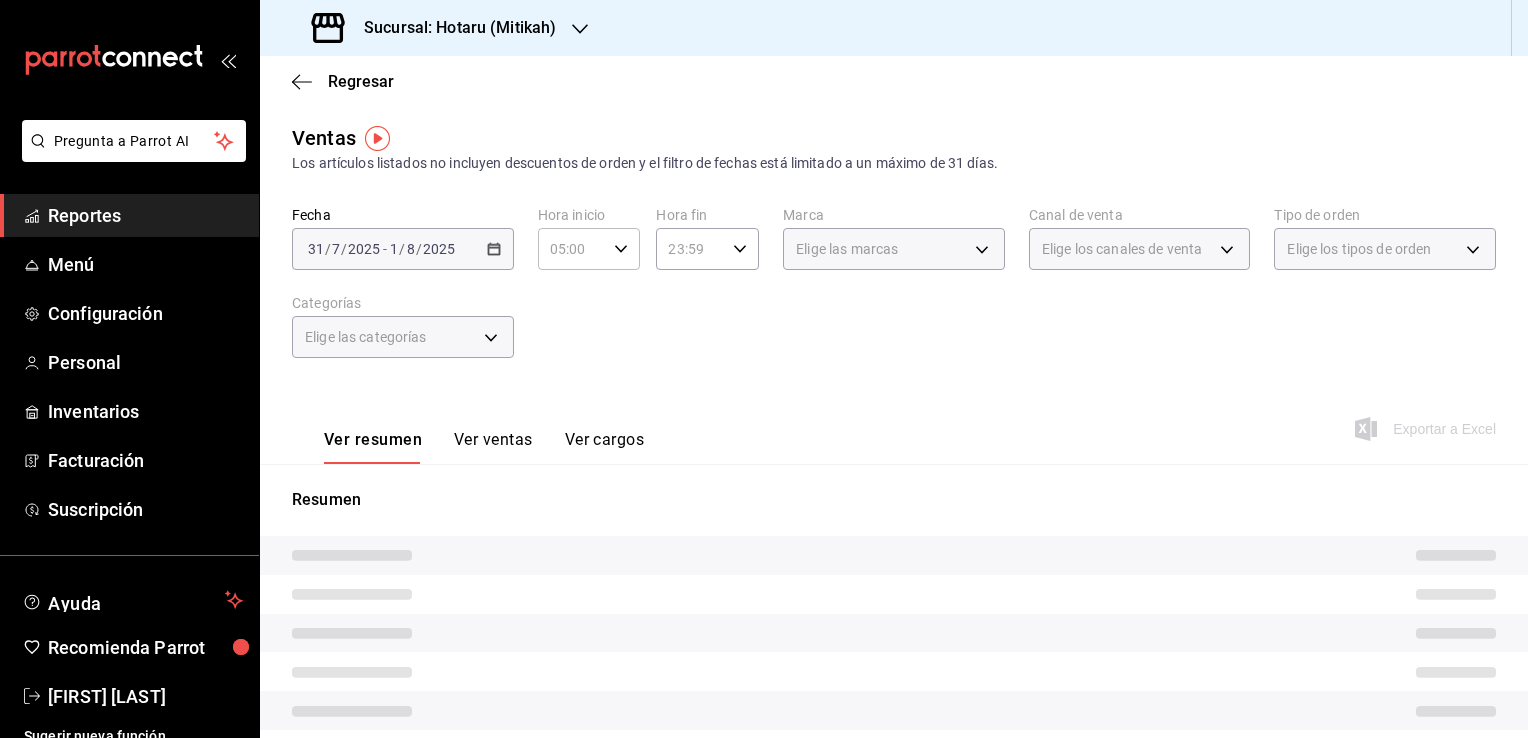 click on "23:59 Hora fin" at bounding box center (707, 249) 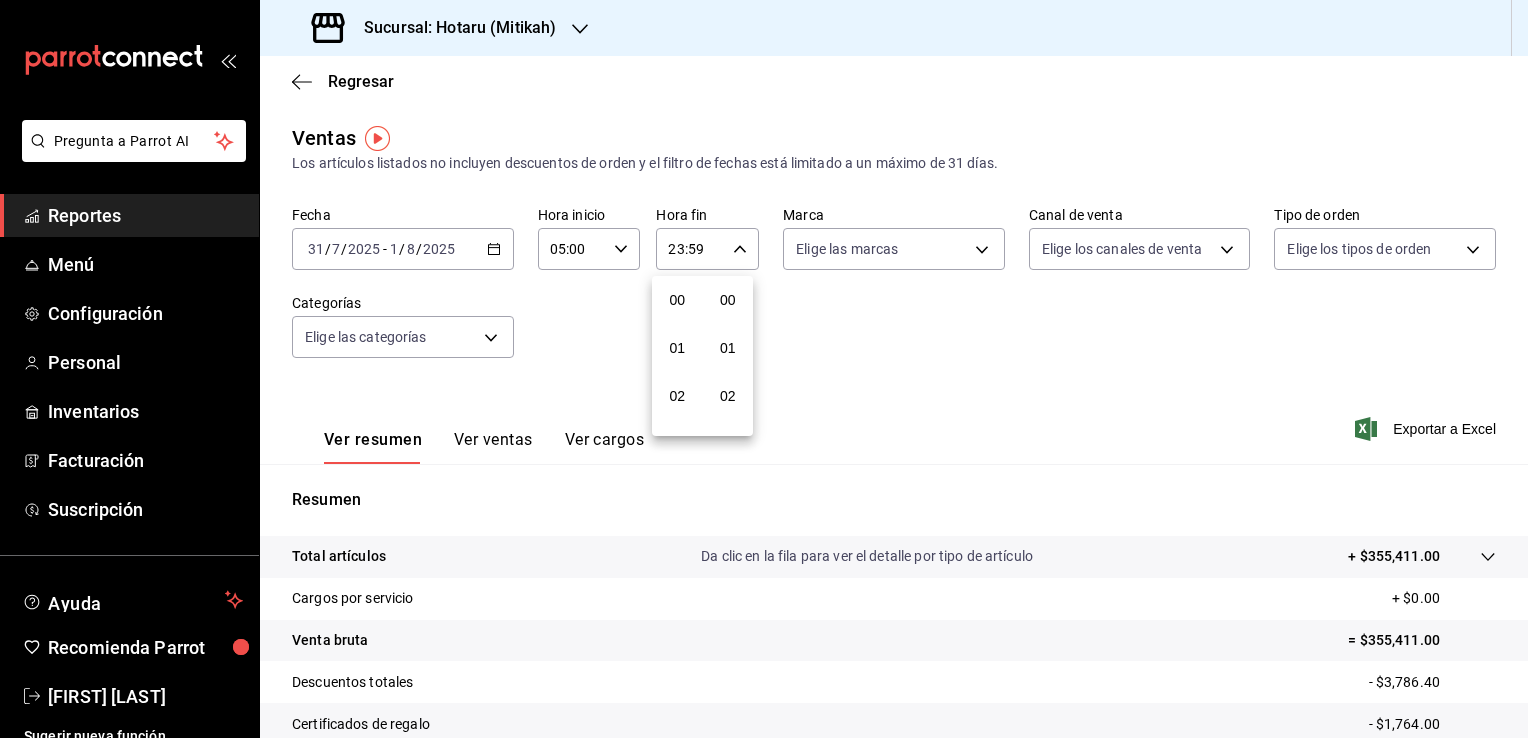scroll, scrollTop: 1011, scrollLeft: 0, axis: vertical 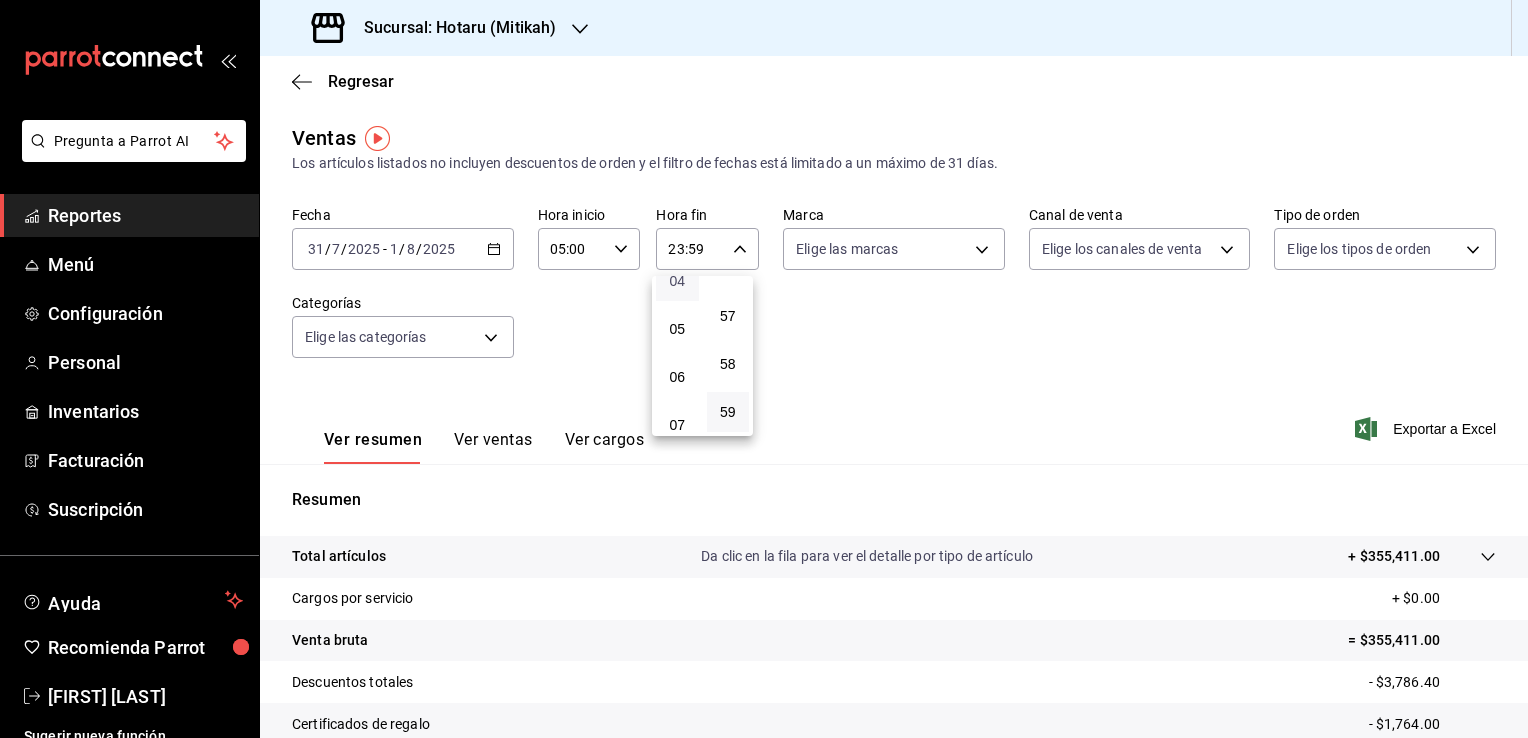 click on "04" at bounding box center [677, 281] 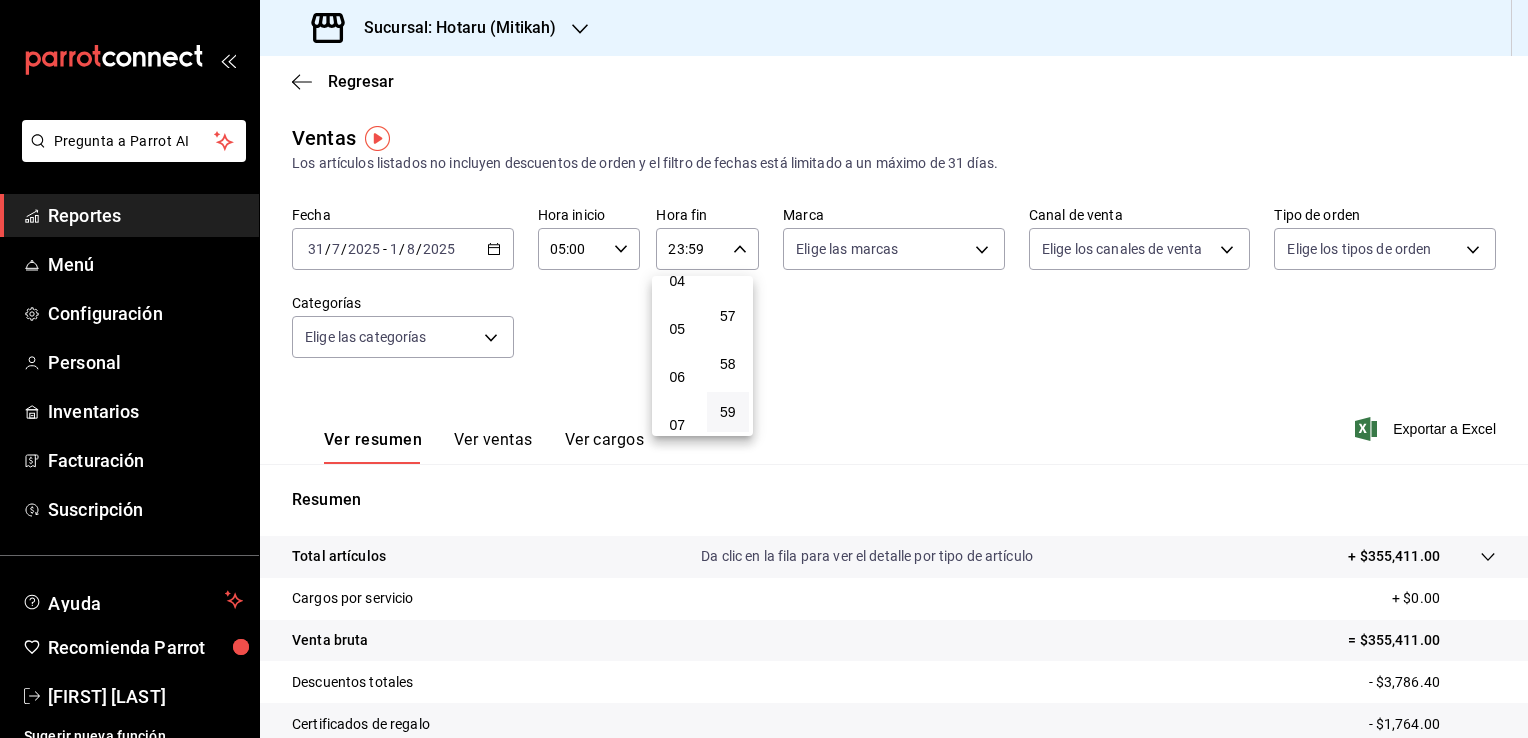 type on "04:59" 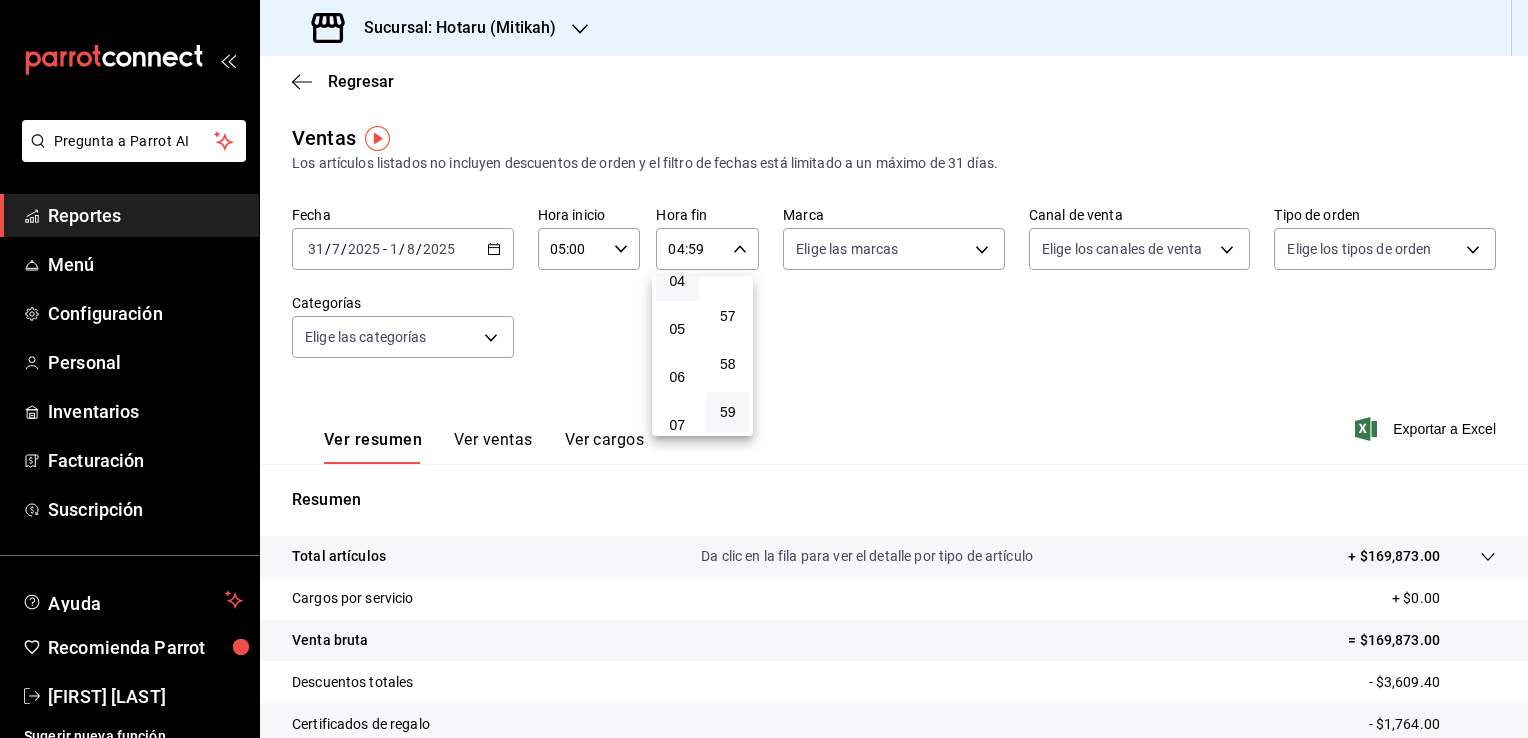 click at bounding box center [764, 369] 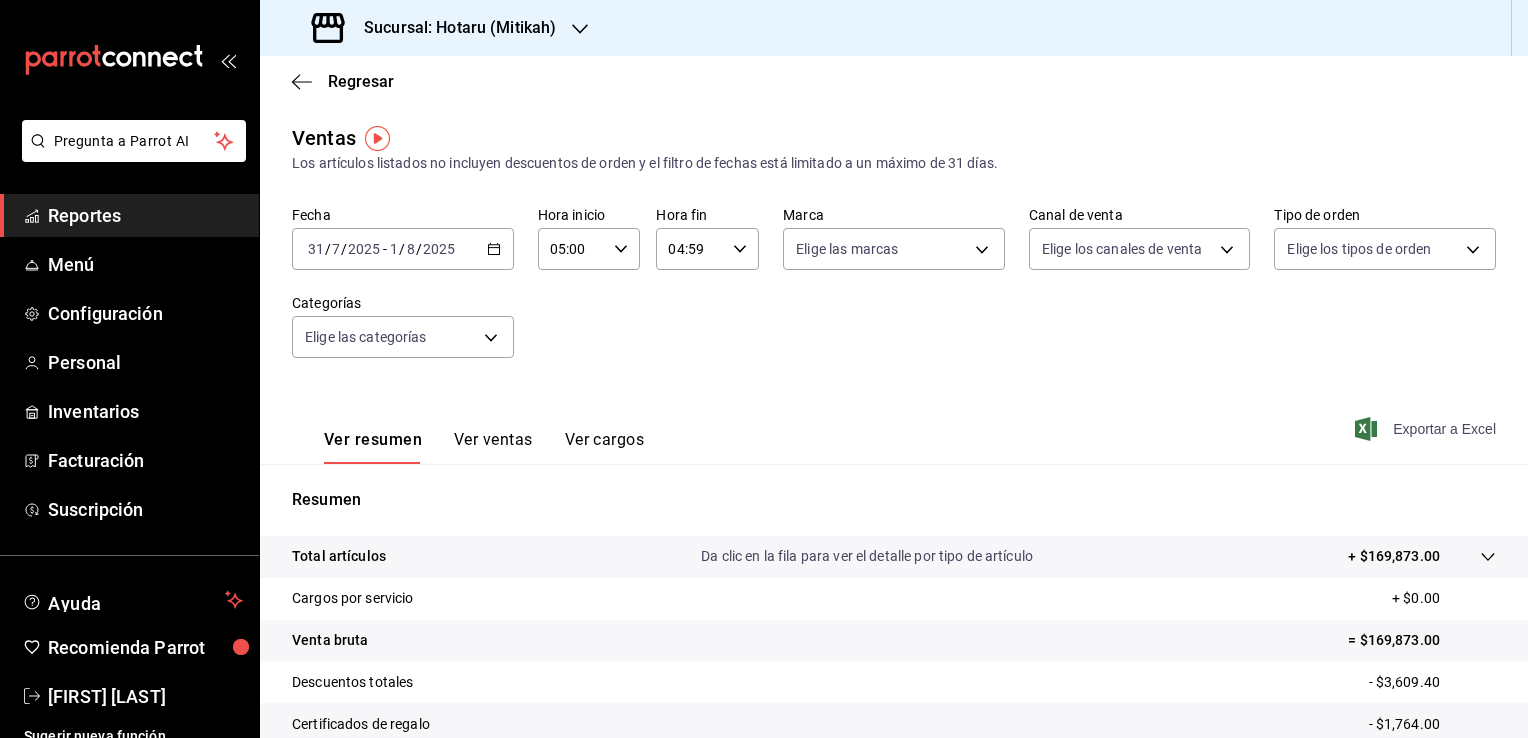 click on "Exportar a Excel" at bounding box center [1427, 429] 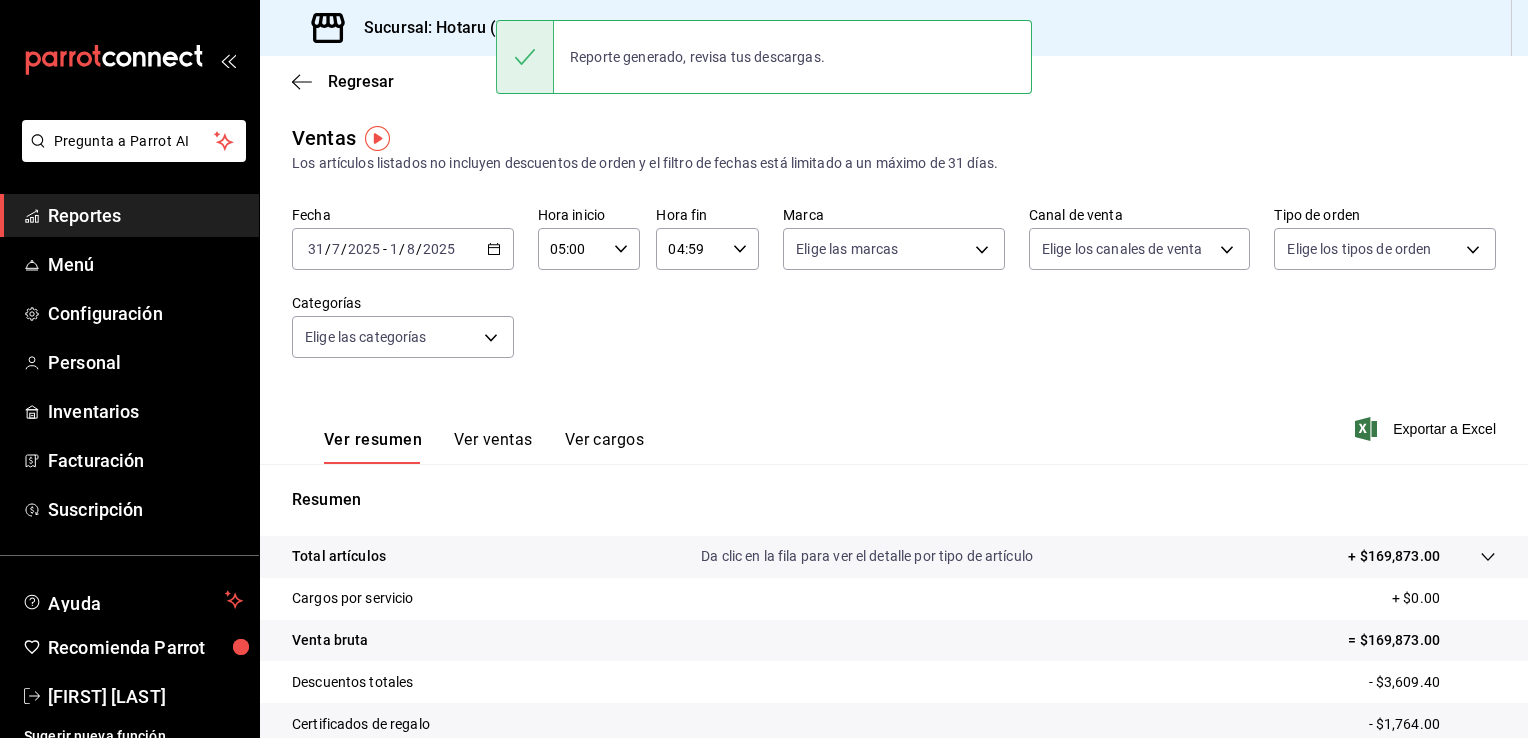 click on "Ventas Los artículos listados no incluyen descuentos de orden y el filtro de fechas está limitado a un máximo de 31 días." at bounding box center [894, 148] 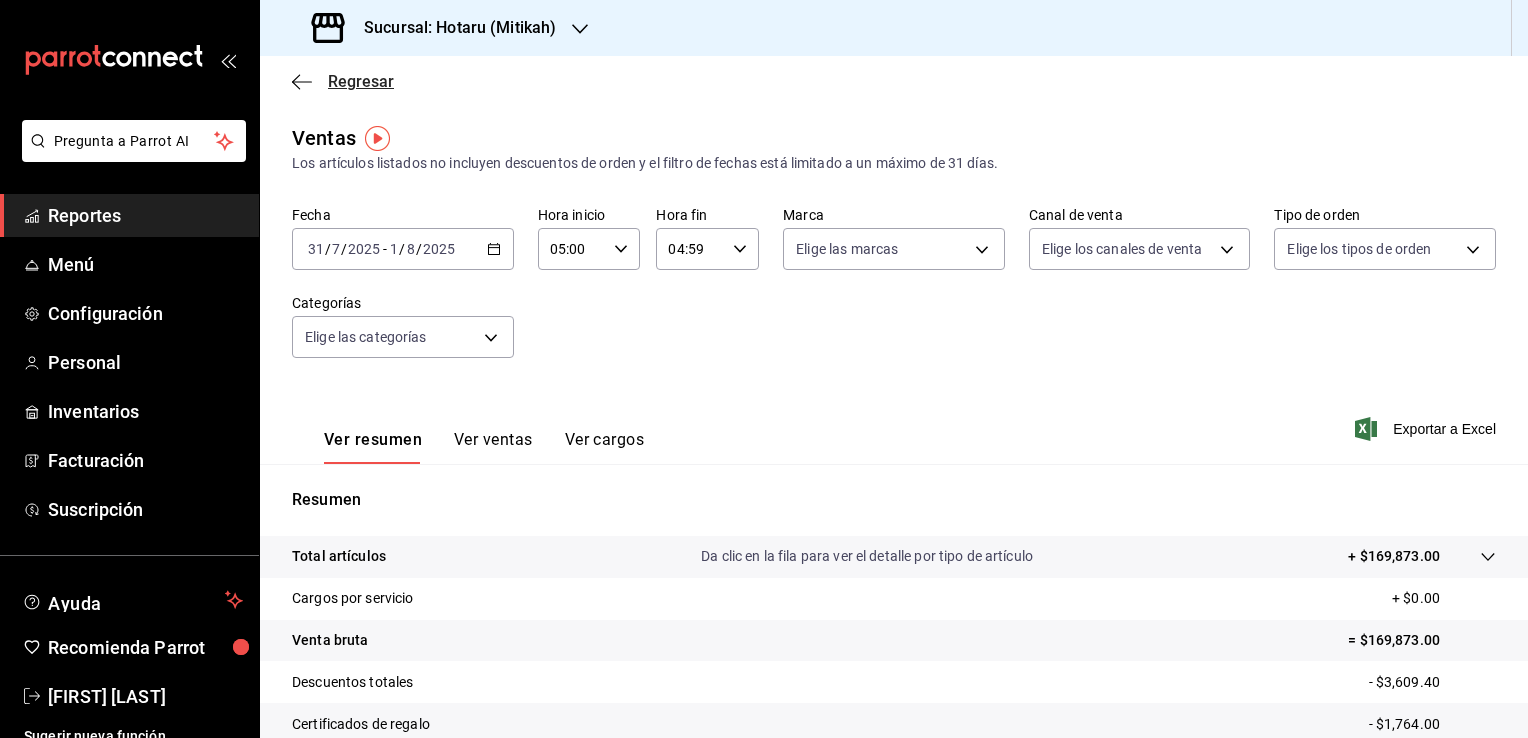 click 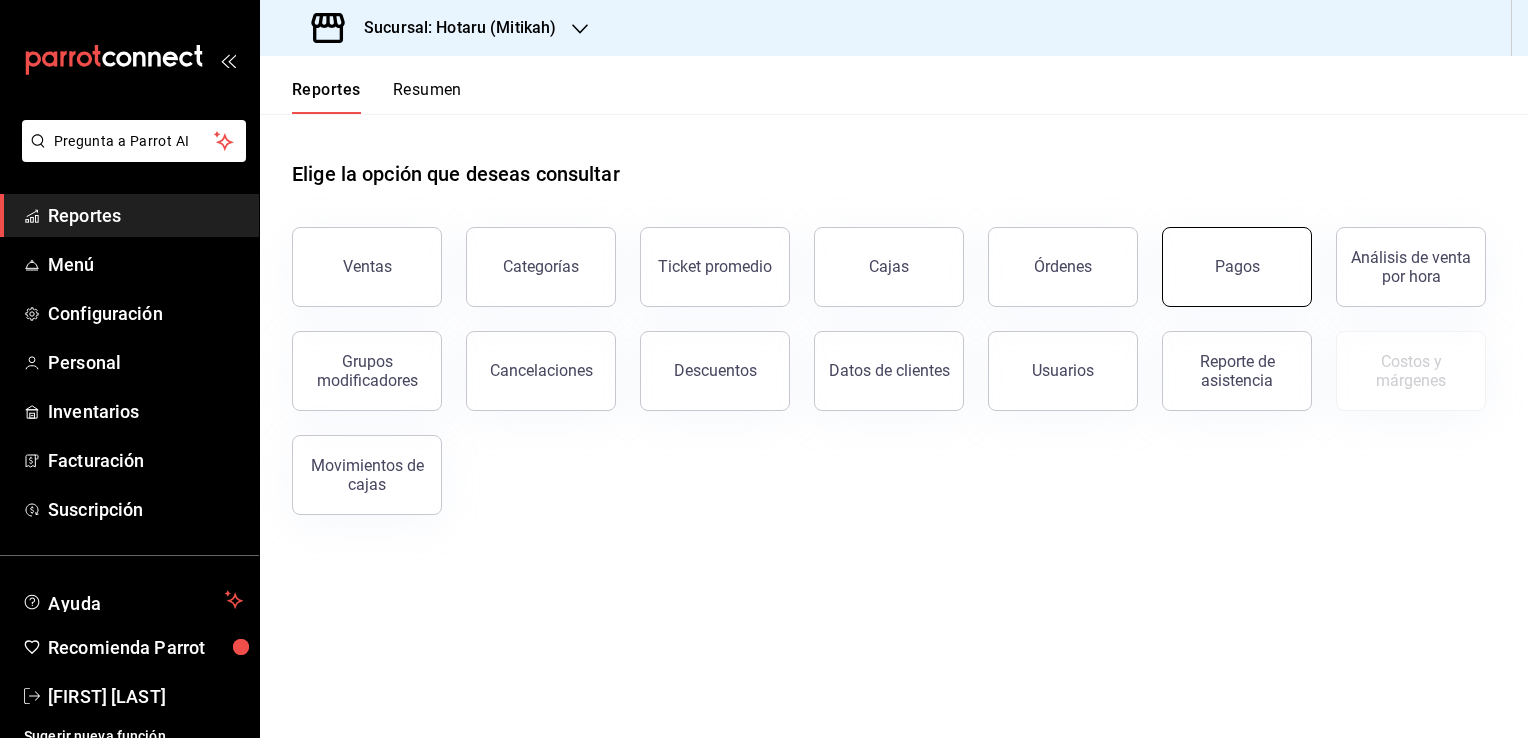 click on "Pagos" at bounding box center (1237, 267) 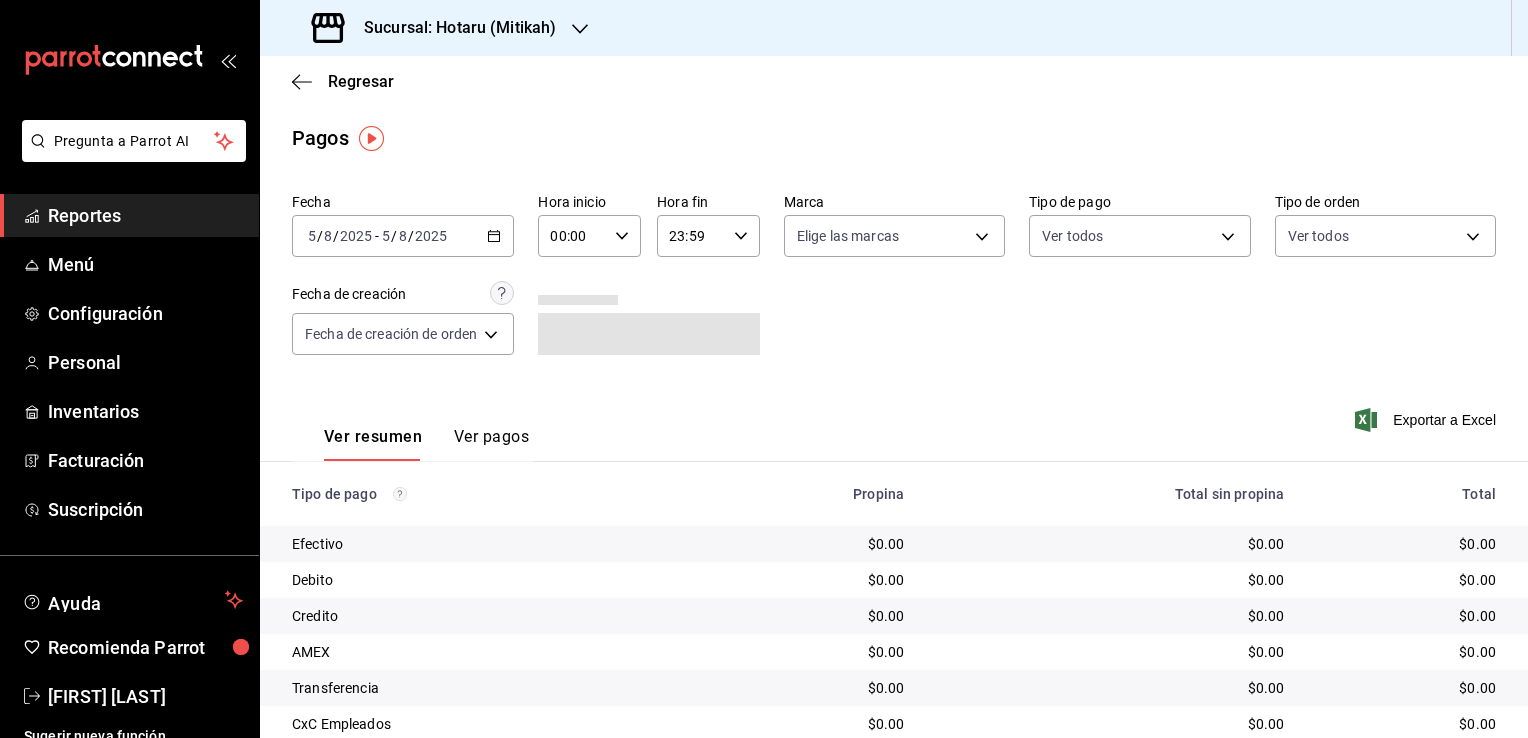 click on "2025-08-05 5 / 8 / 2025 - 2025-08-05 5 / 8 / 2025" at bounding box center (403, 236) 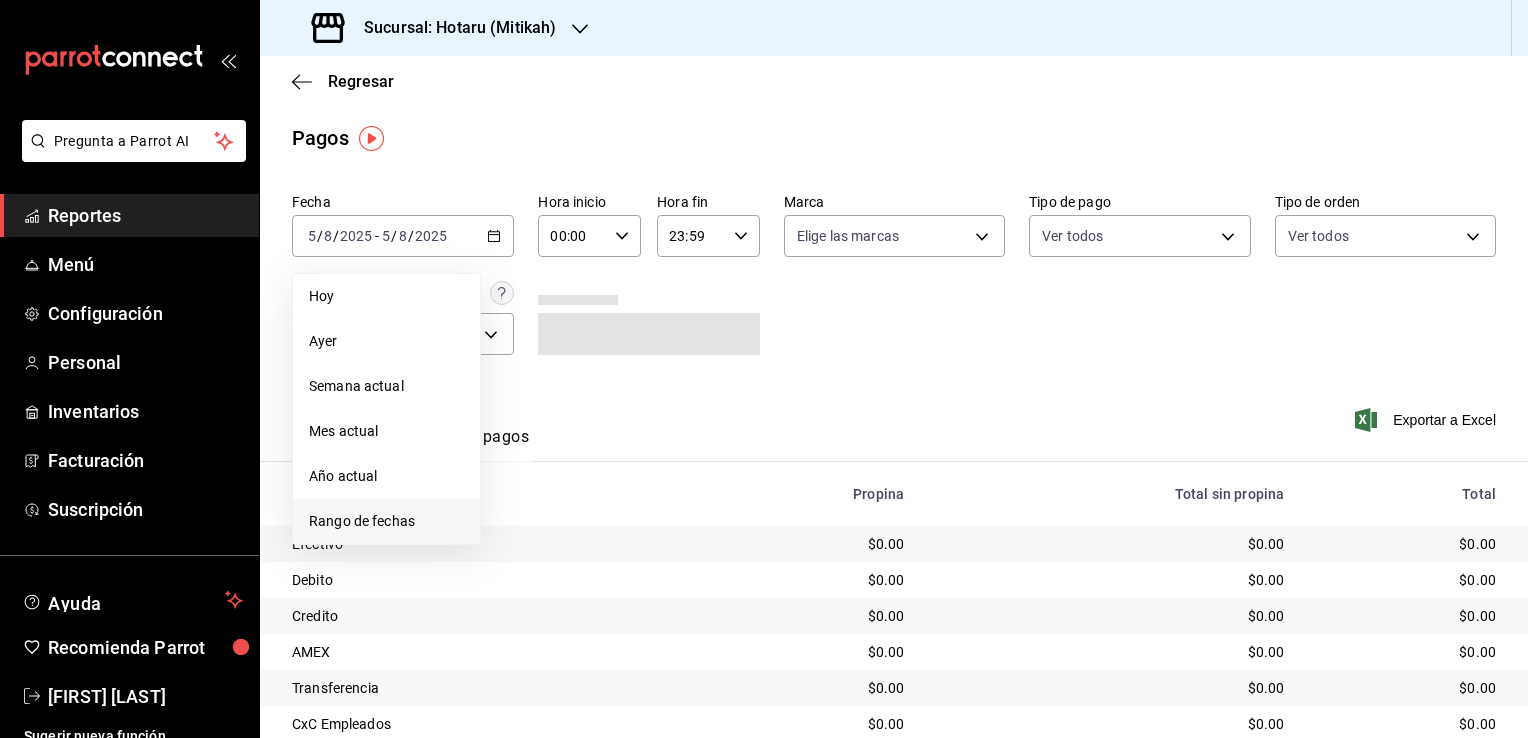 click on "Rango de fechas" at bounding box center (386, 521) 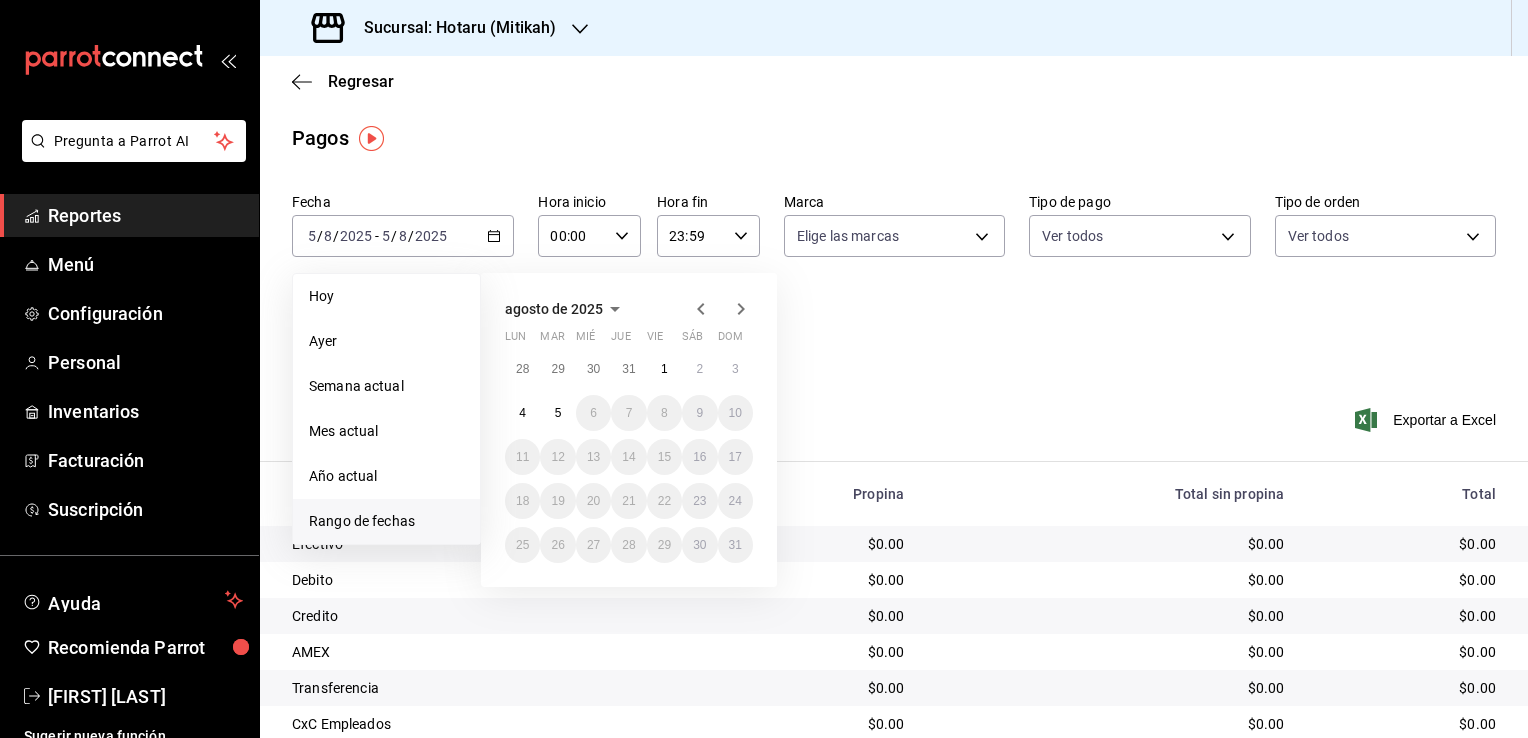 click 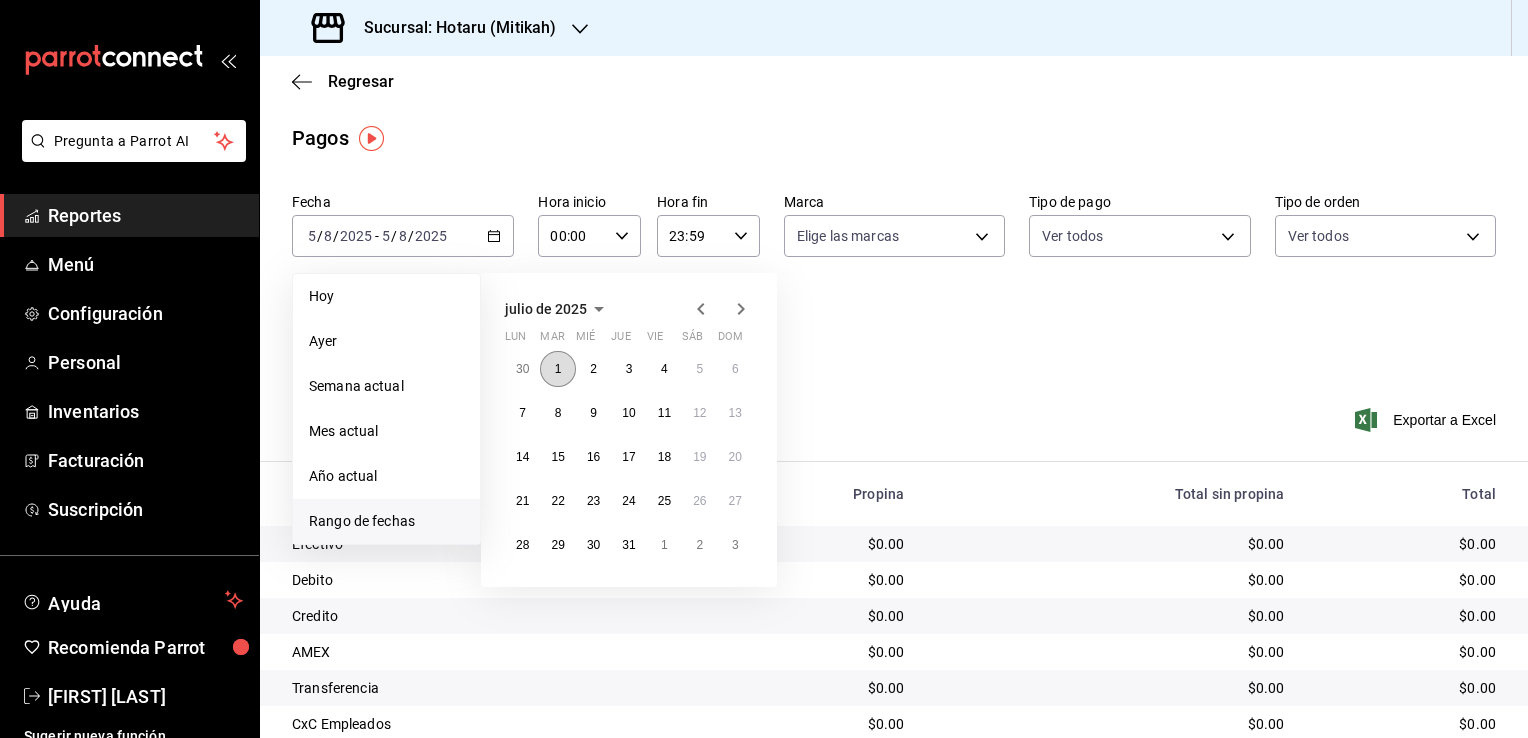 click on "1" at bounding box center [557, 369] 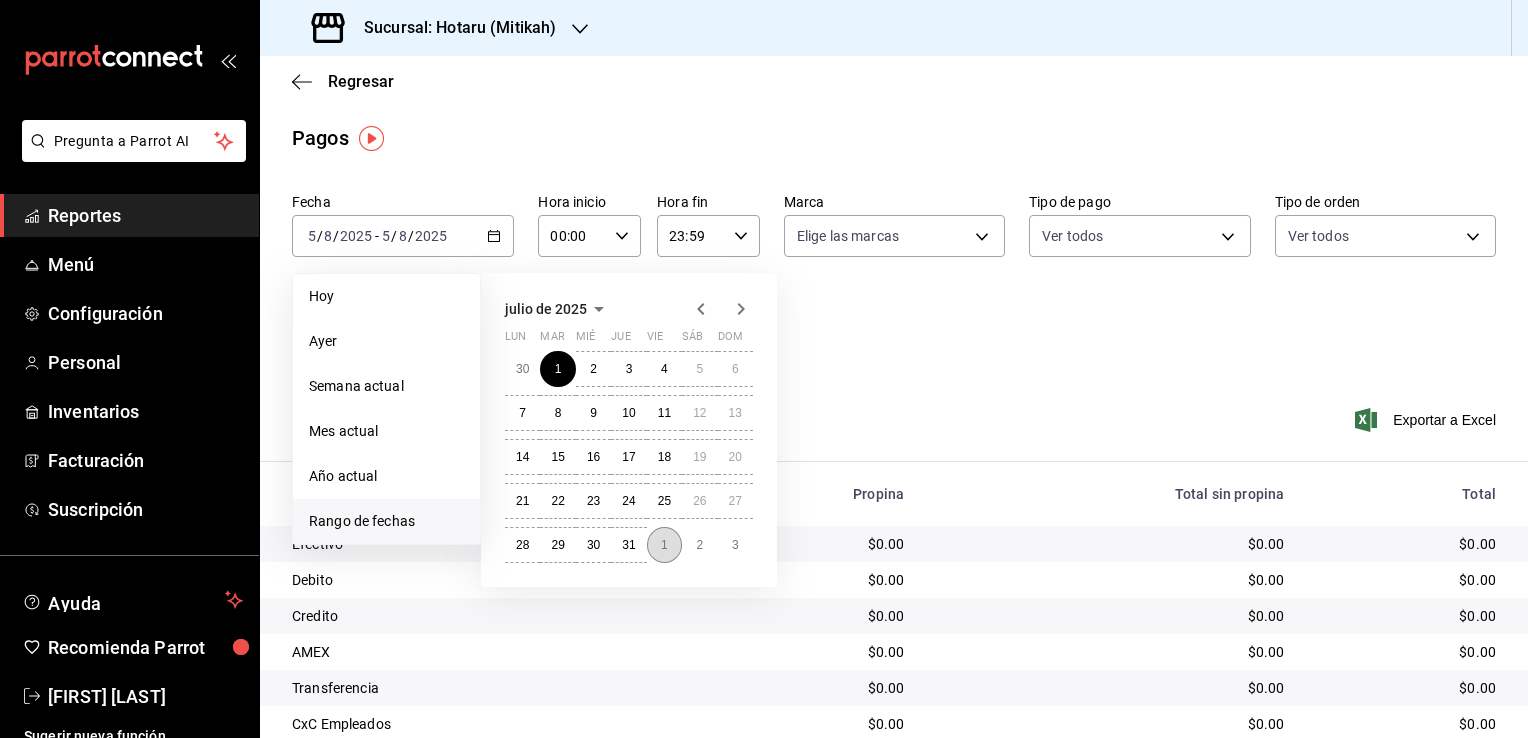 click on "1" at bounding box center [664, 545] 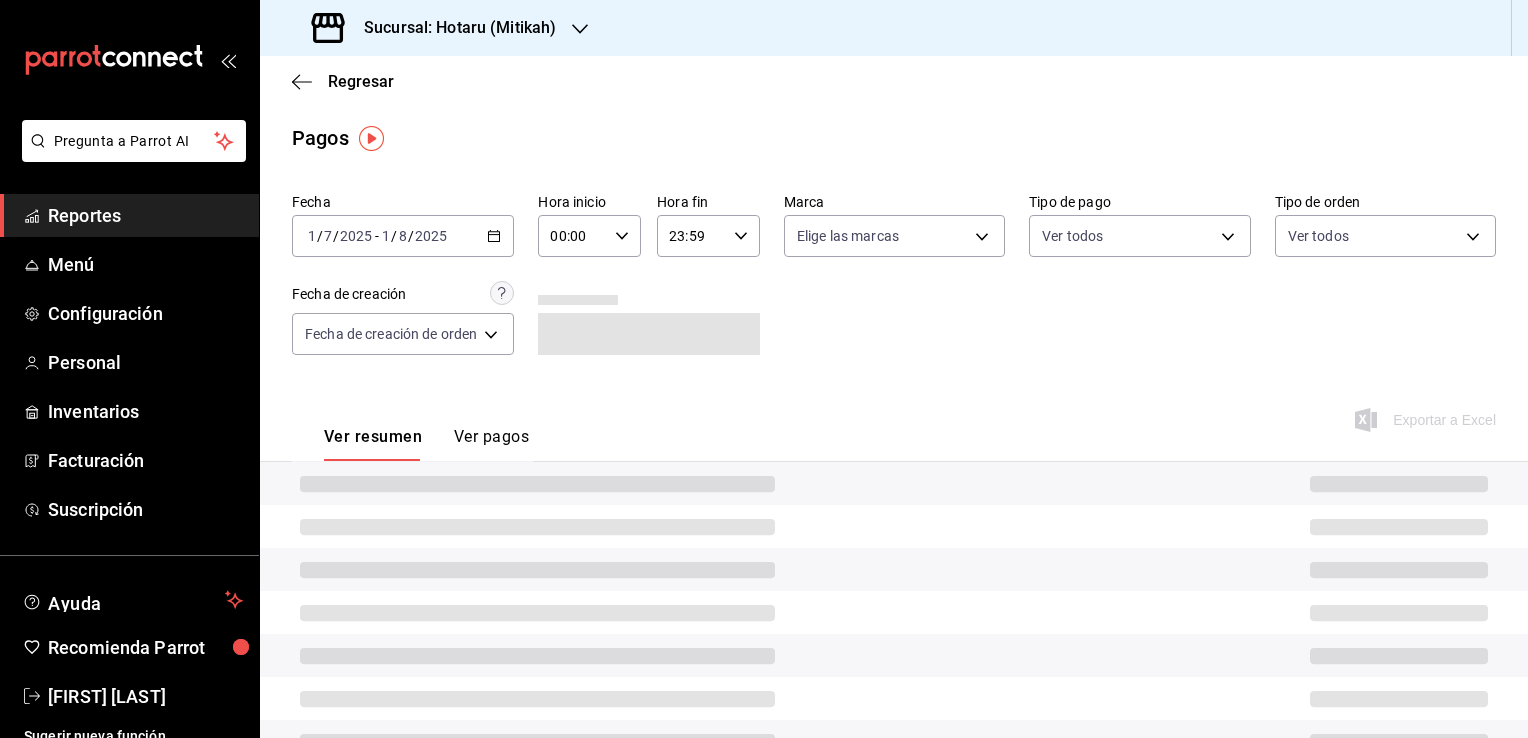 click on "00:00 Hora inicio" at bounding box center (589, 236) 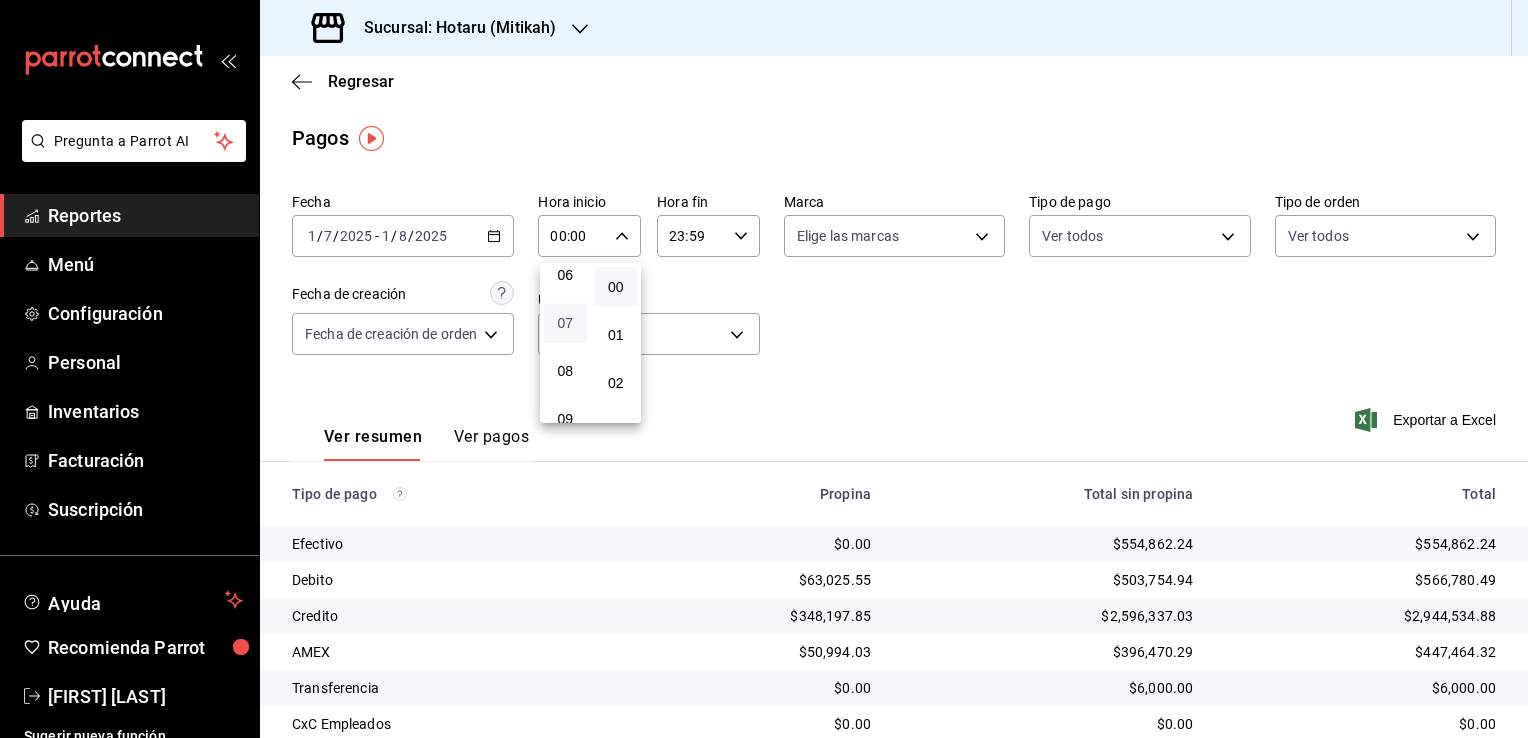 scroll, scrollTop: 200, scrollLeft: 0, axis: vertical 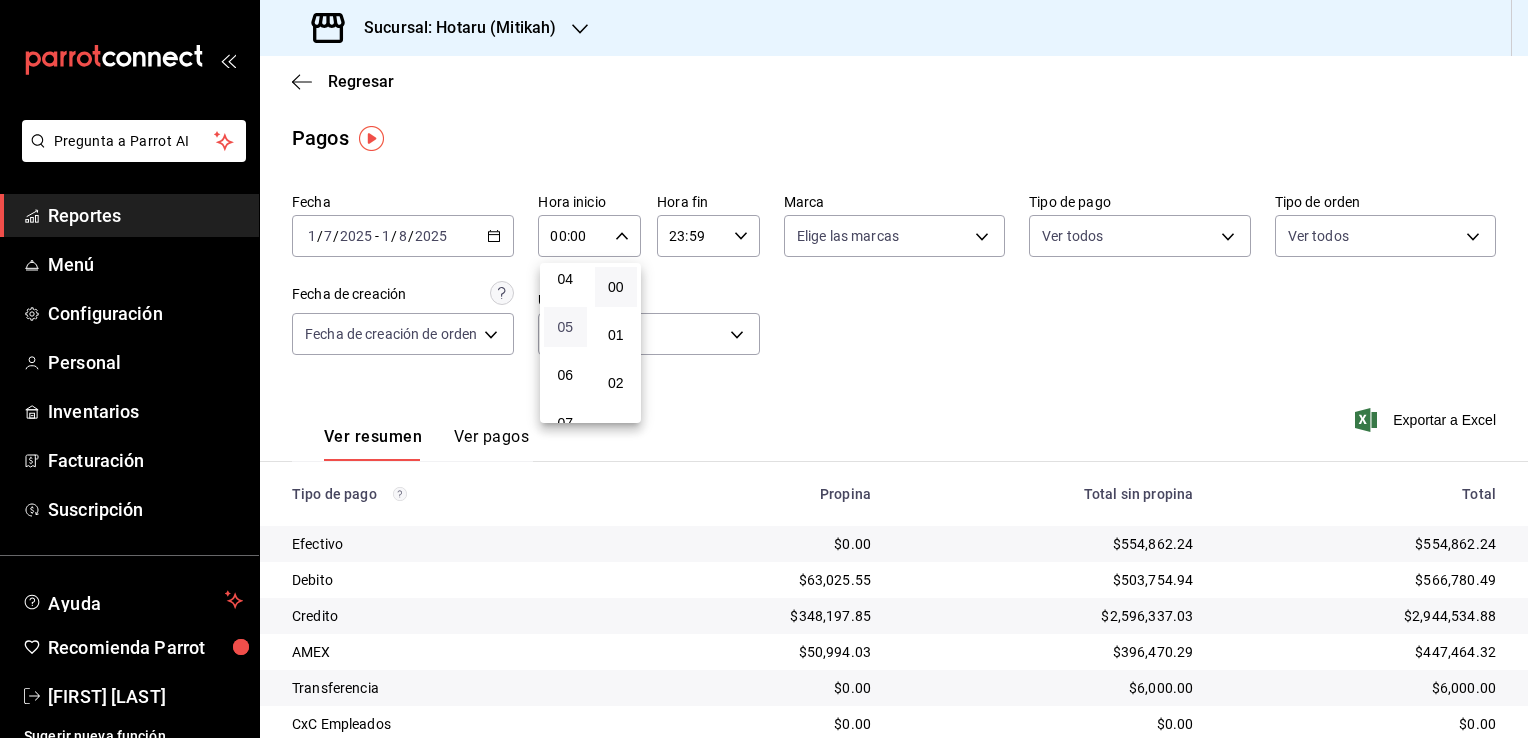 click on "05" at bounding box center [565, 327] 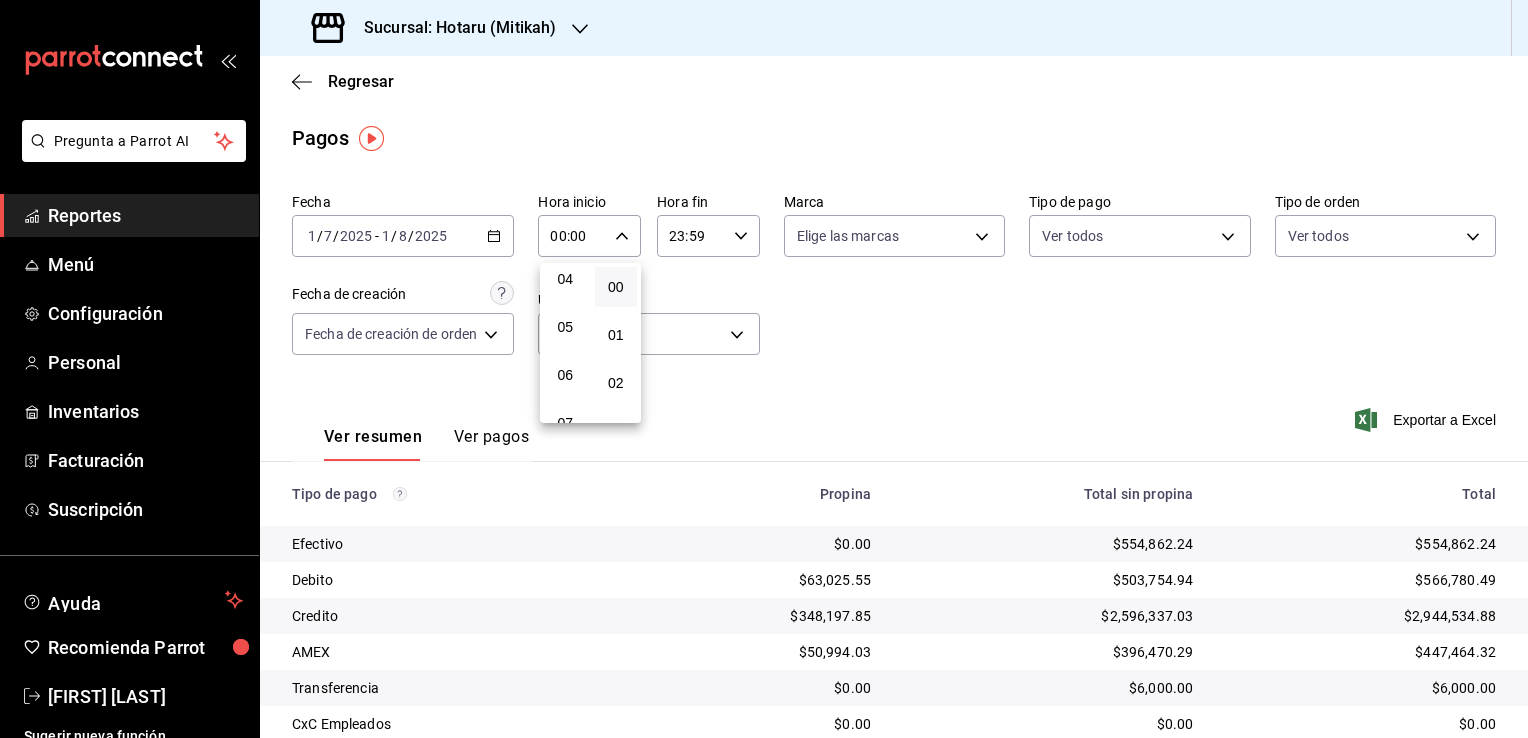 type on "05:00" 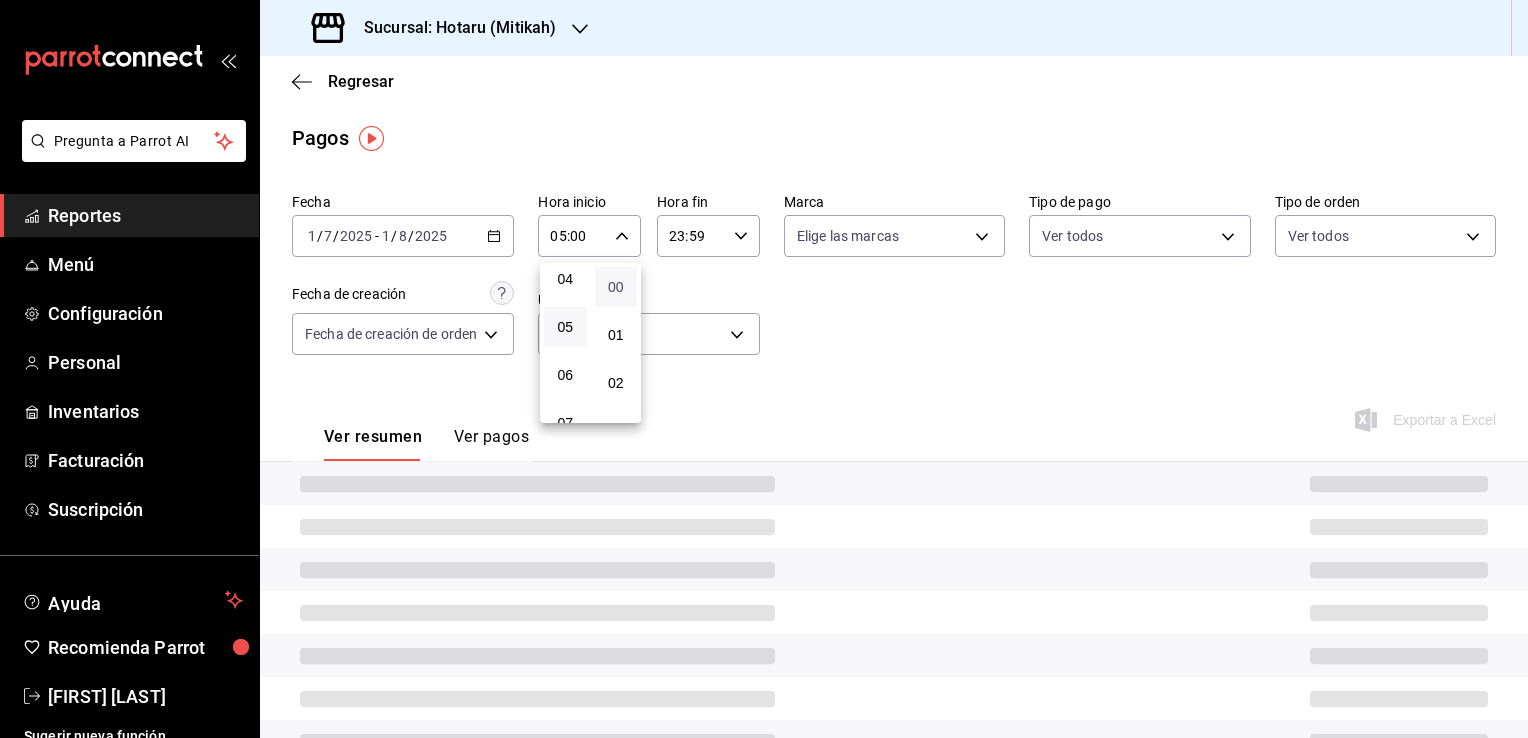click on "00" at bounding box center (616, 287) 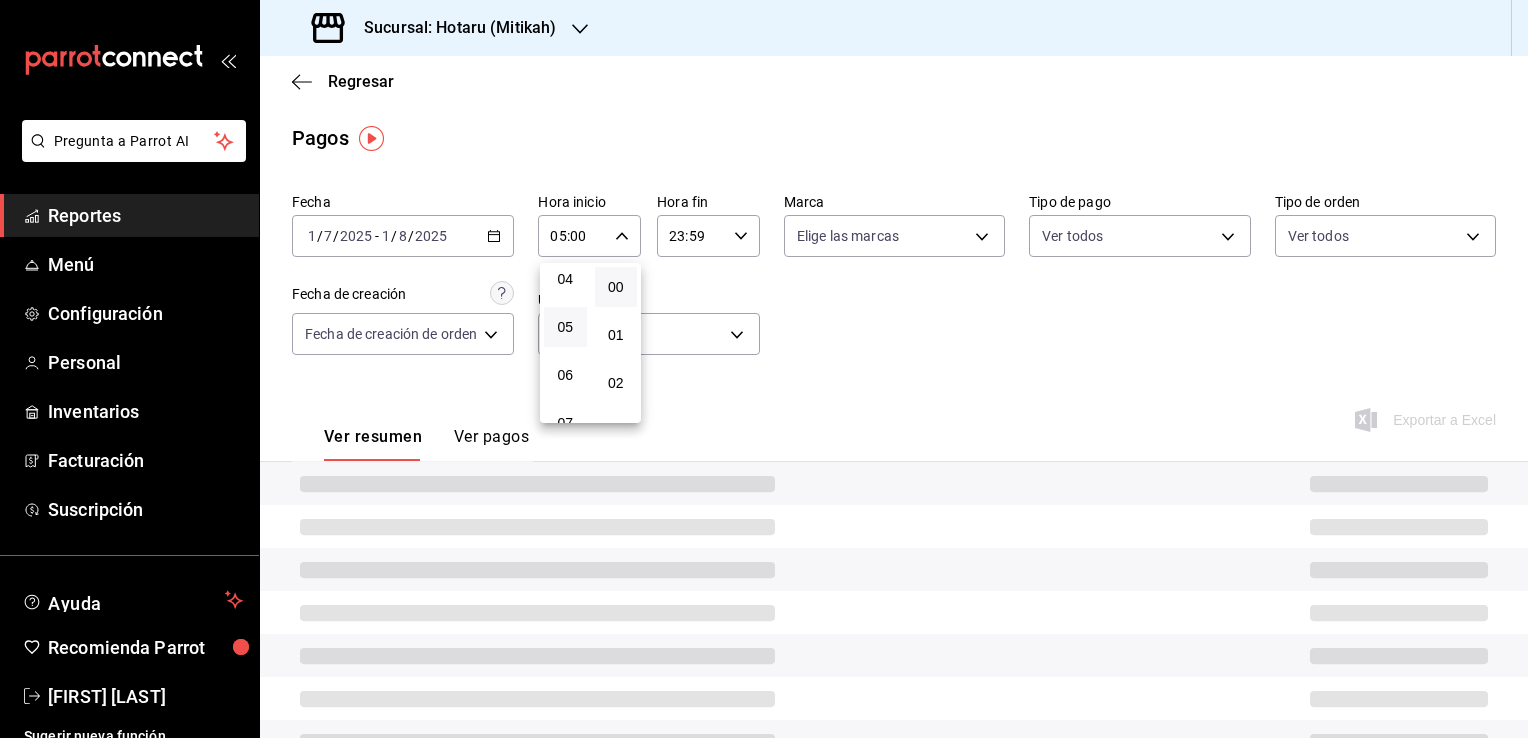 click at bounding box center (764, 369) 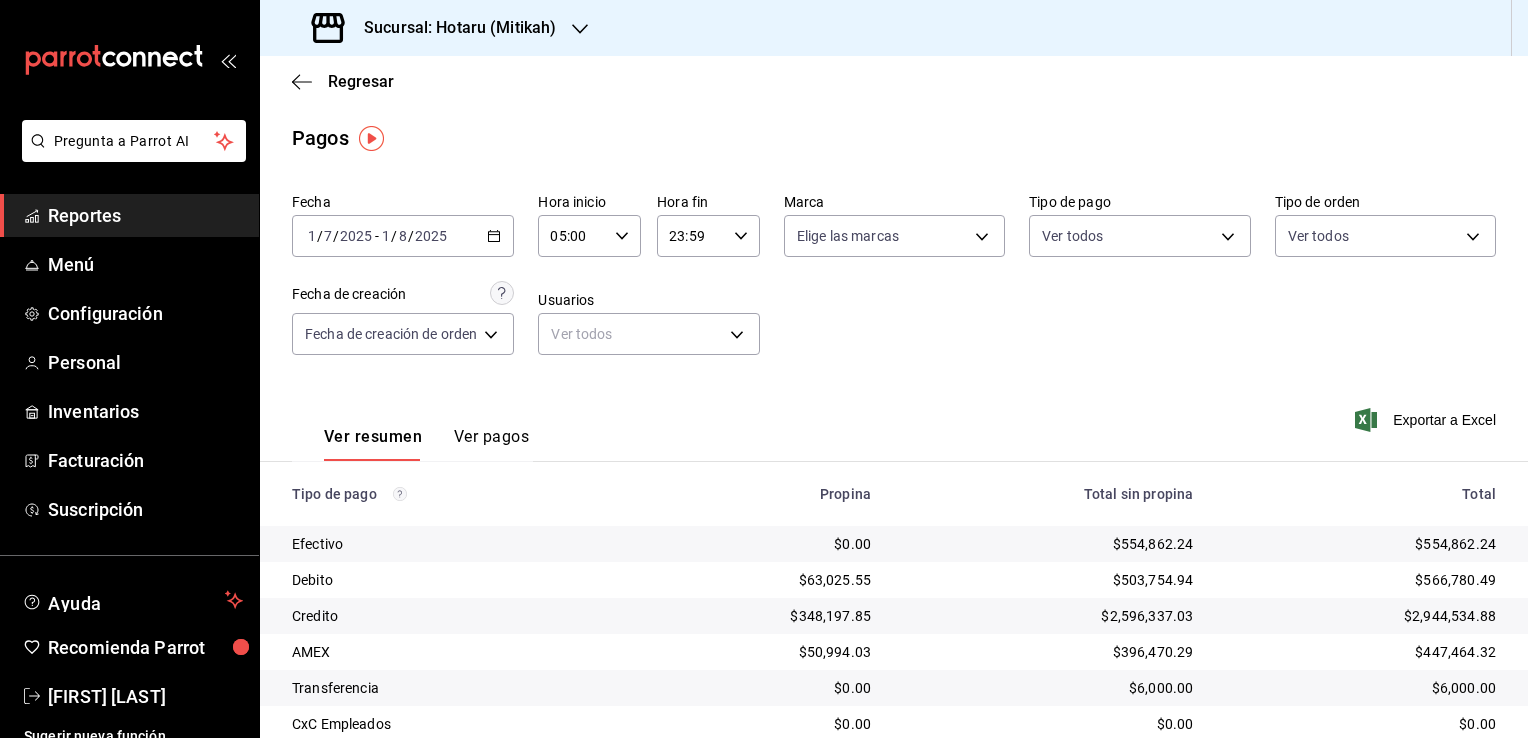 click 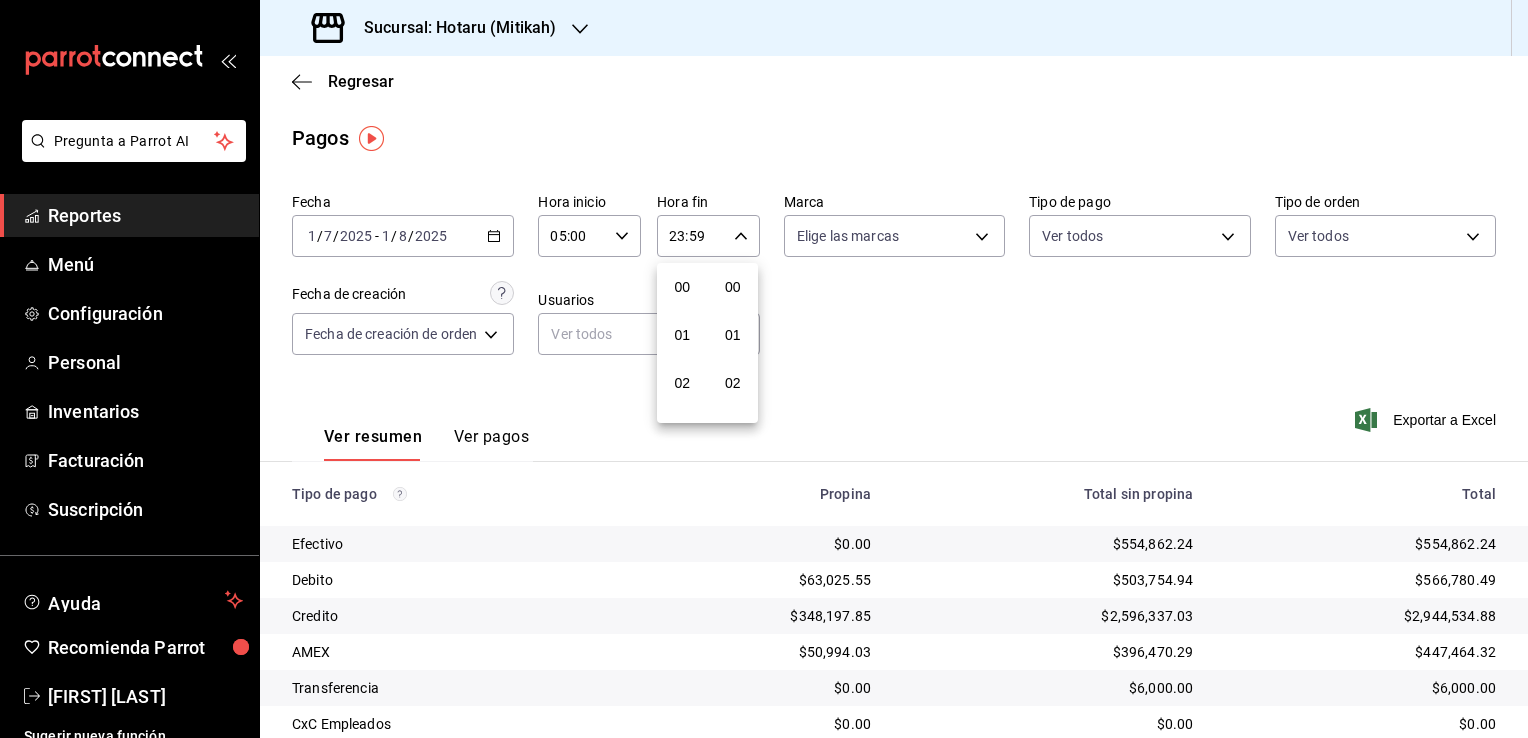 scroll, scrollTop: 1011, scrollLeft: 0, axis: vertical 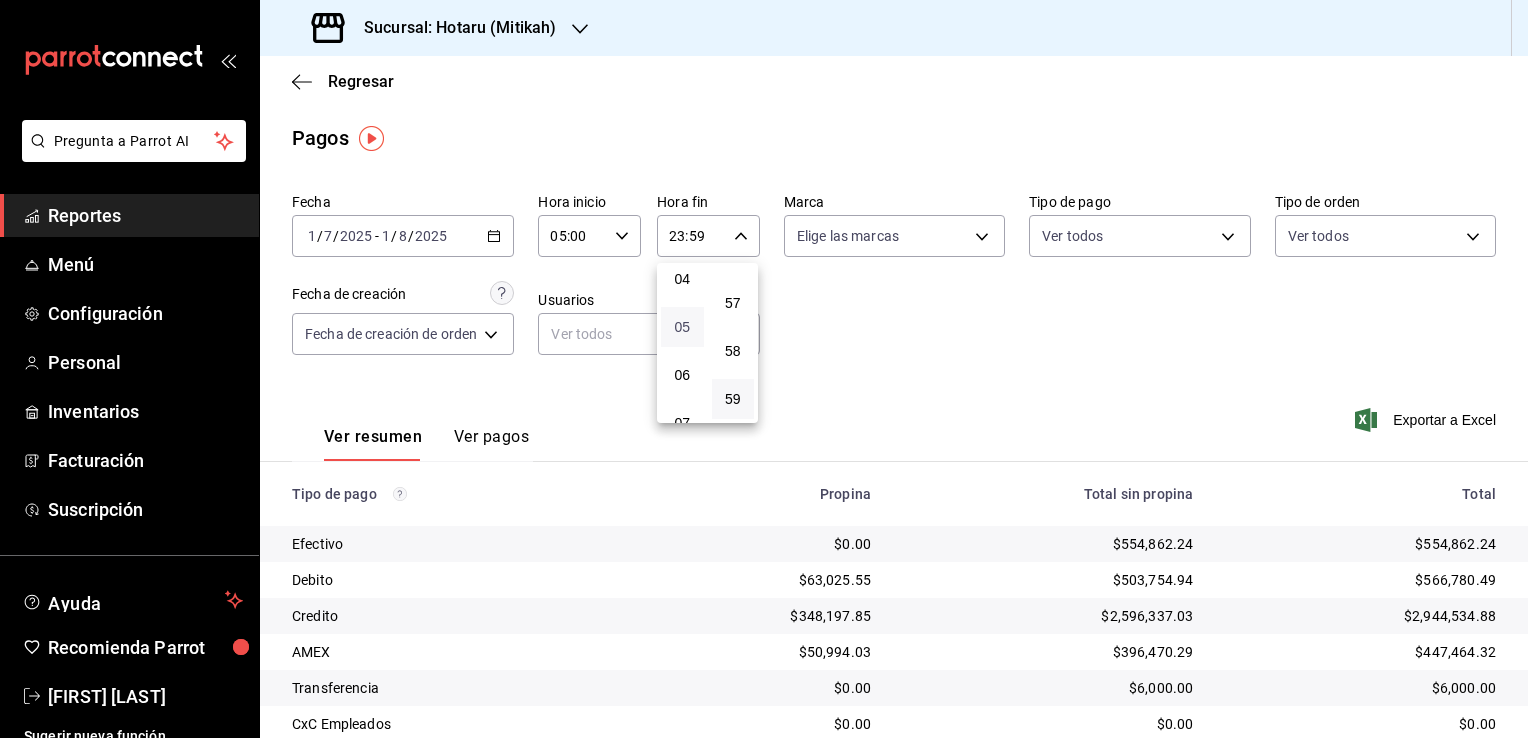 click on "05" at bounding box center [682, 327] 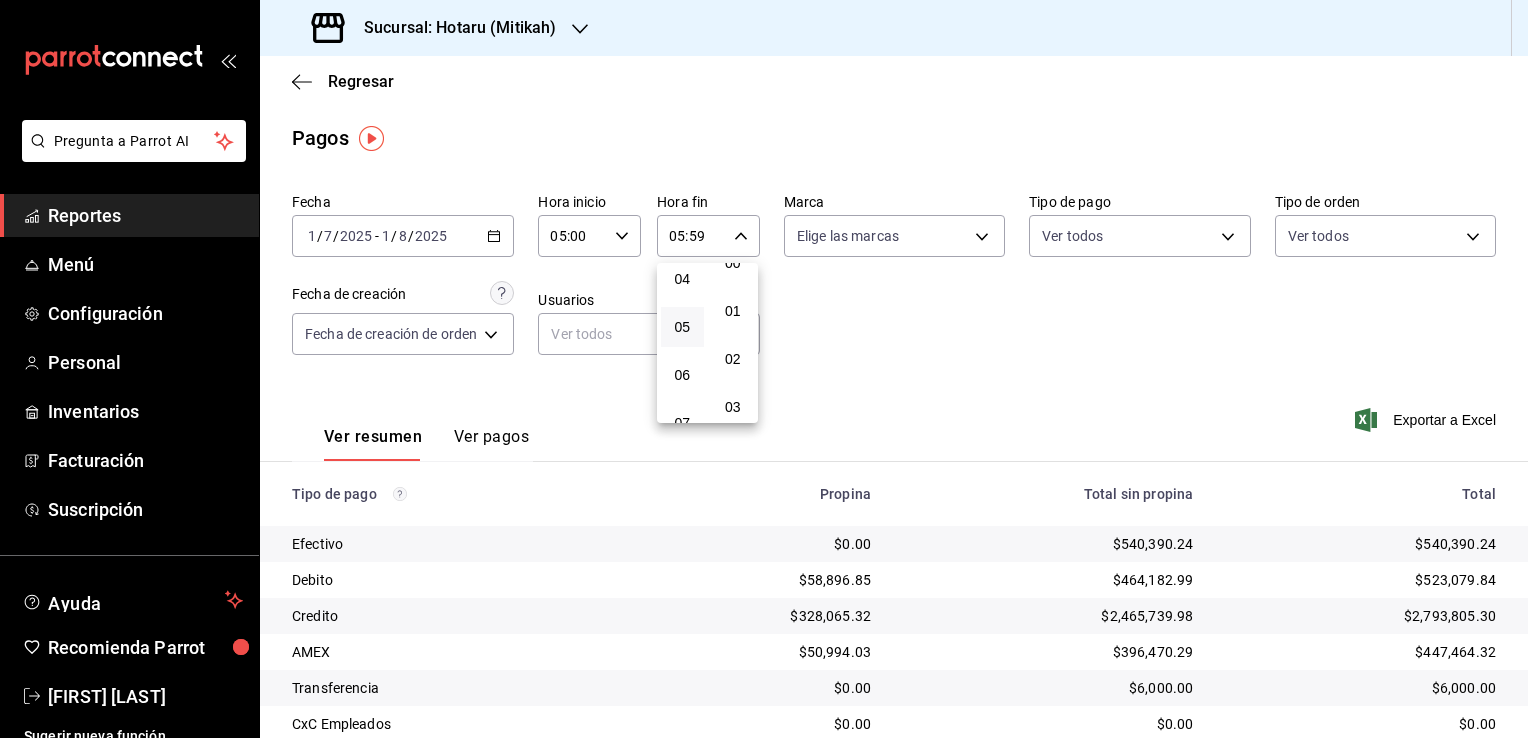 scroll, scrollTop: 0, scrollLeft: 0, axis: both 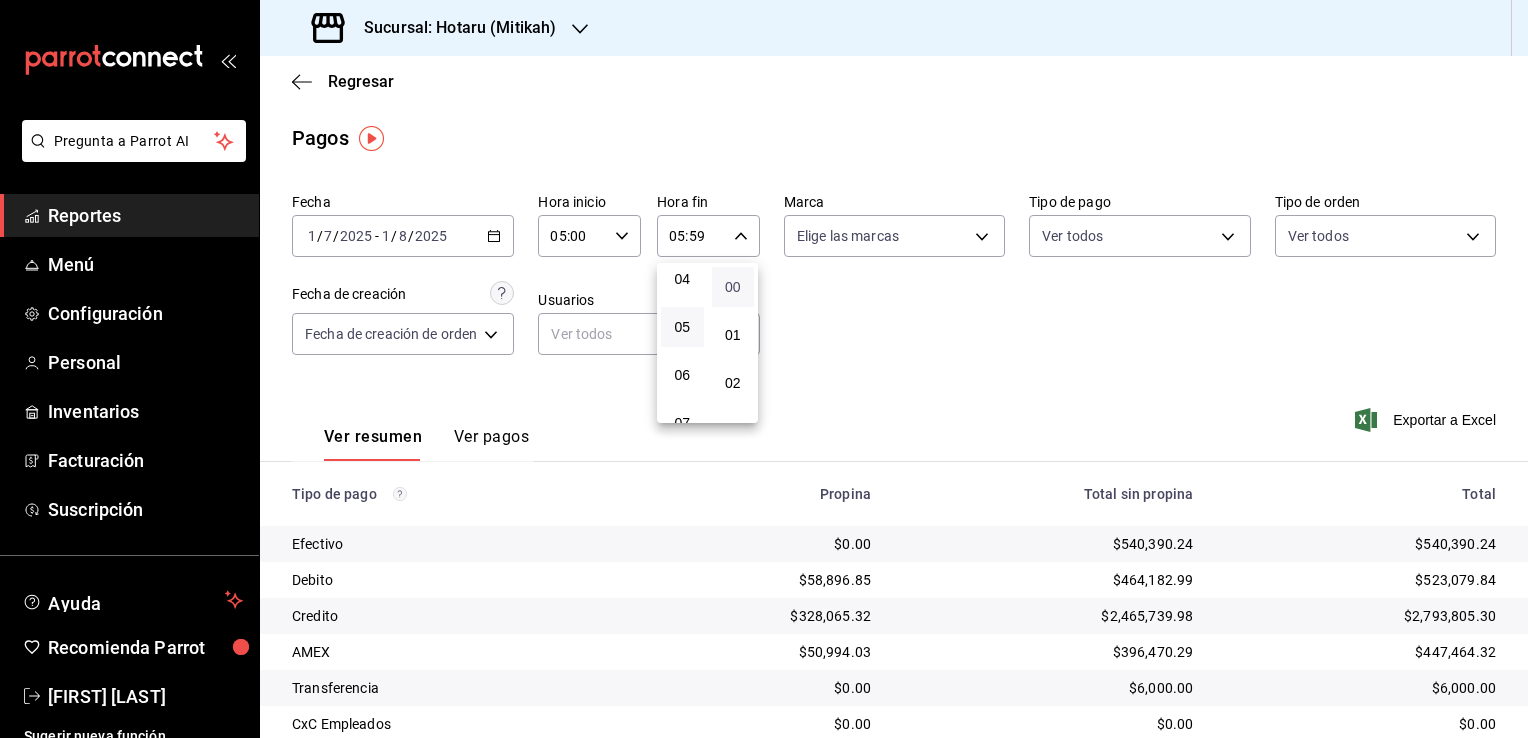 click on "00" at bounding box center (733, 287) 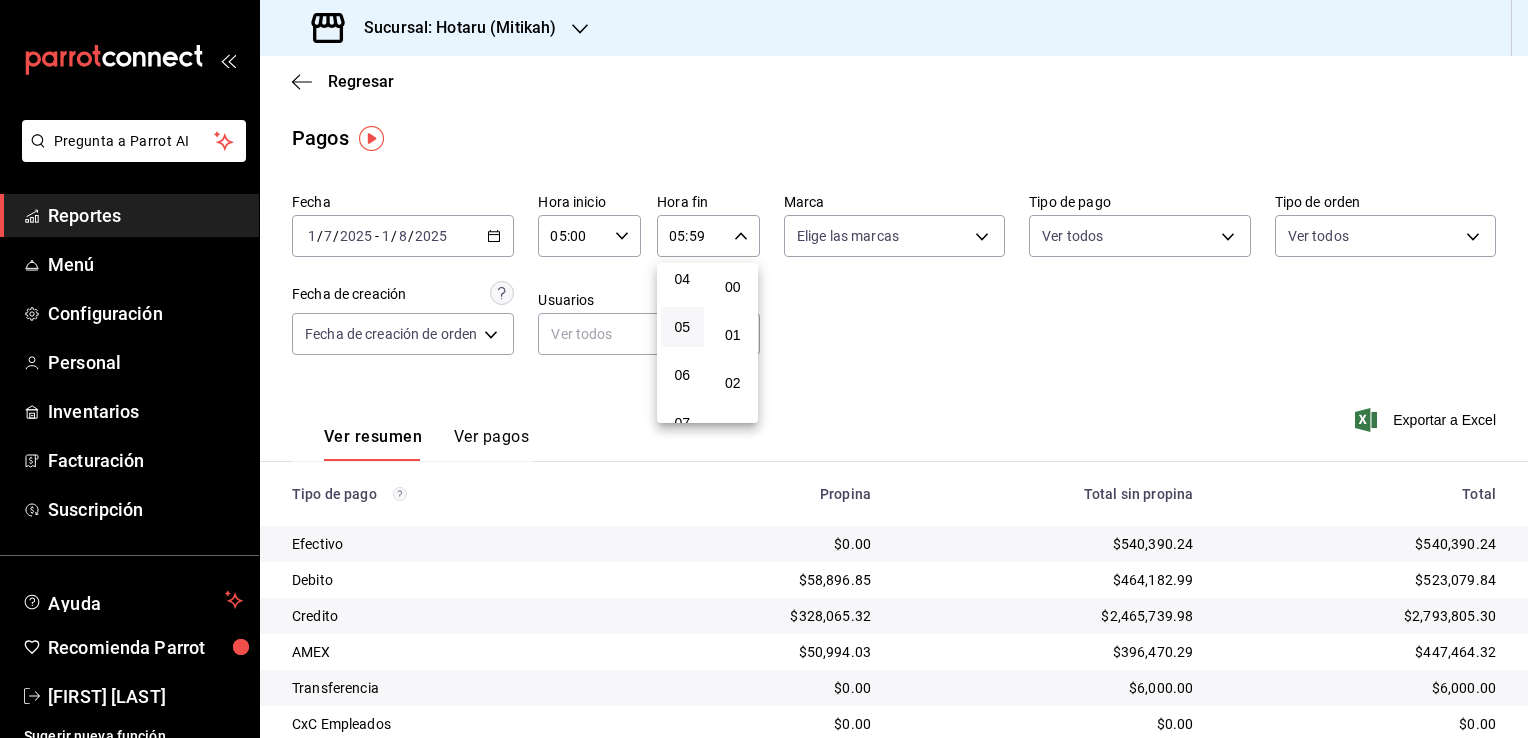 type on "05:00" 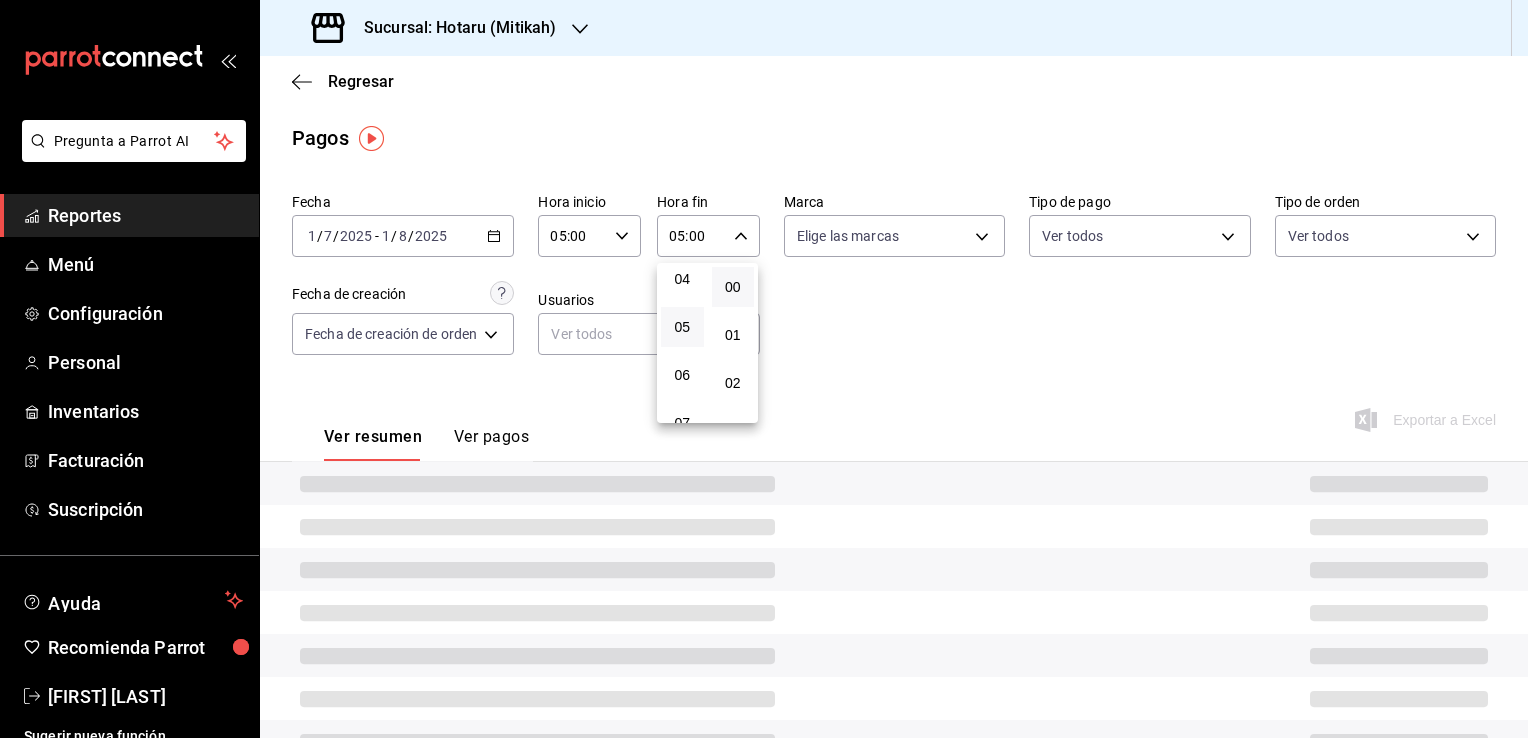 drag, startPoint x: 1164, startPoint y: 310, endPoint x: 1194, endPoint y: 314, distance: 30.265491 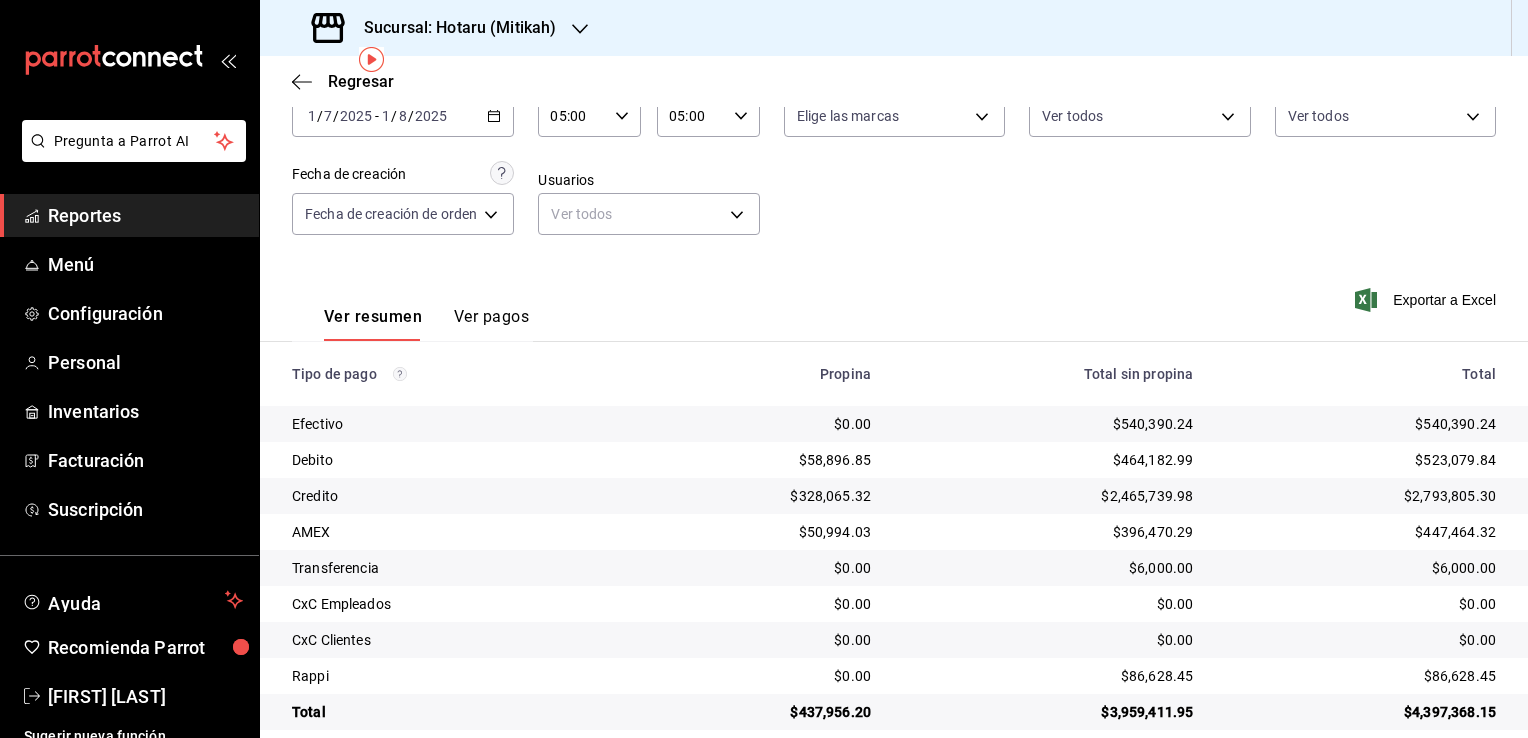 scroll, scrollTop: 144, scrollLeft: 0, axis: vertical 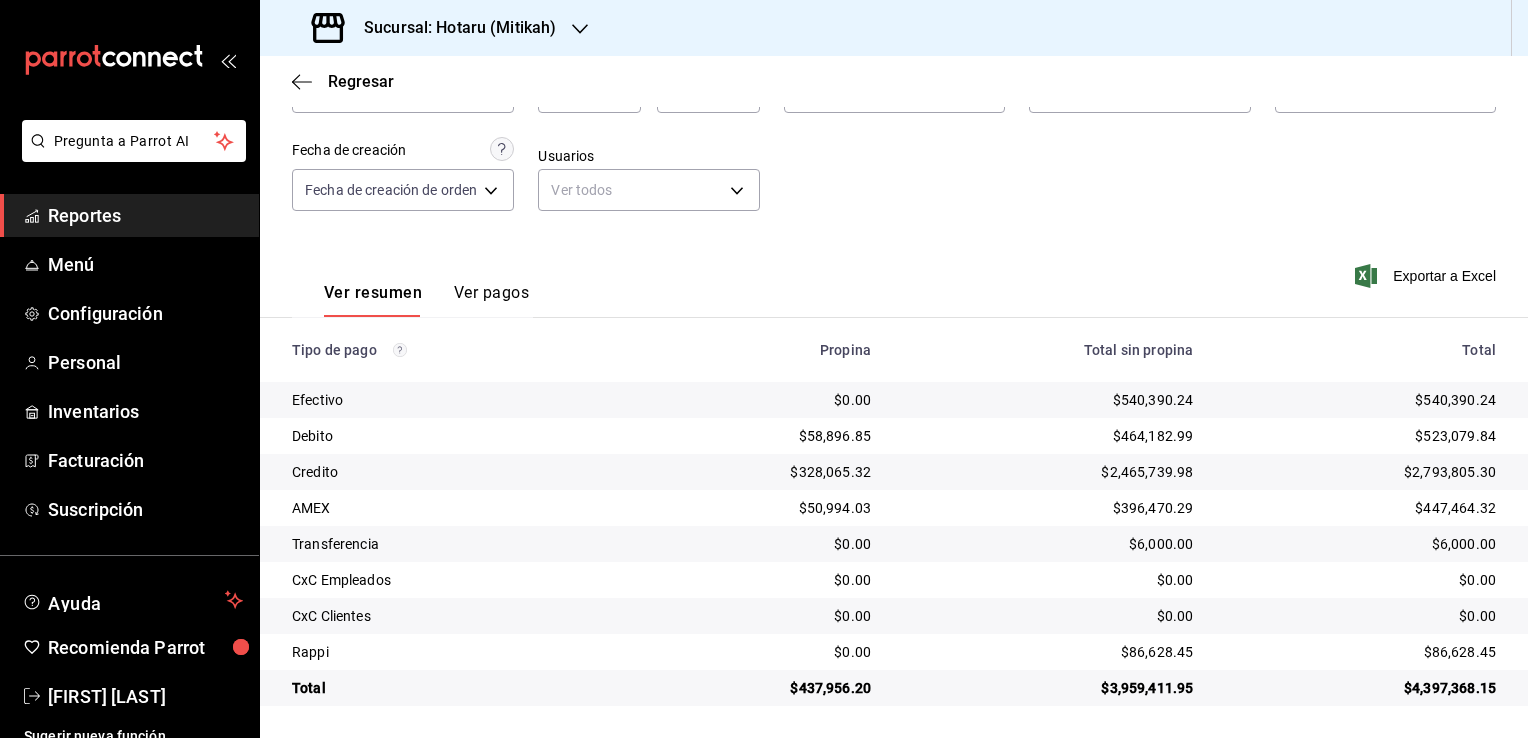type 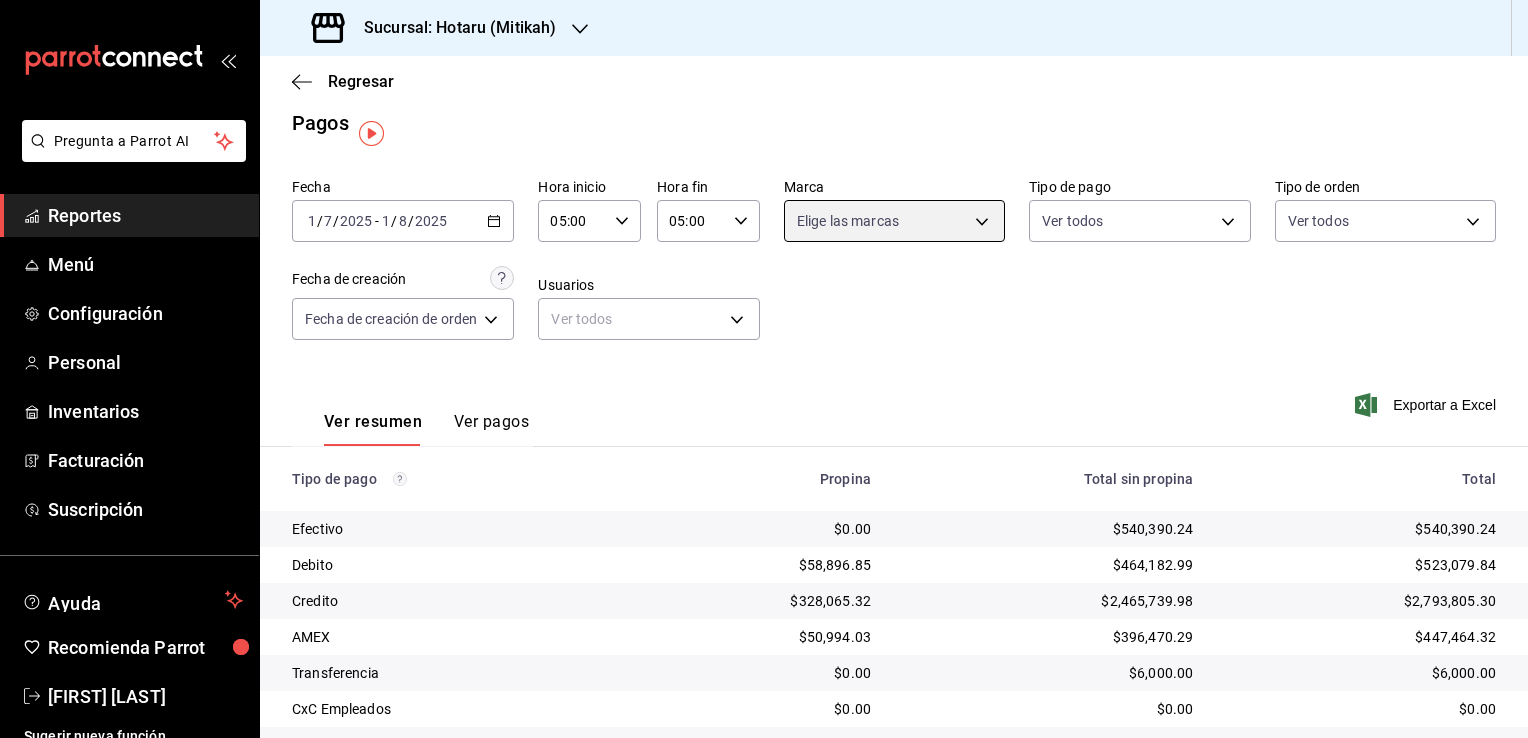scroll, scrollTop: 0, scrollLeft: 0, axis: both 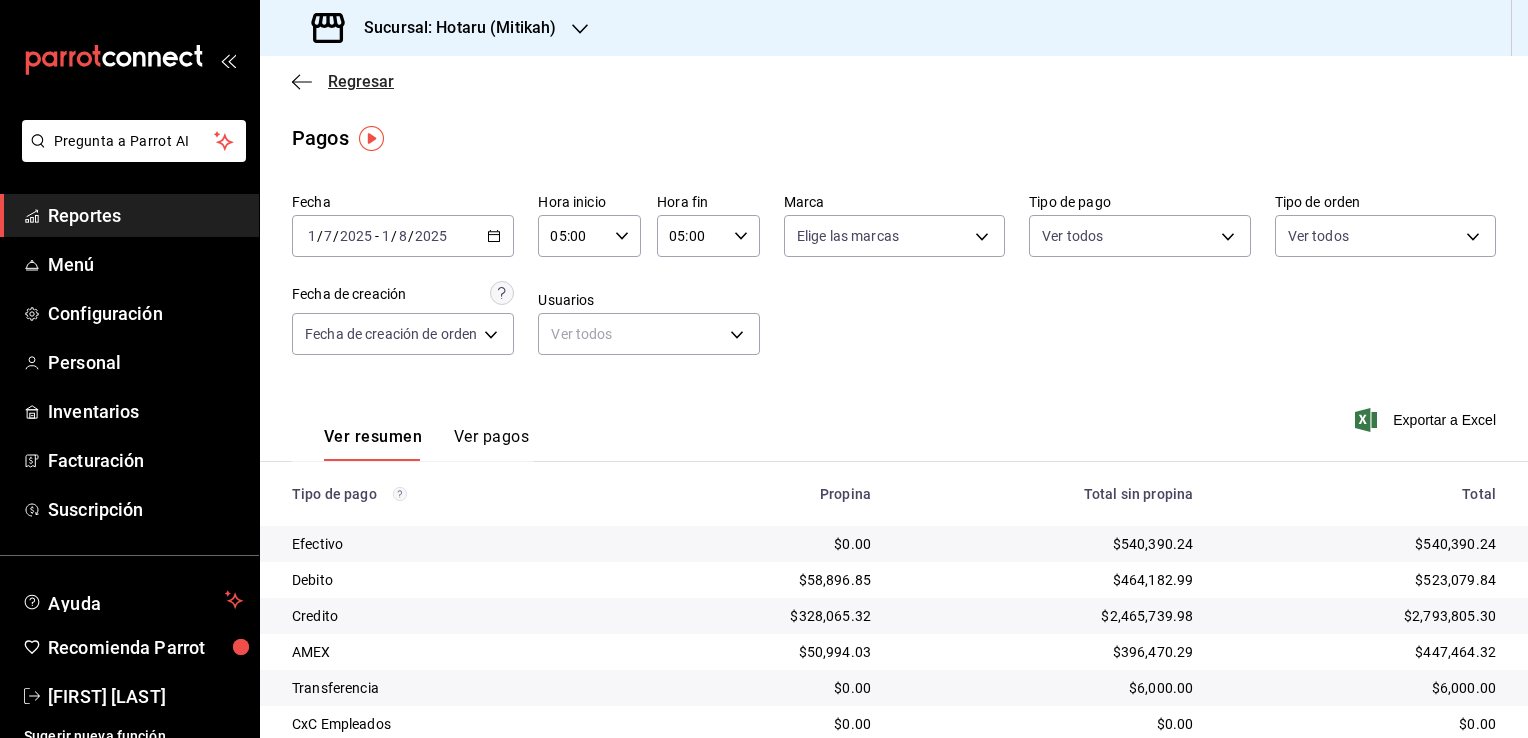 click 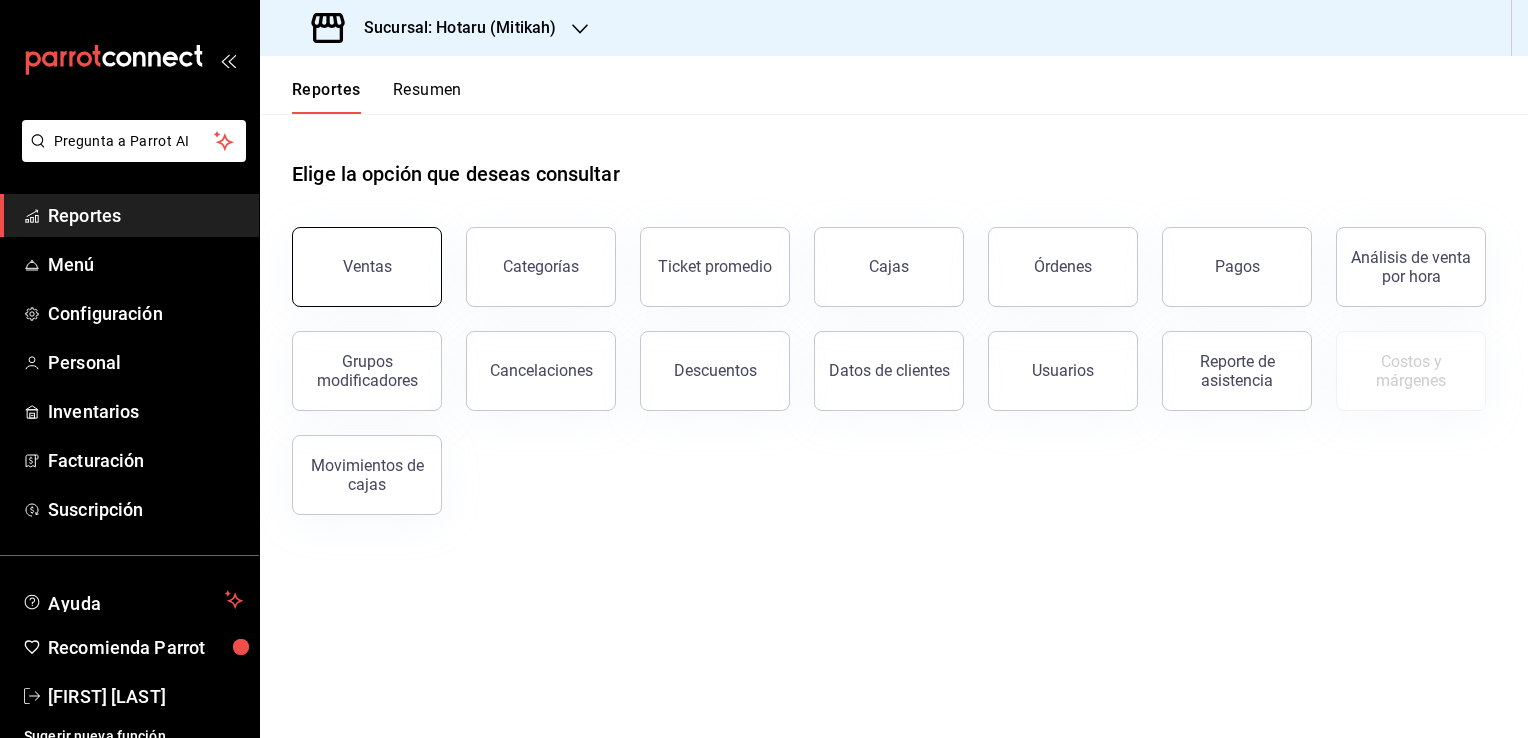 click on "Ventas" at bounding box center (367, 267) 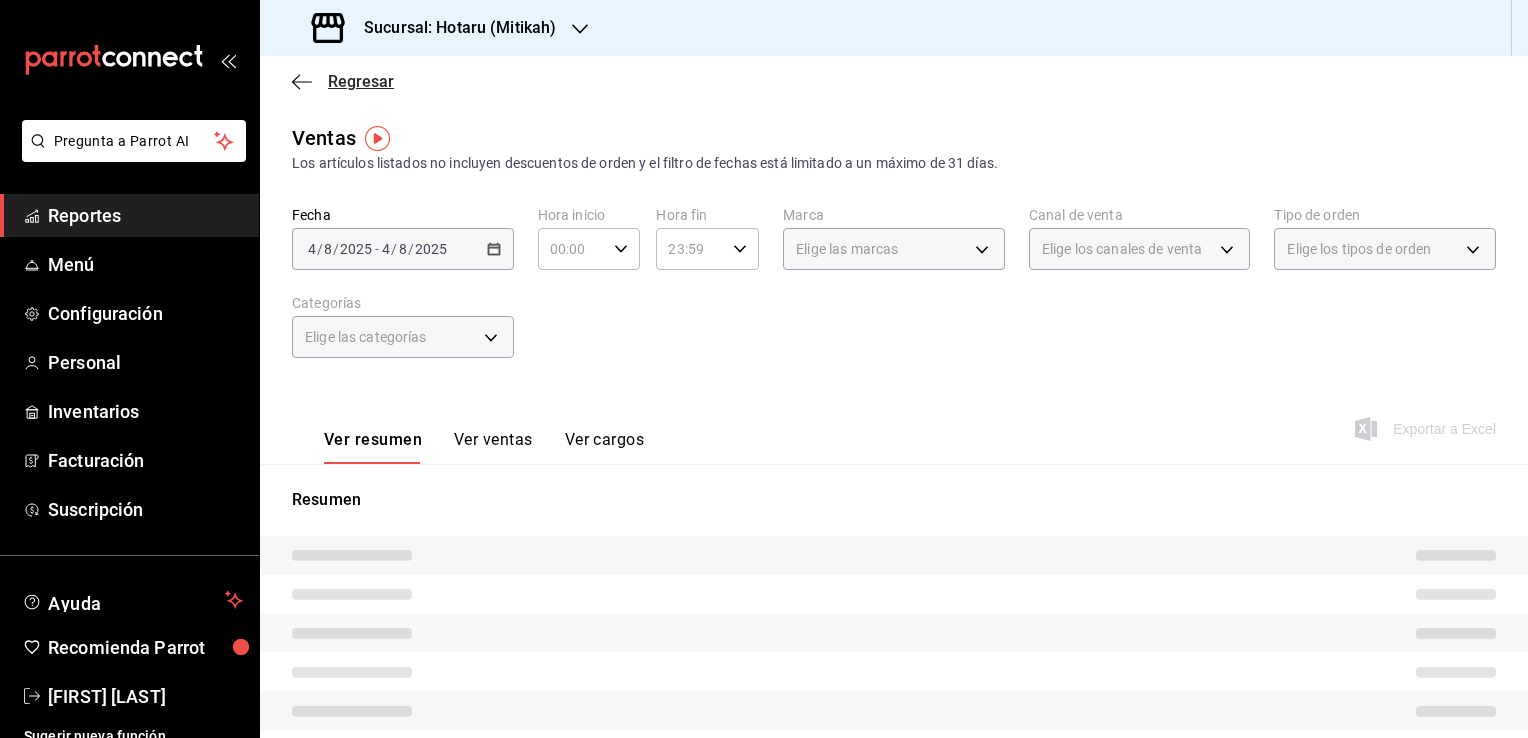click 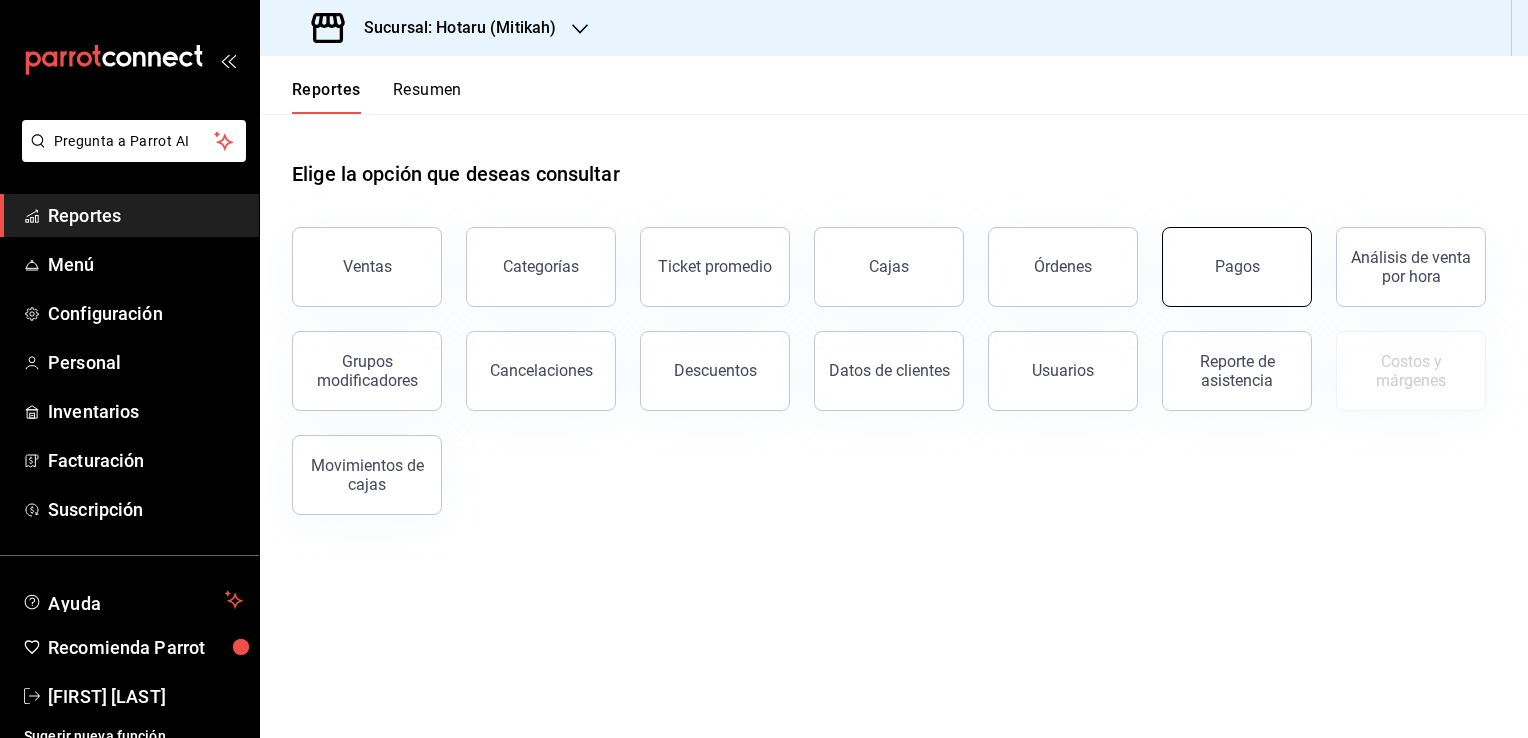 click on "Pagos" at bounding box center (1237, 267) 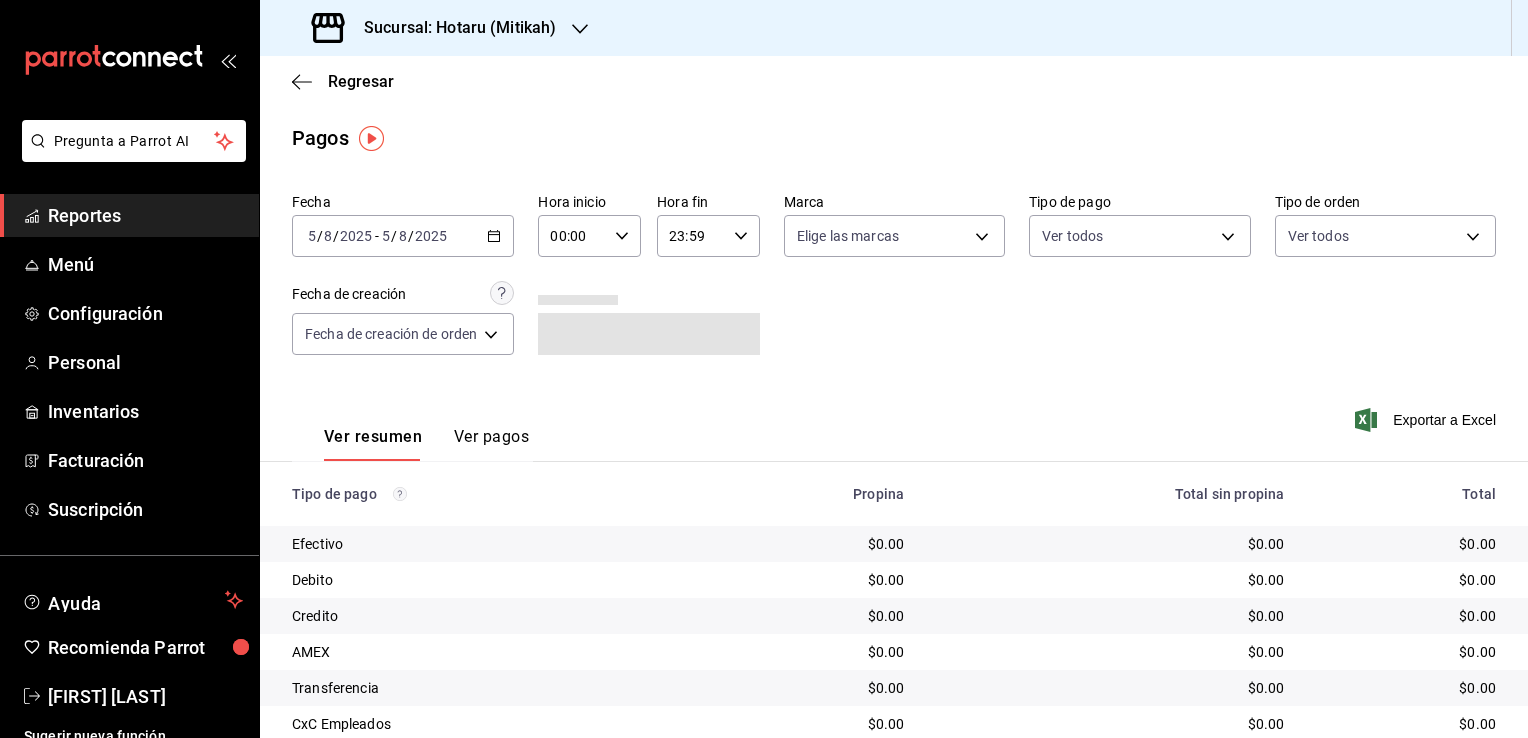 click 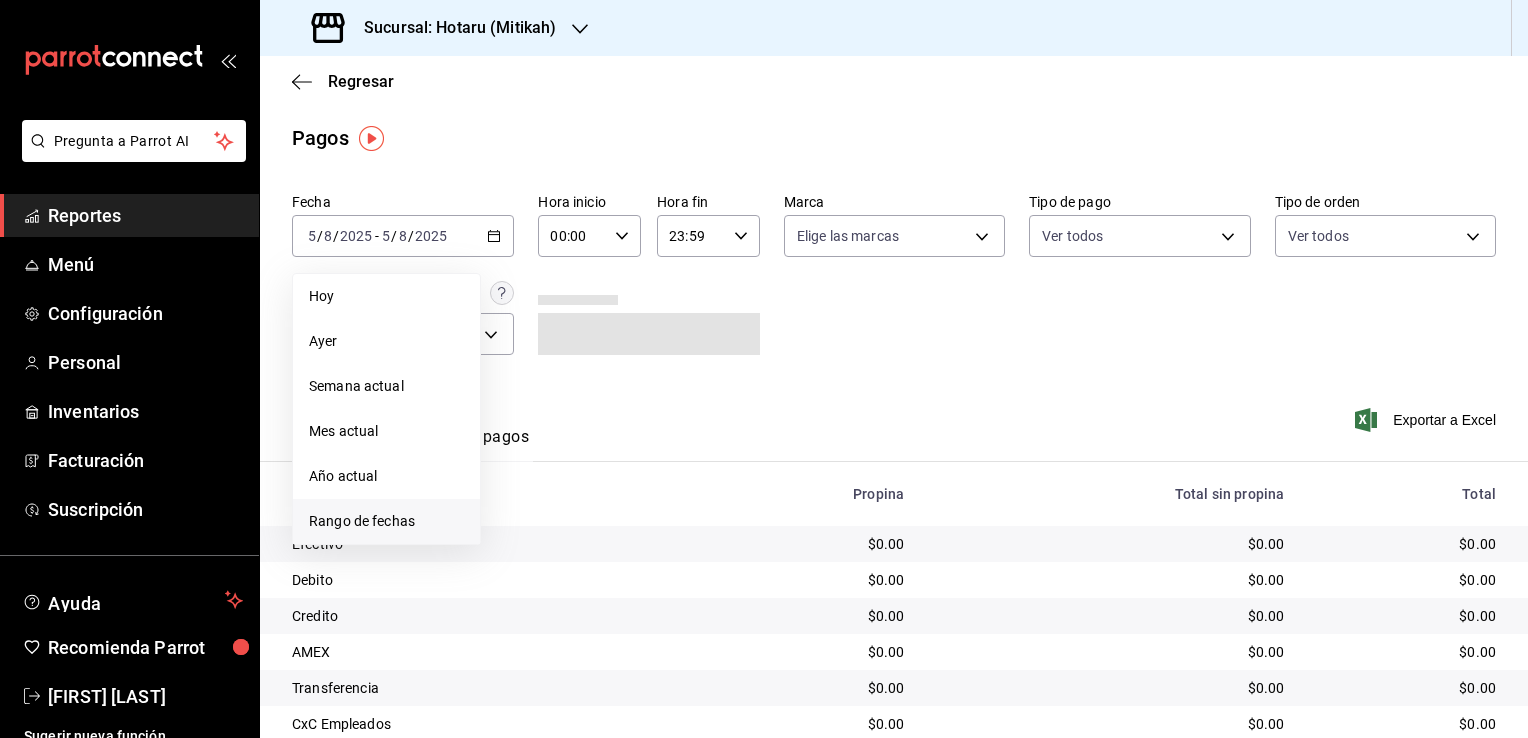 click on "Rango de fechas" at bounding box center (386, 521) 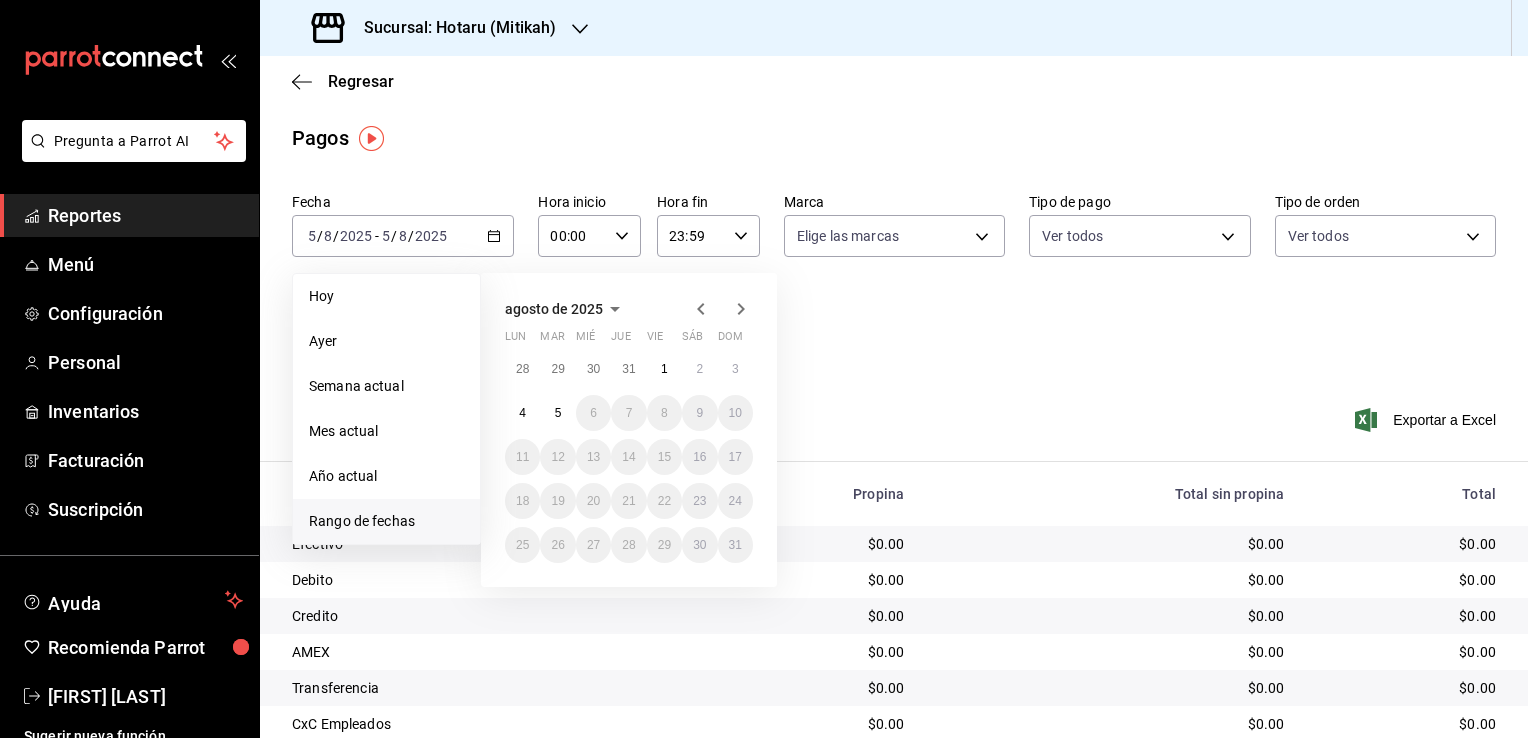 click 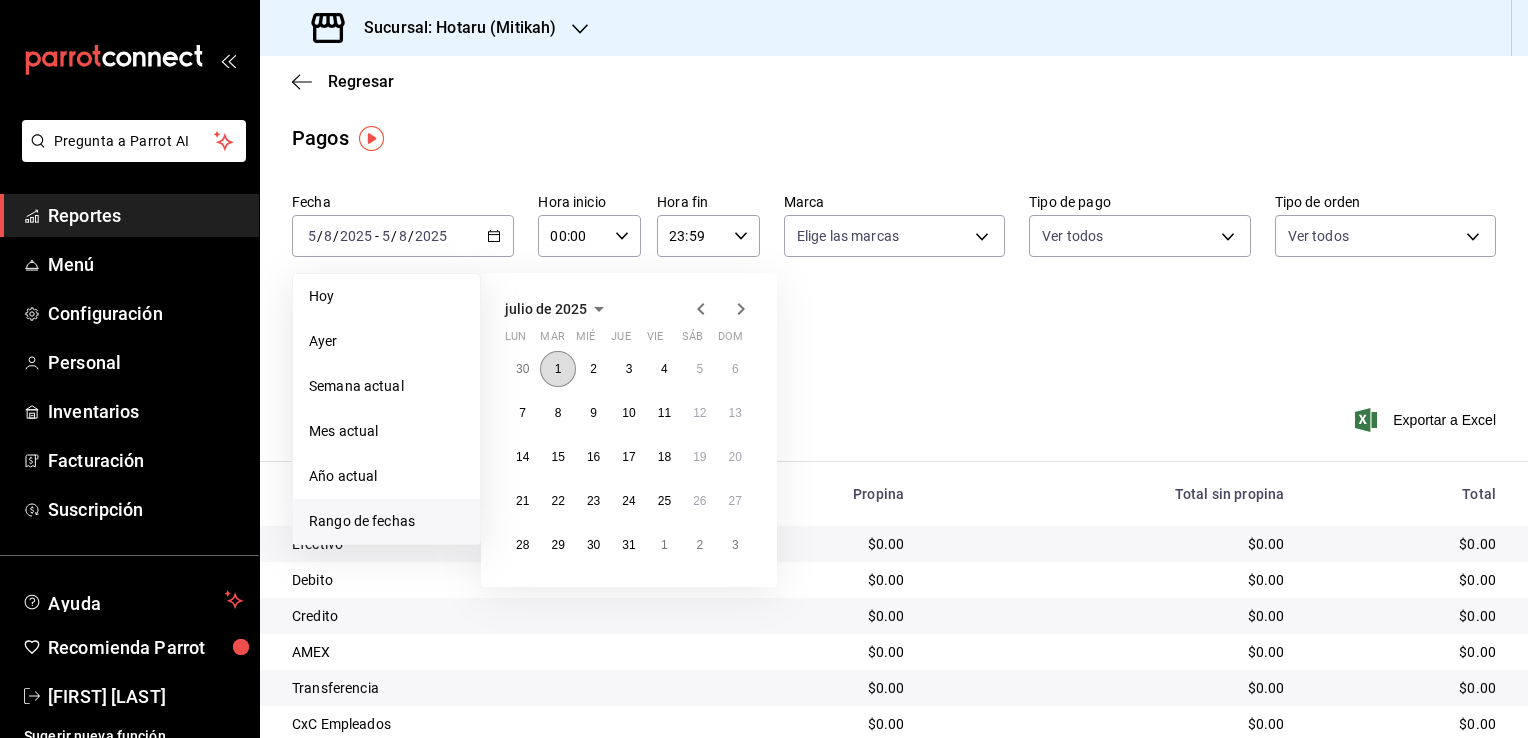 click on "1" at bounding box center (557, 369) 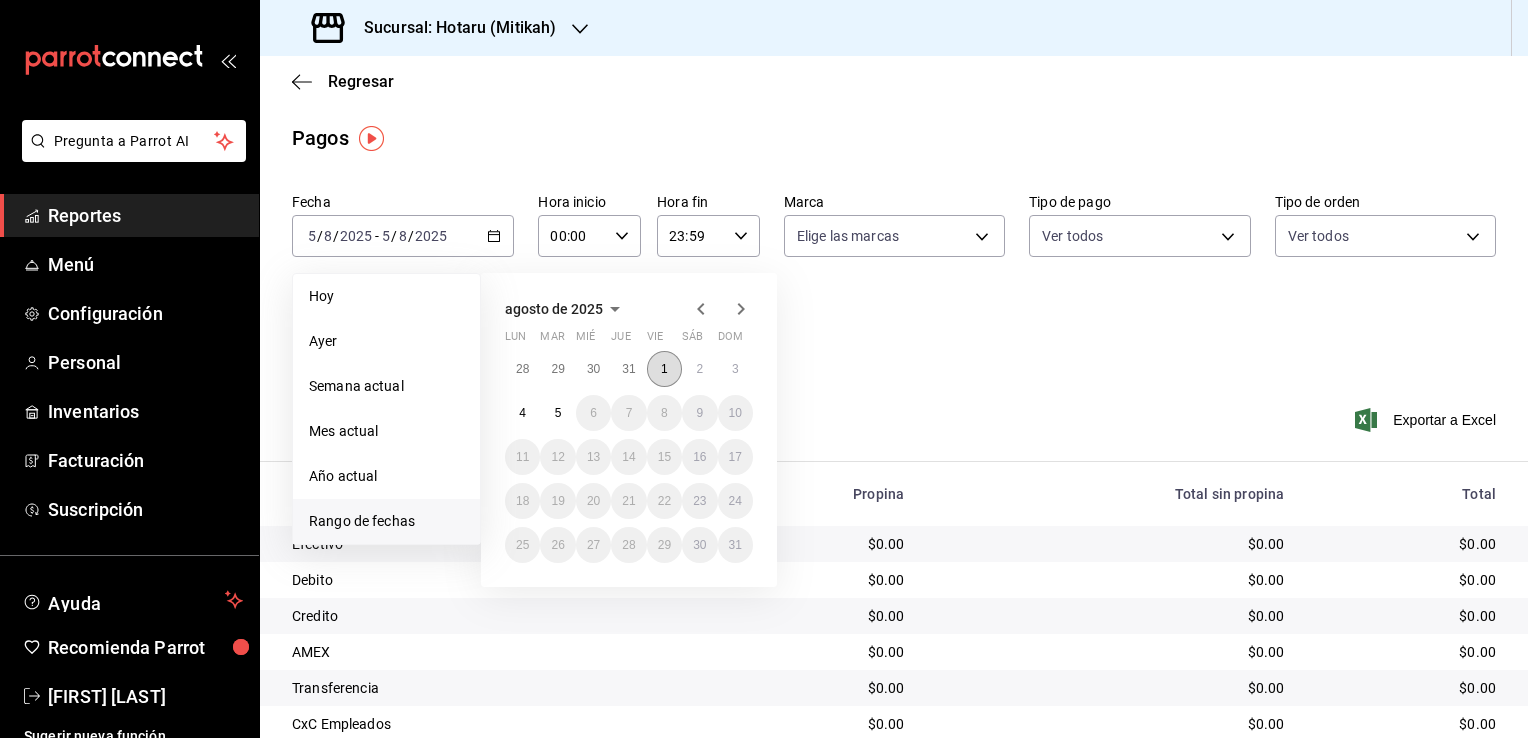 click on "1" at bounding box center [664, 369] 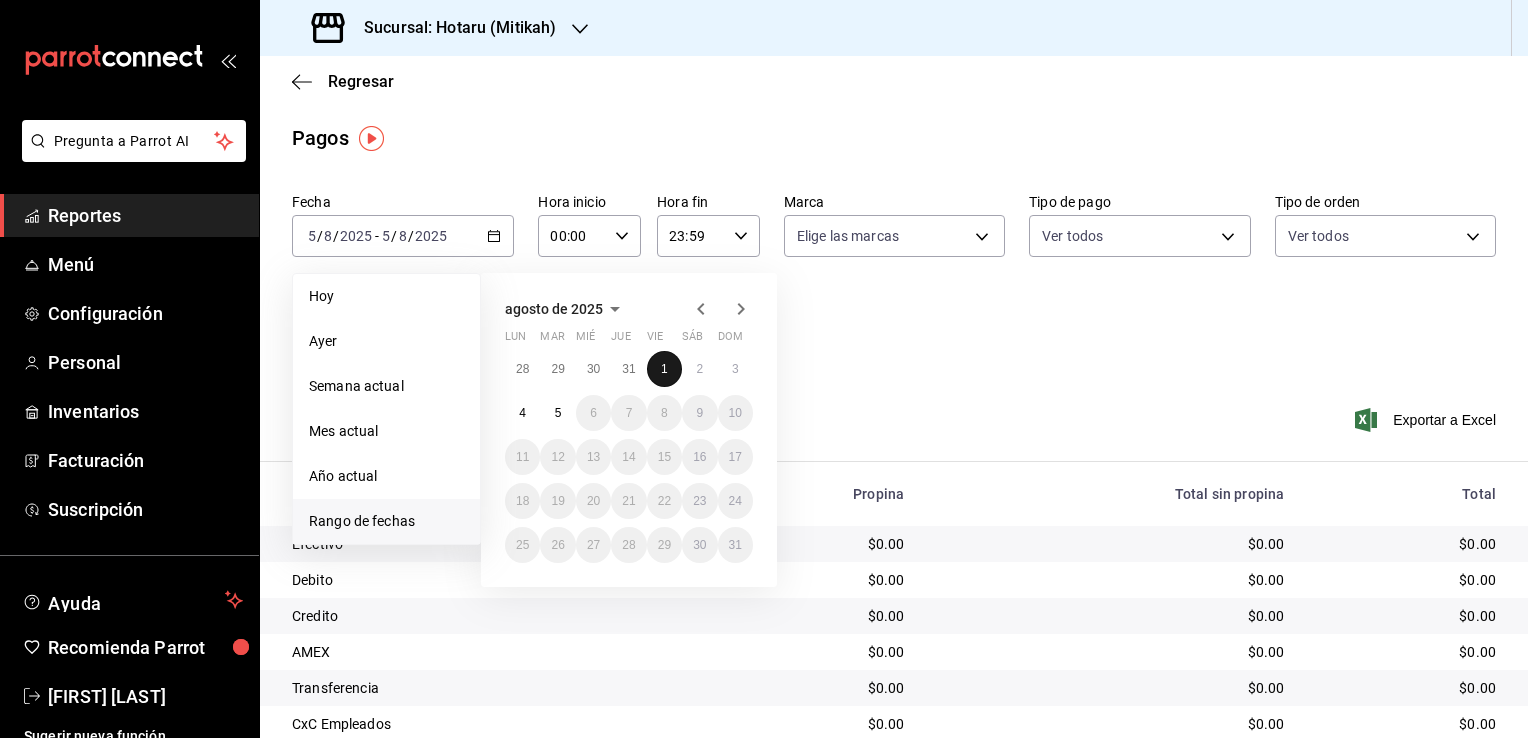click on "1" at bounding box center [664, 369] 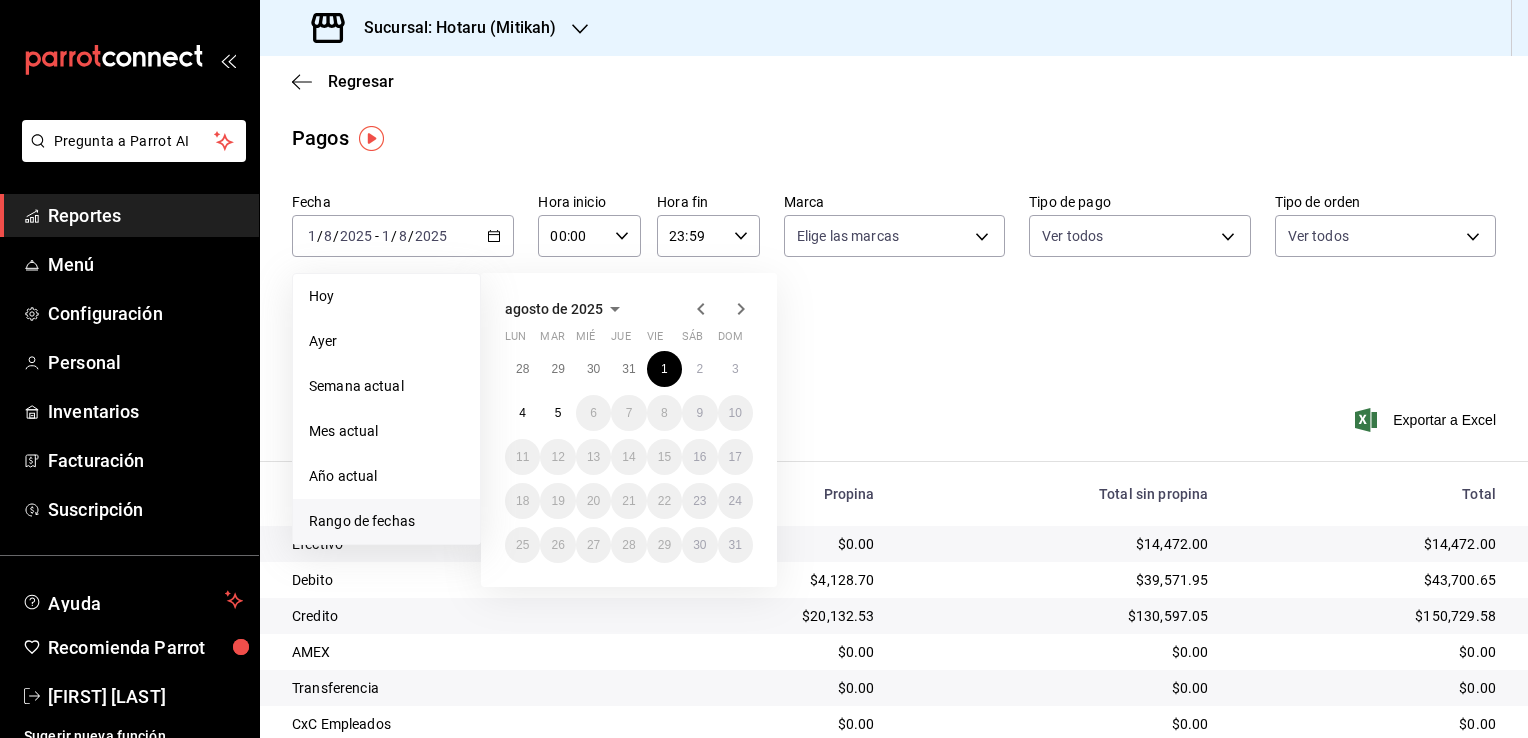 click 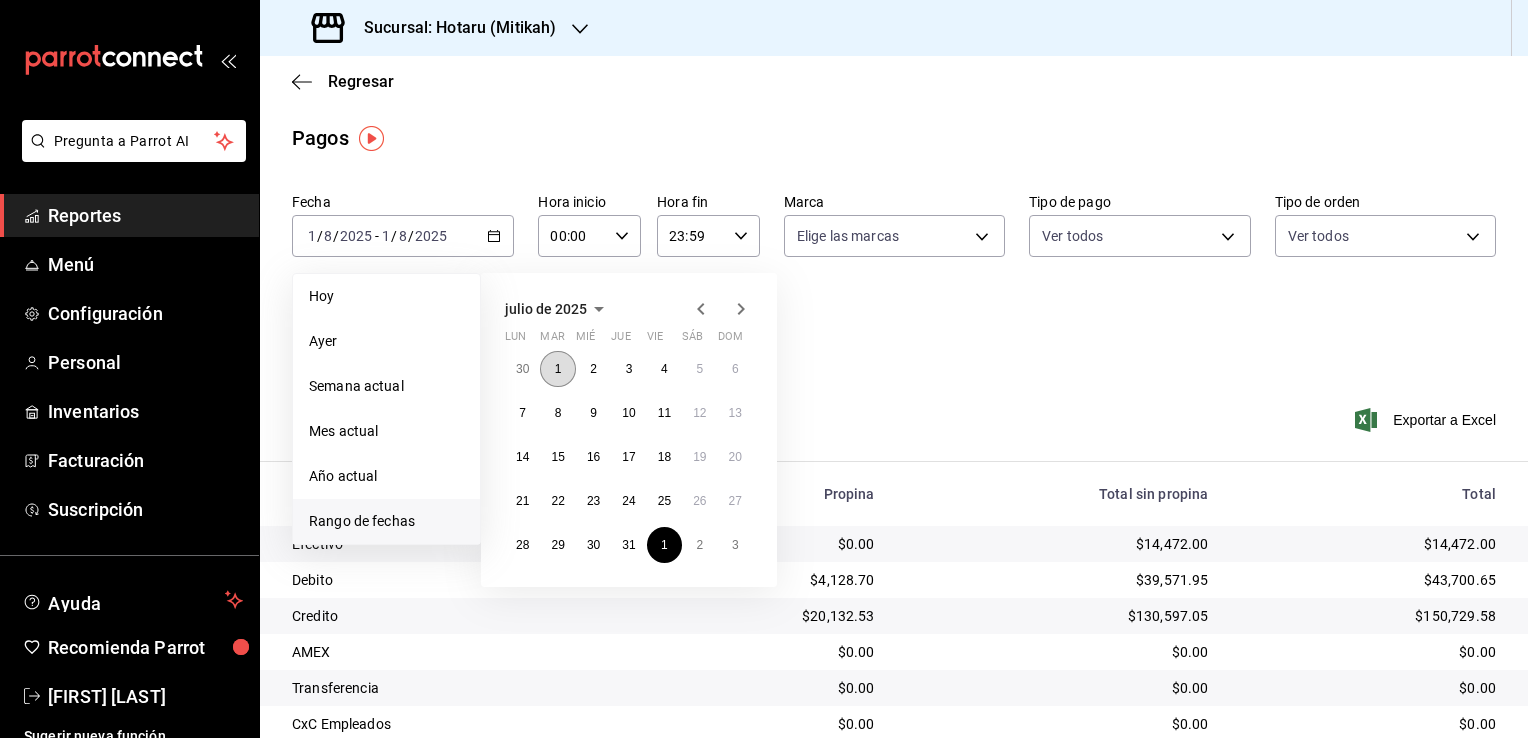 click on "1" at bounding box center (557, 369) 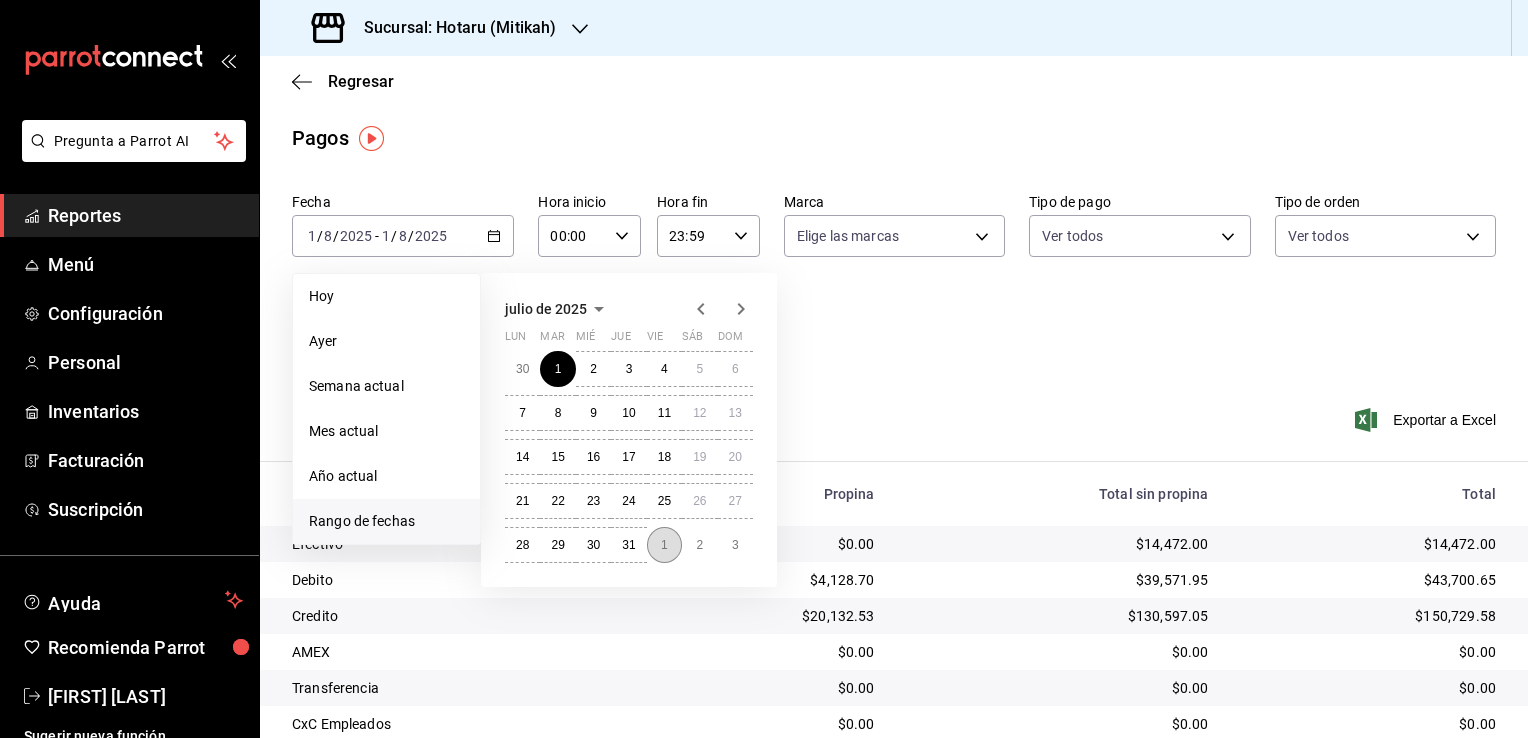 click on "1" at bounding box center (664, 545) 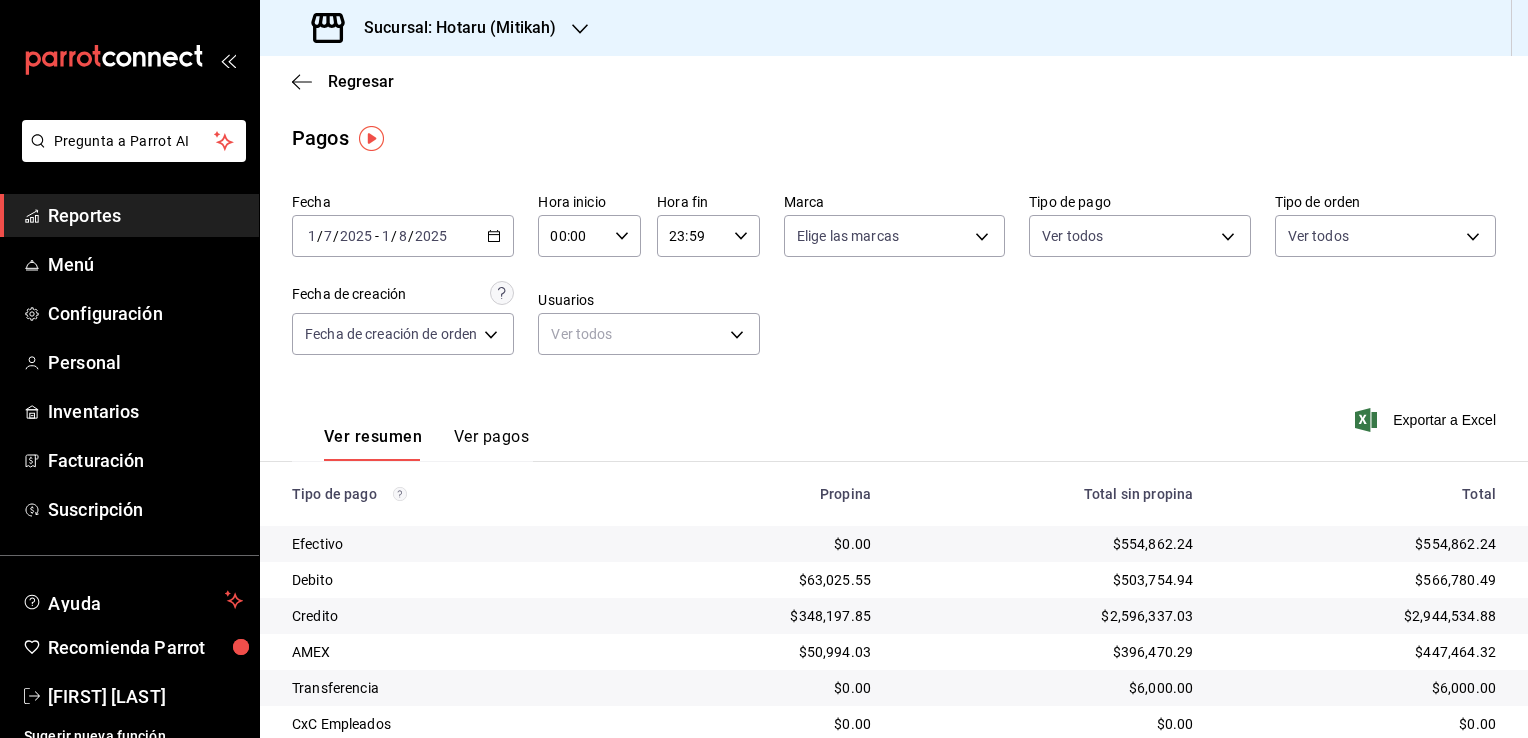 click 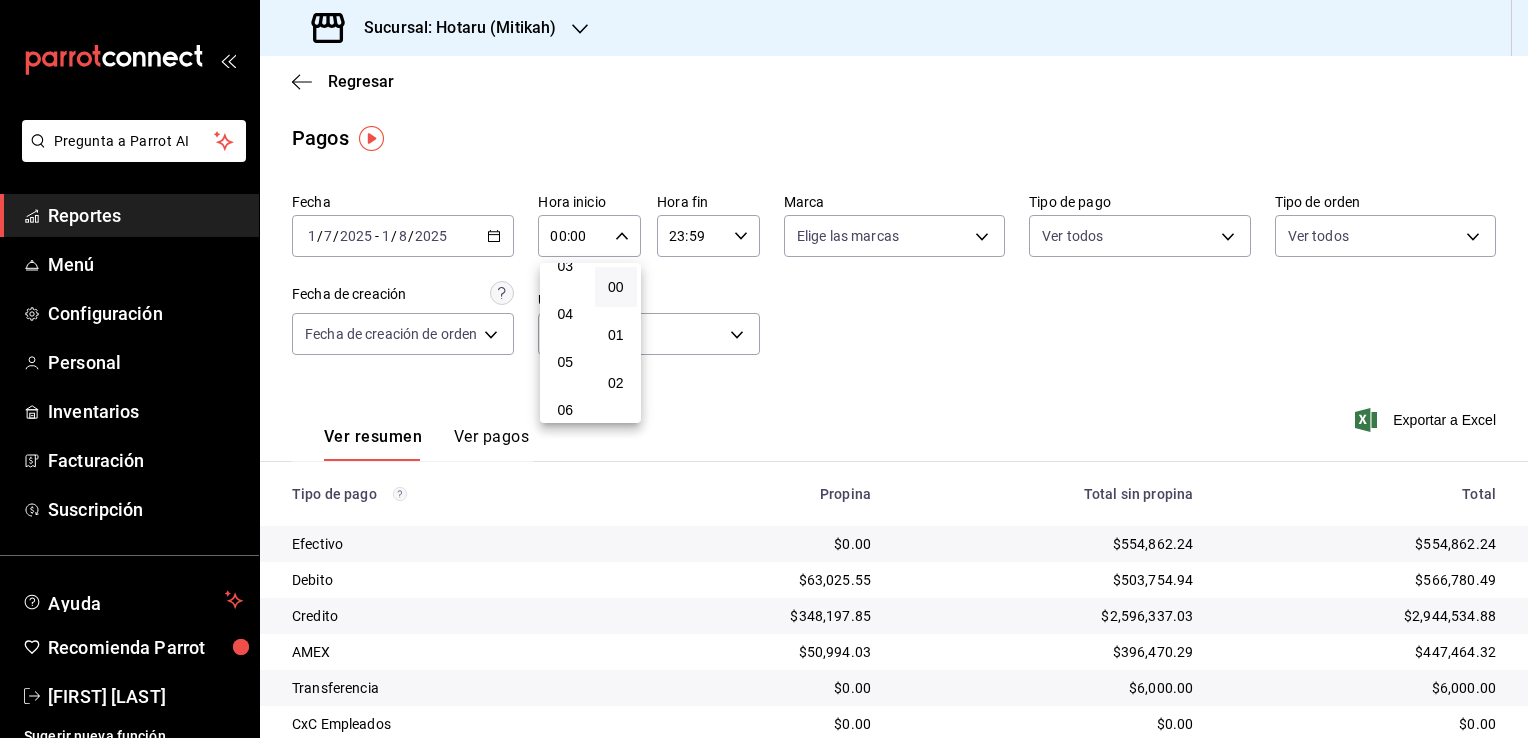 scroll, scrollTop: 200, scrollLeft: 0, axis: vertical 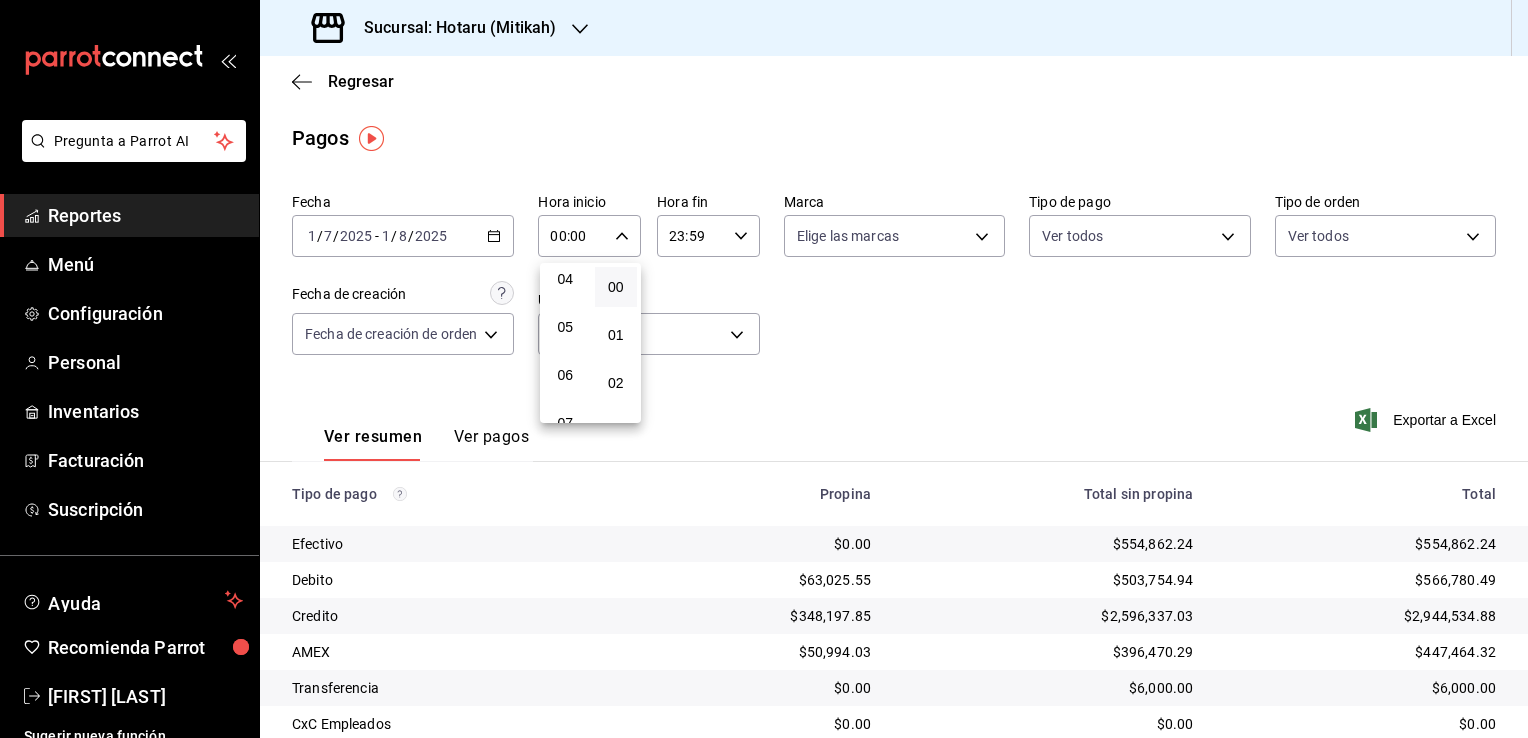 click on "05" at bounding box center [565, 327] 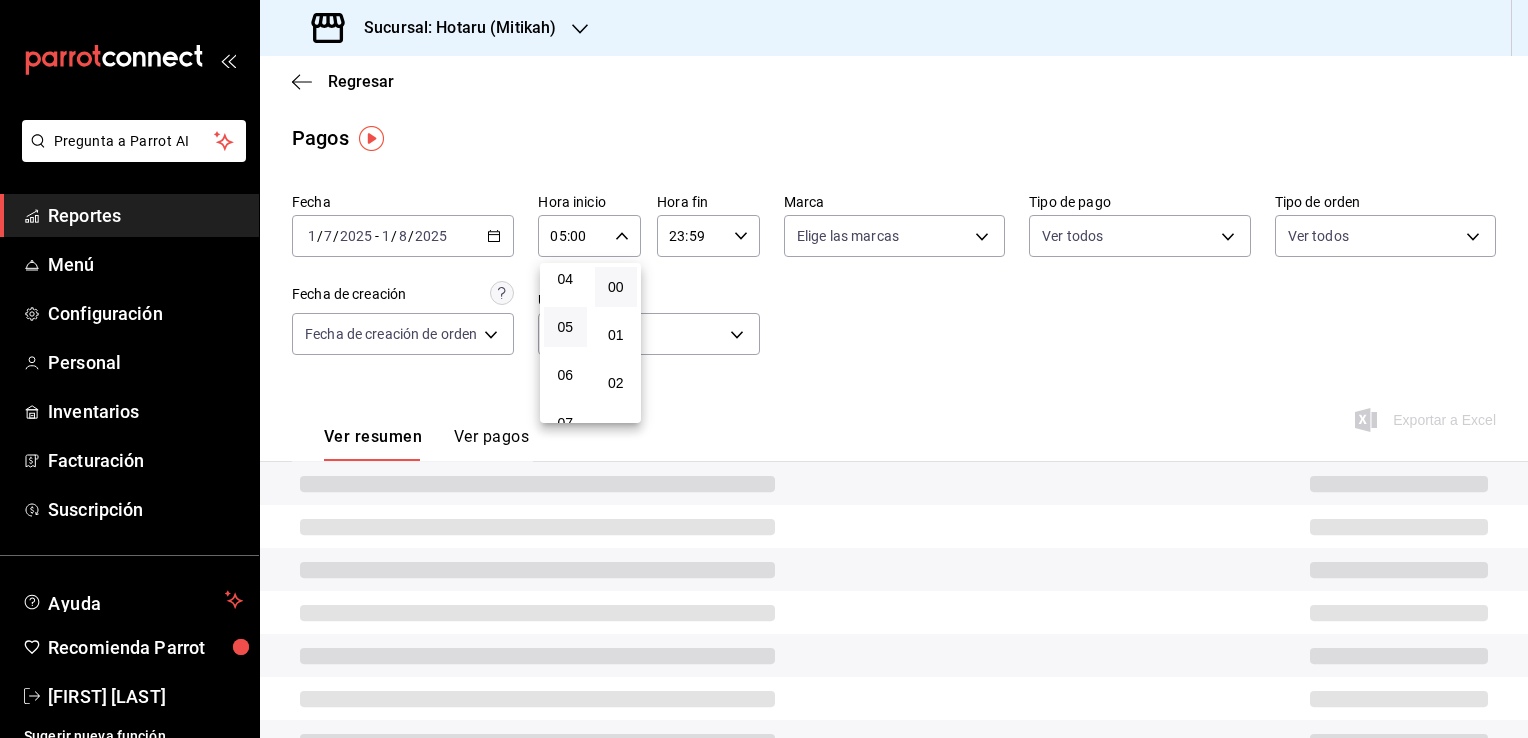 click on "00" at bounding box center [616, 287] 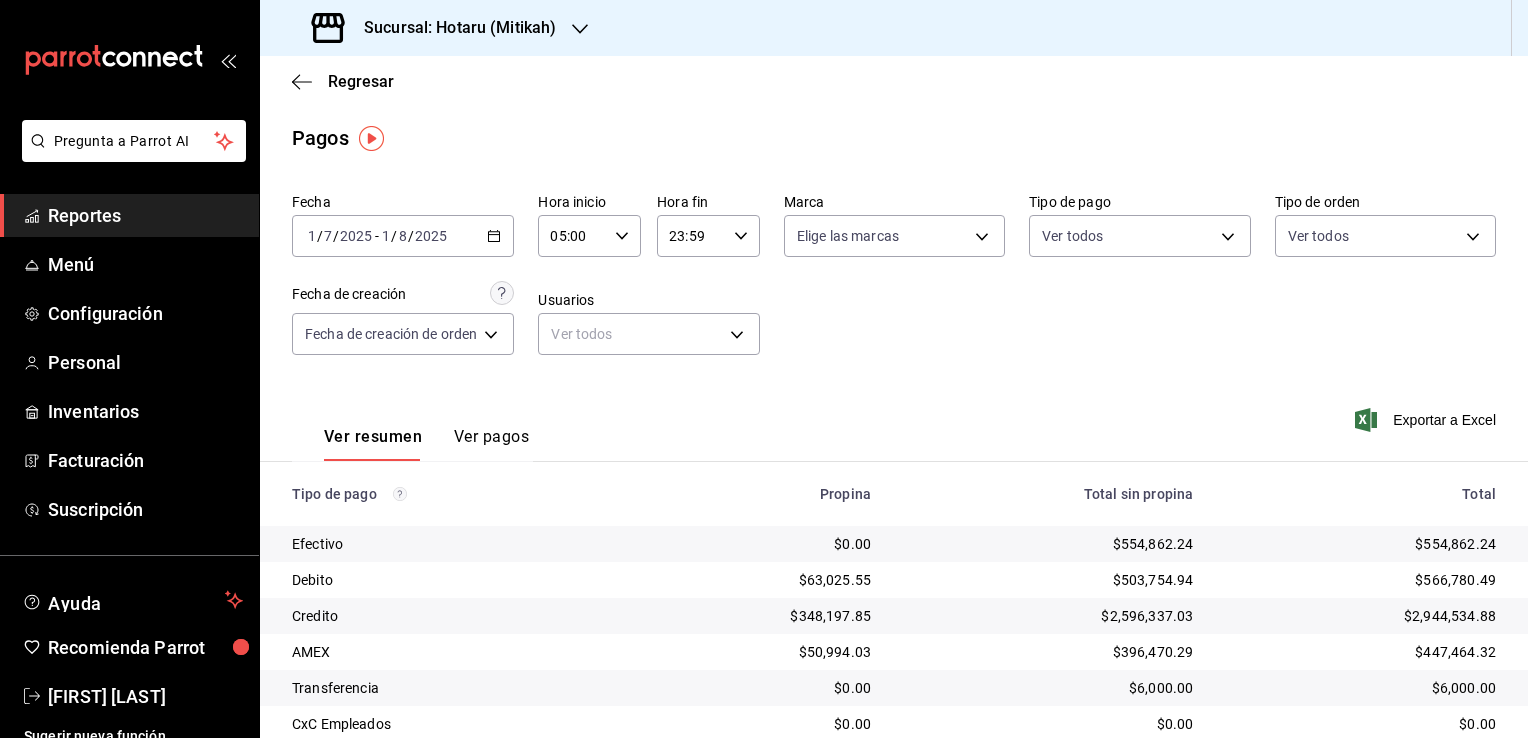 click 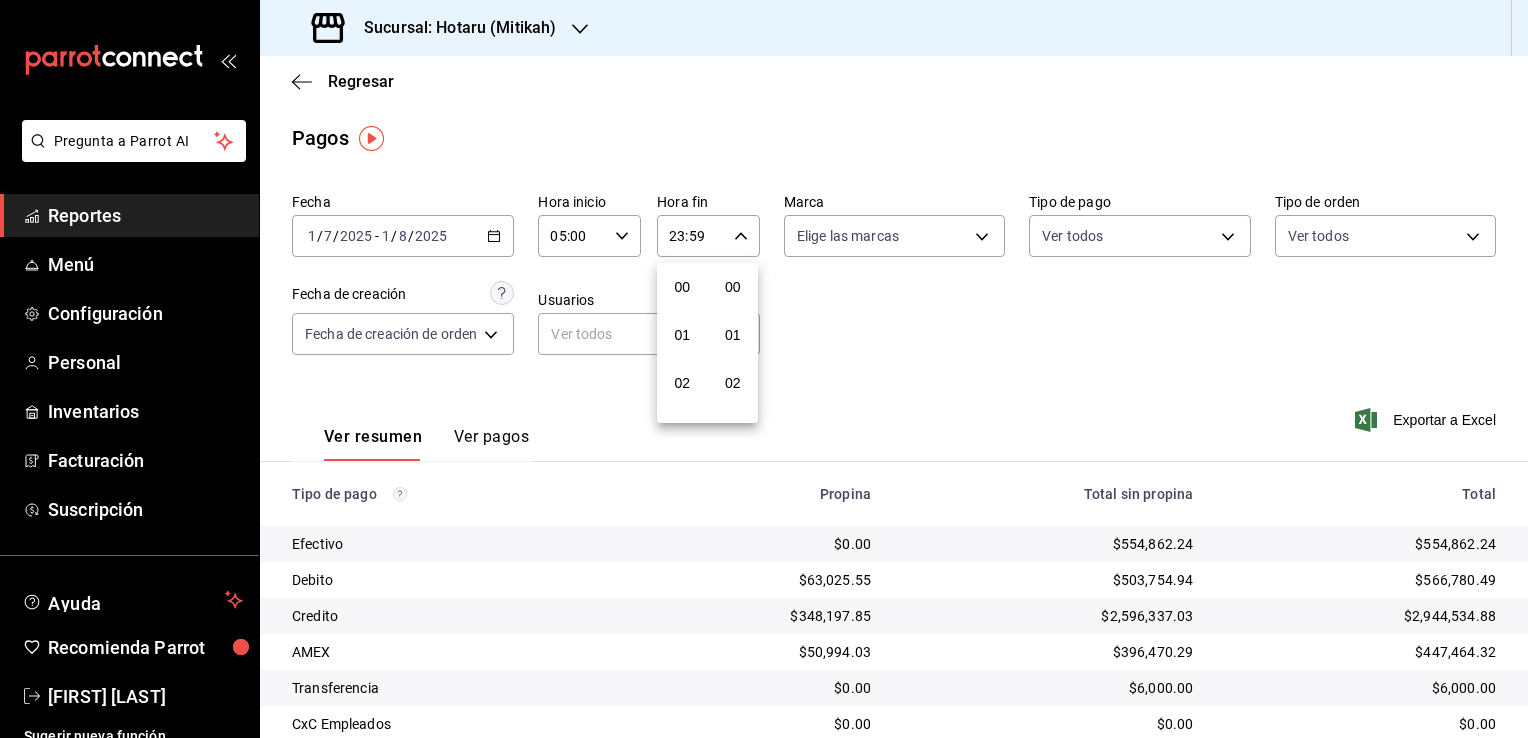 scroll, scrollTop: 1011, scrollLeft: 0, axis: vertical 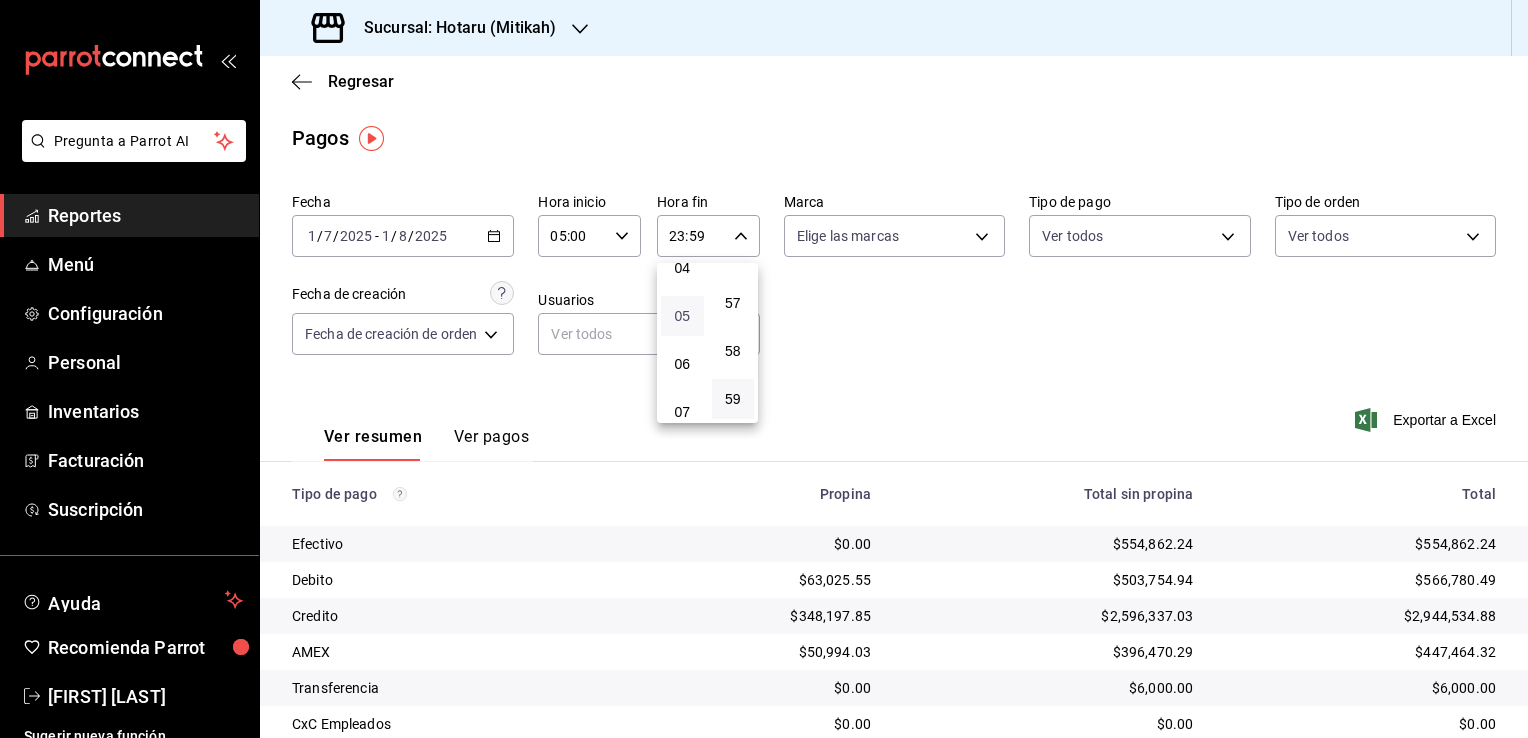 click on "05" at bounding box center [682, 316] 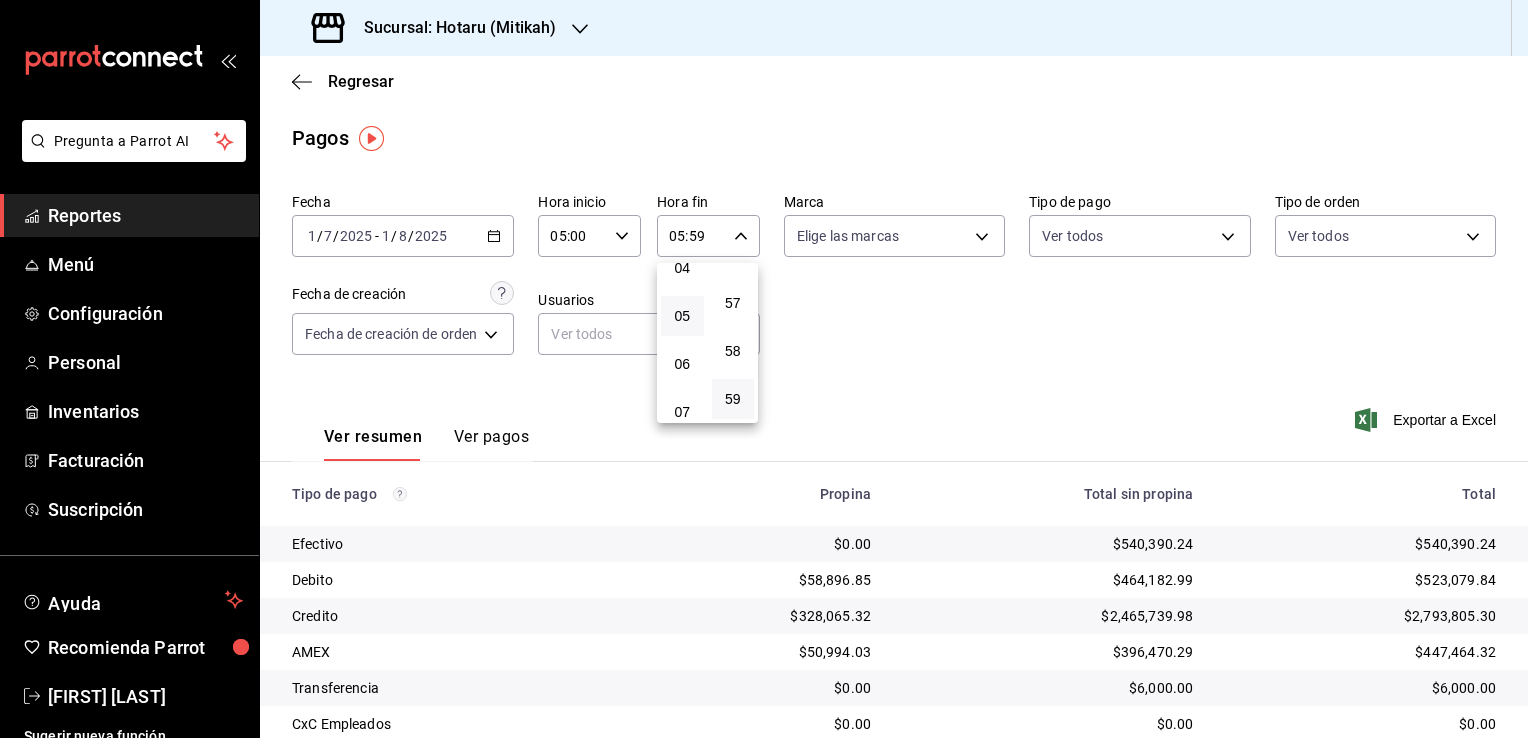 click on "59" at bounding box center (733, 399) 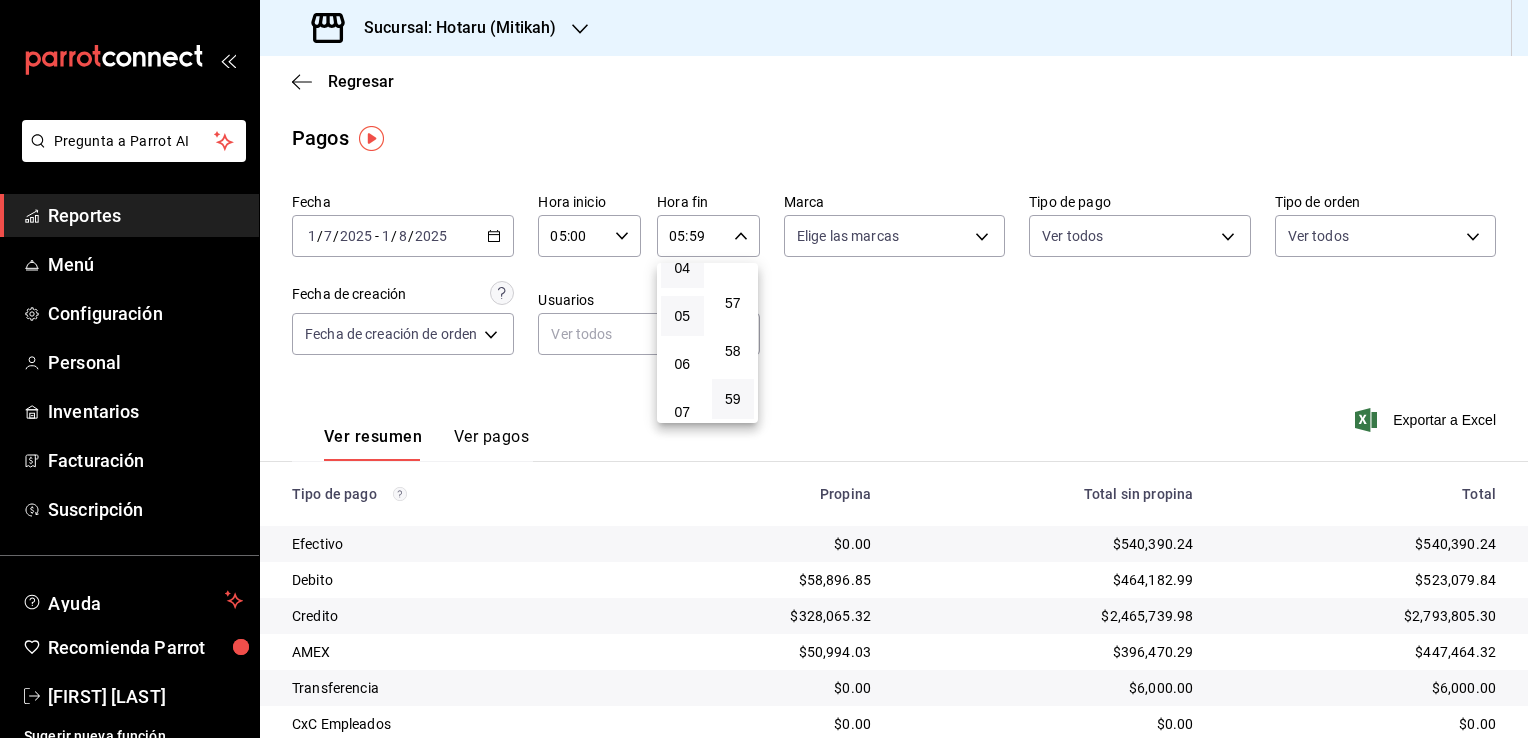click on "04" at bounding box center (682, 268) 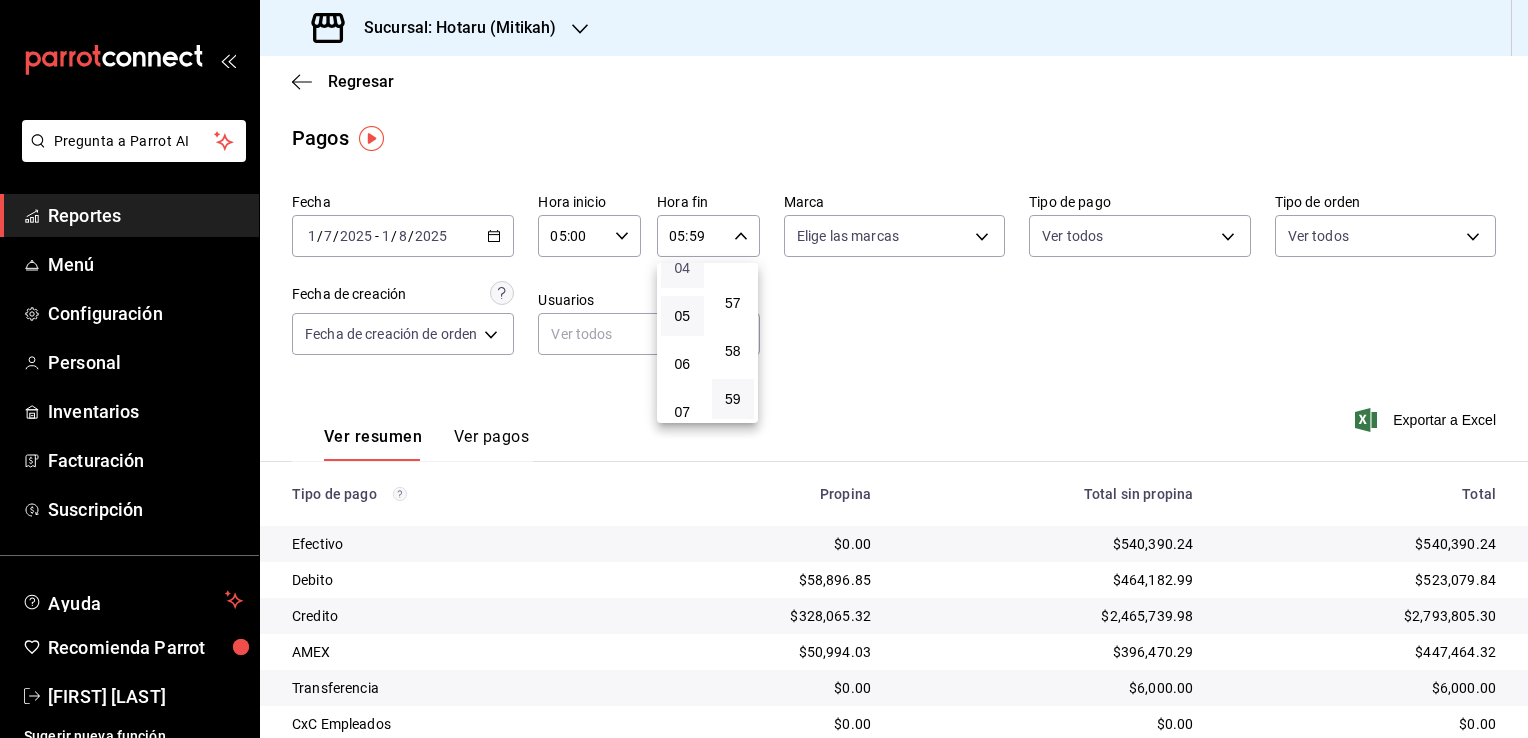 type on "04:59" 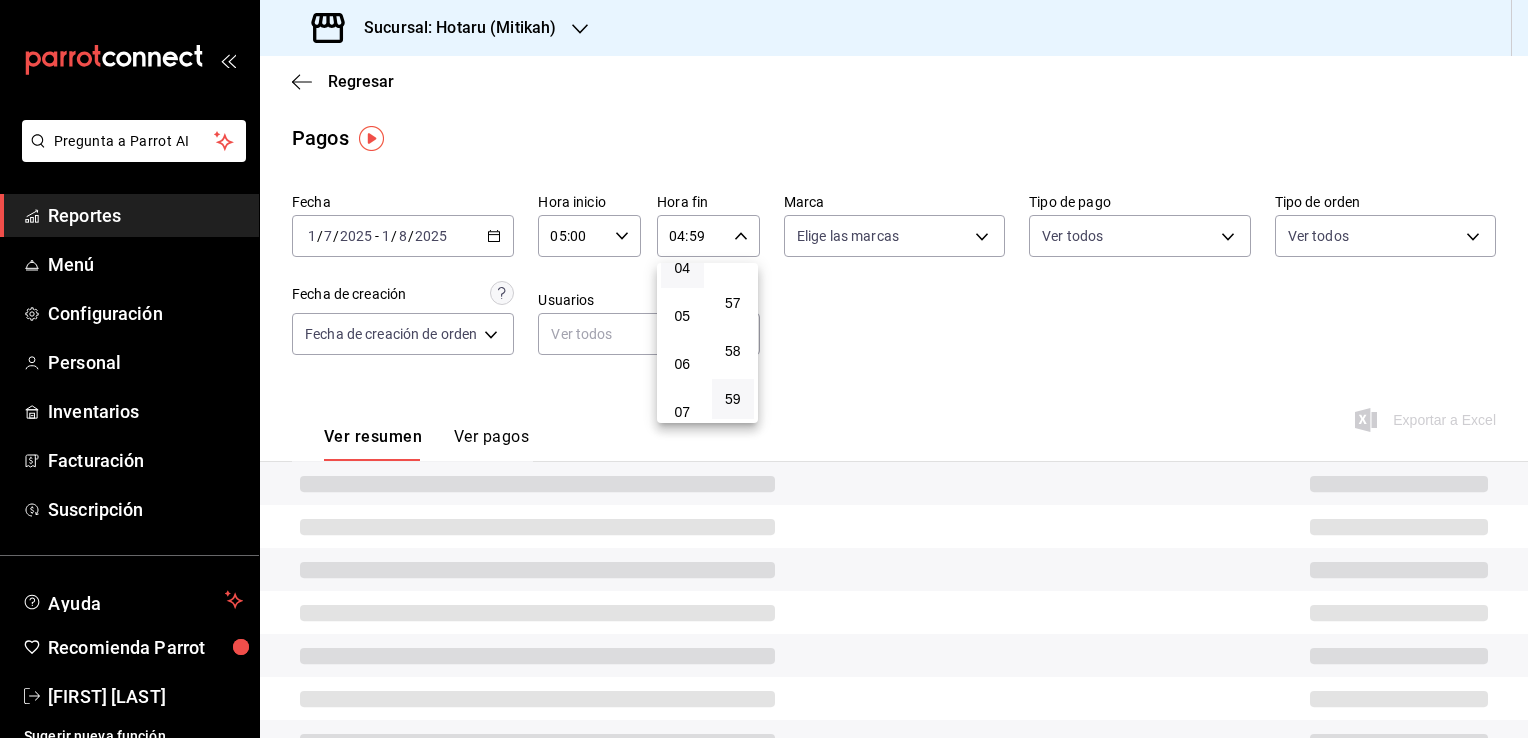 click at bounding box center (764, 369) 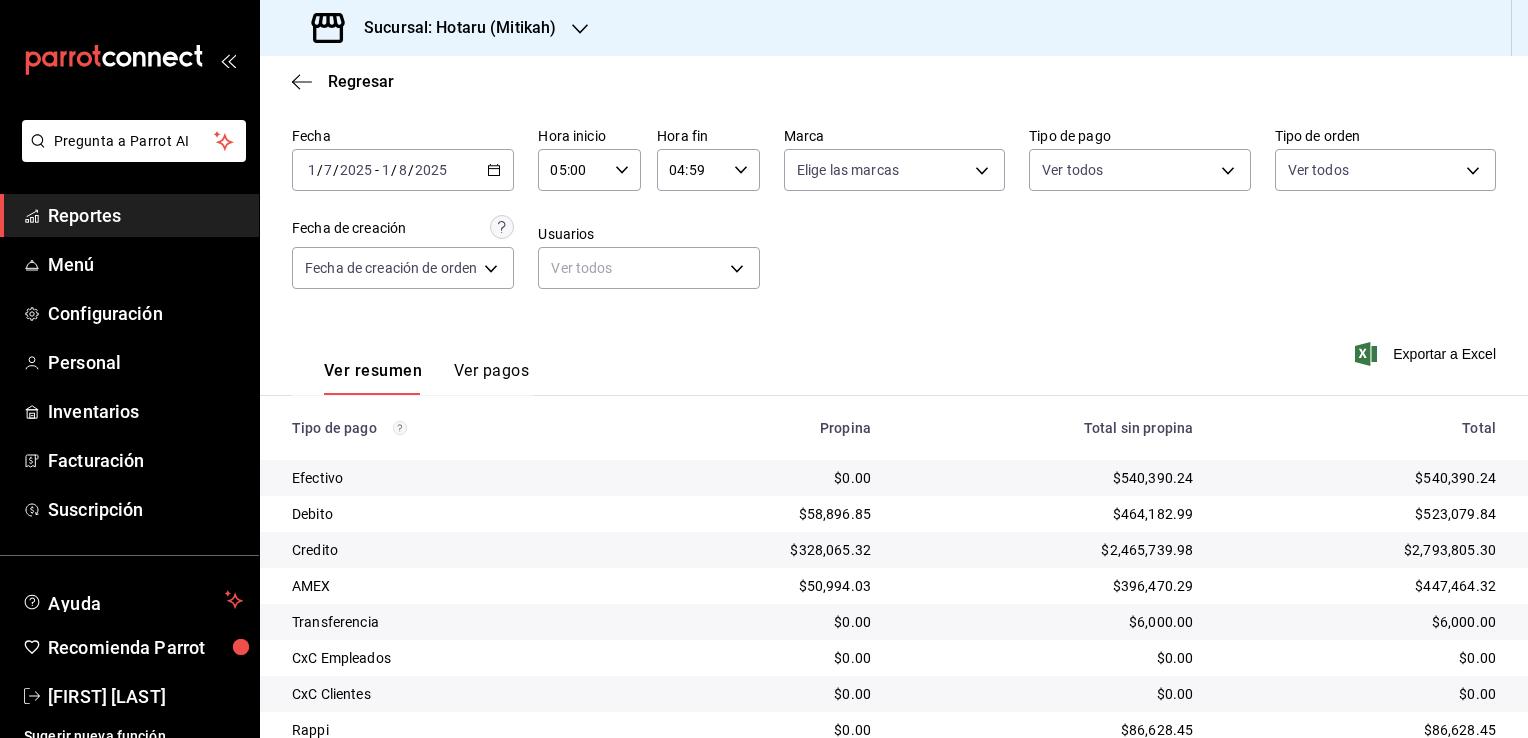 scroll, scrollTop: 144, scrollLeft: 0, axis: vertical 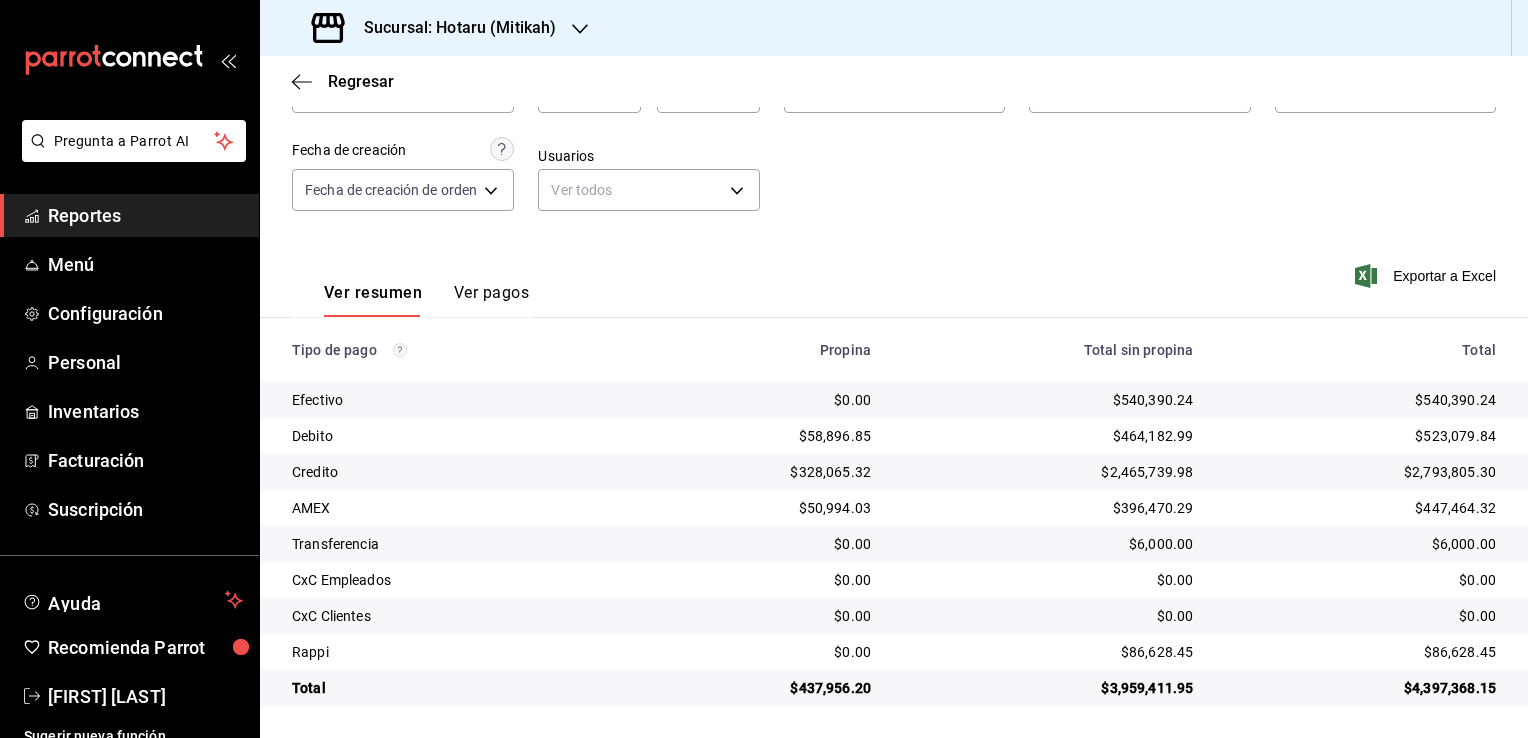 type 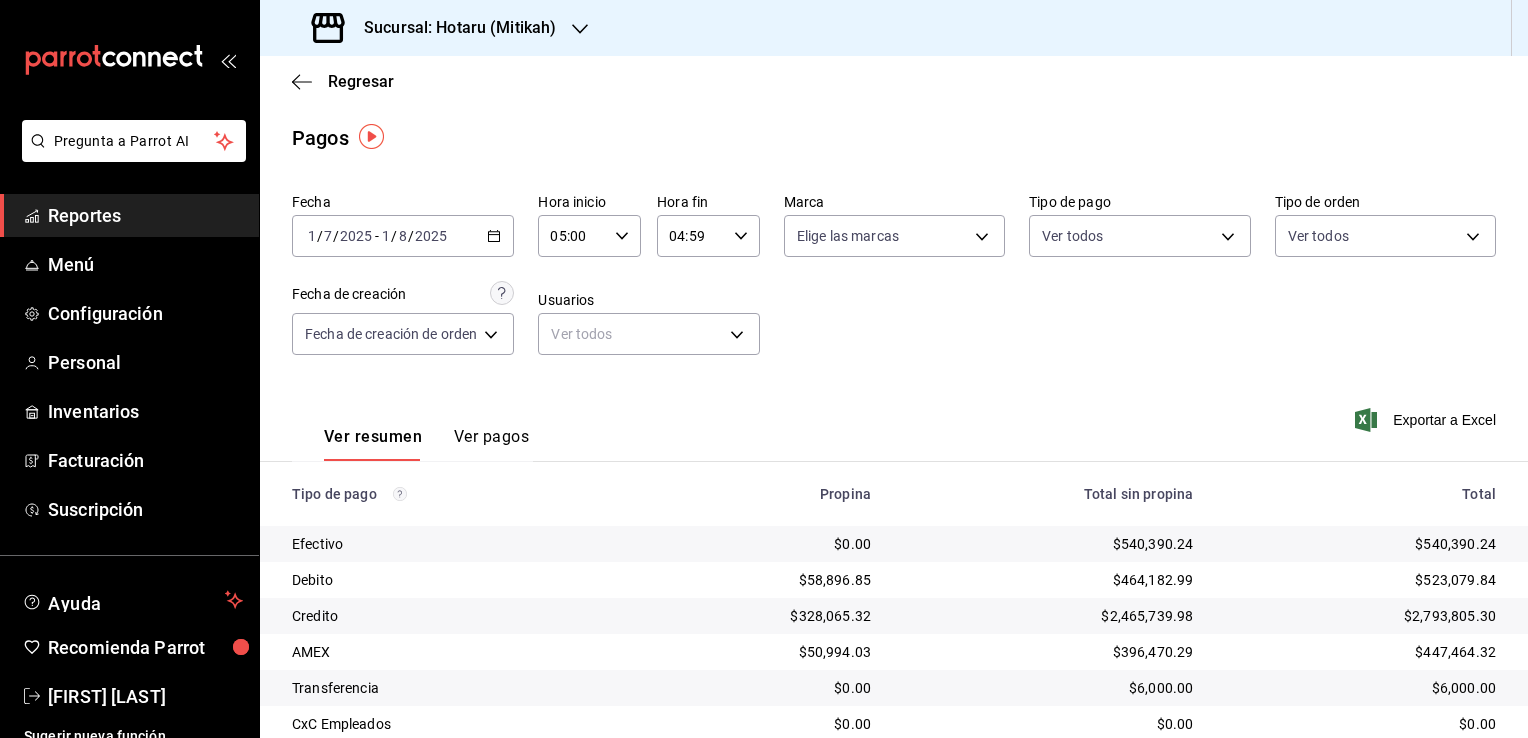 scroll, scrollTop: 144, scrollLeft: 0, axis: vertical 